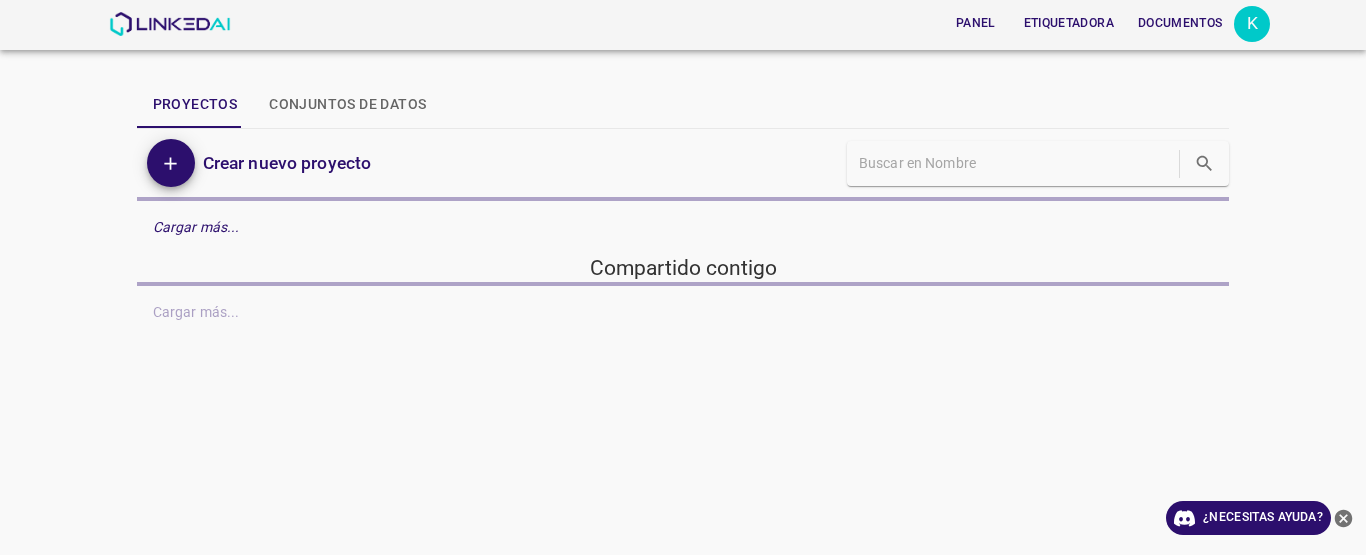 scroll, scrollTop: 0, scrollLeft: 0, axis: both 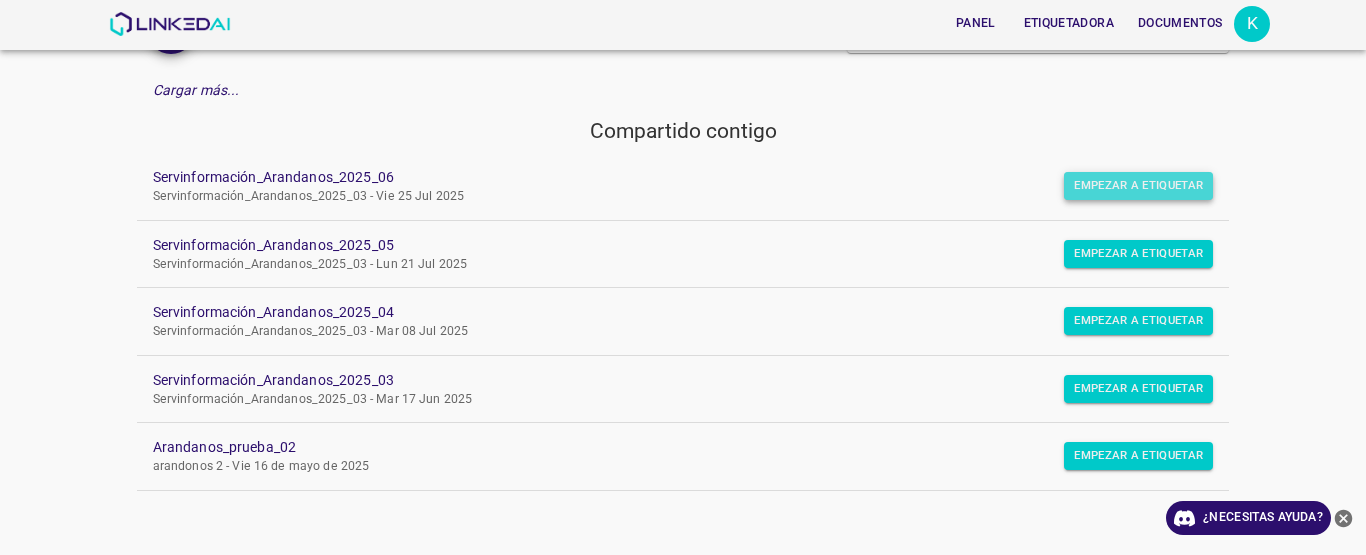 click on "Empezar a etiquetar" at bounding box center (1138, 185) 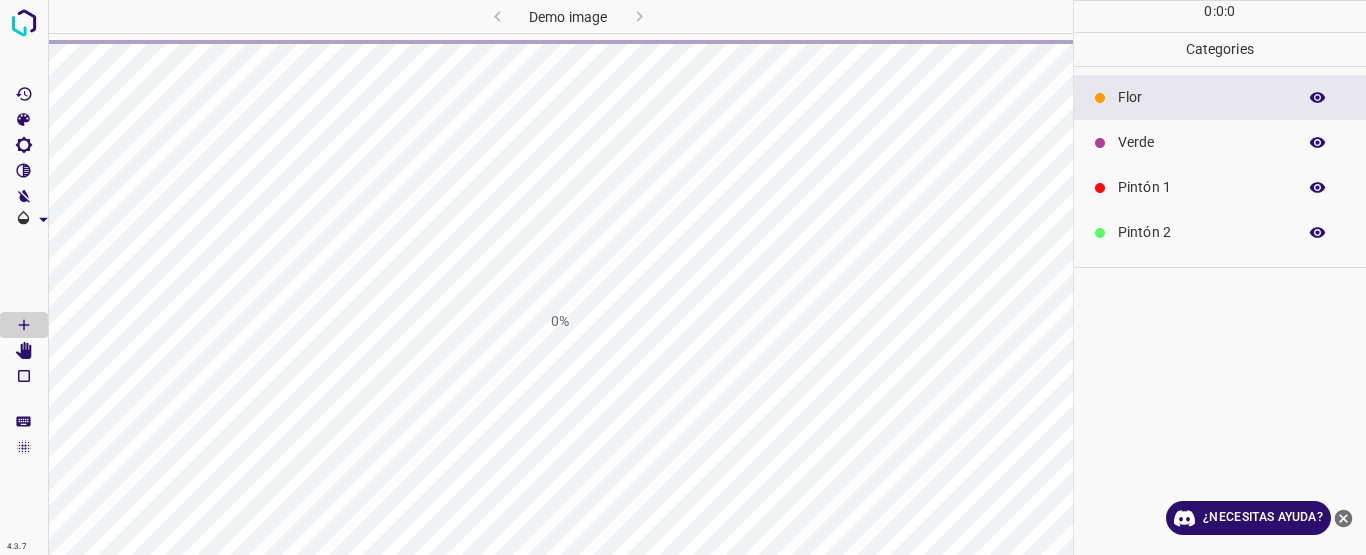 scroll, scrollTop: 0, scrollLeft: 0, axis: both 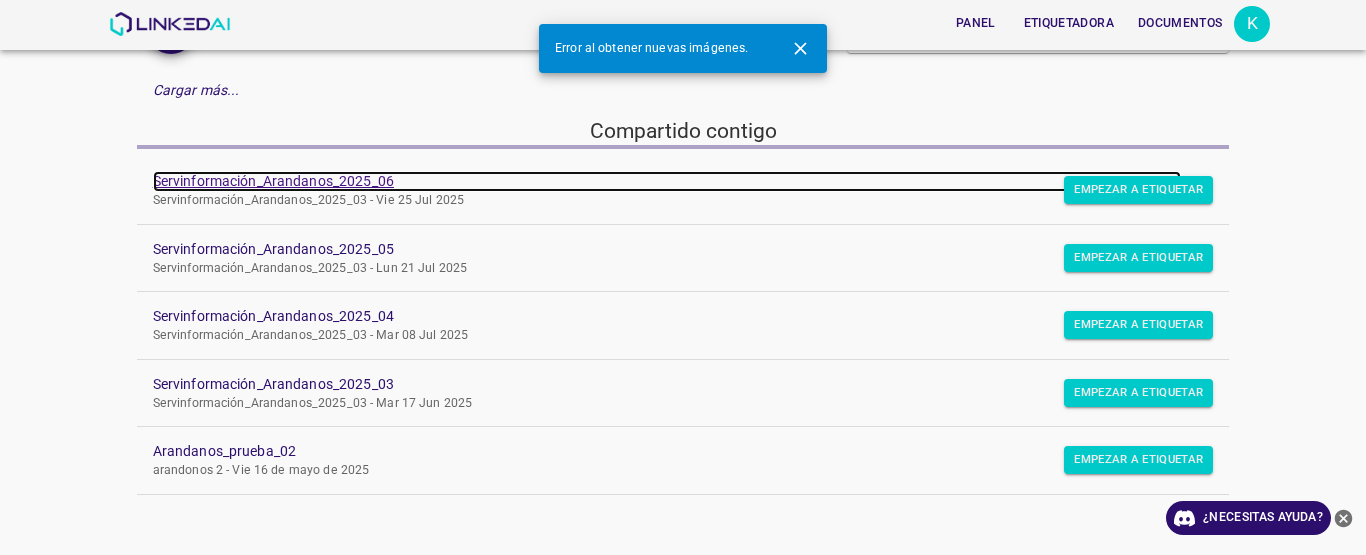 click on "Servinformación_Arandanos_2025_06" at bounding box center [273, 181] 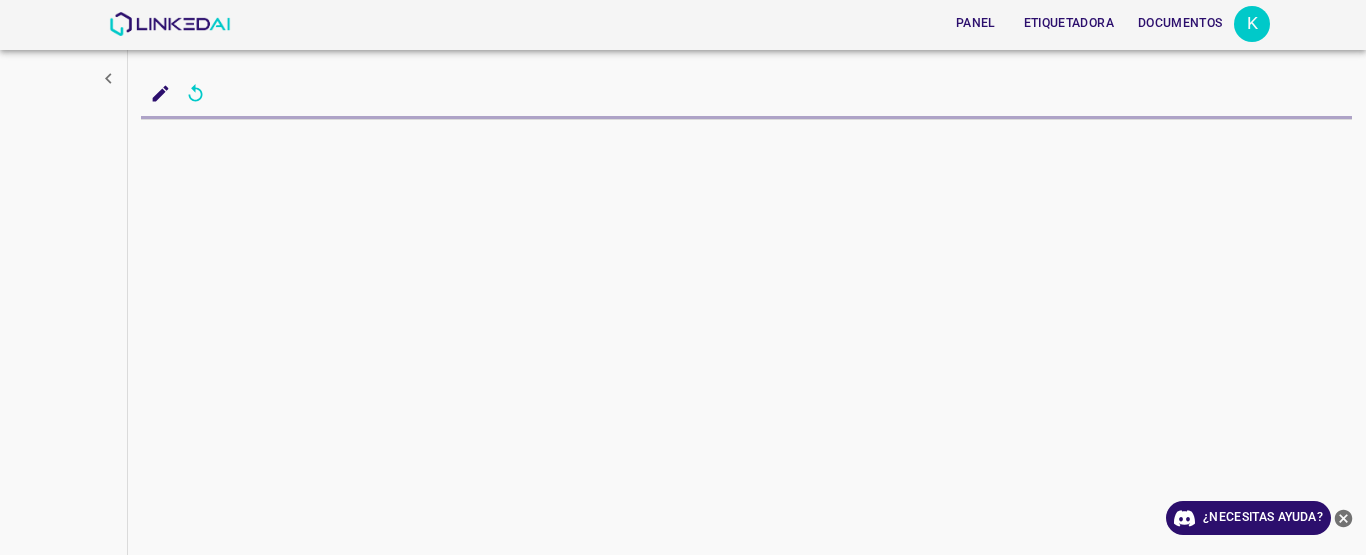 scroll, scrollTop: 0, scrollLeft: 0, axis: both 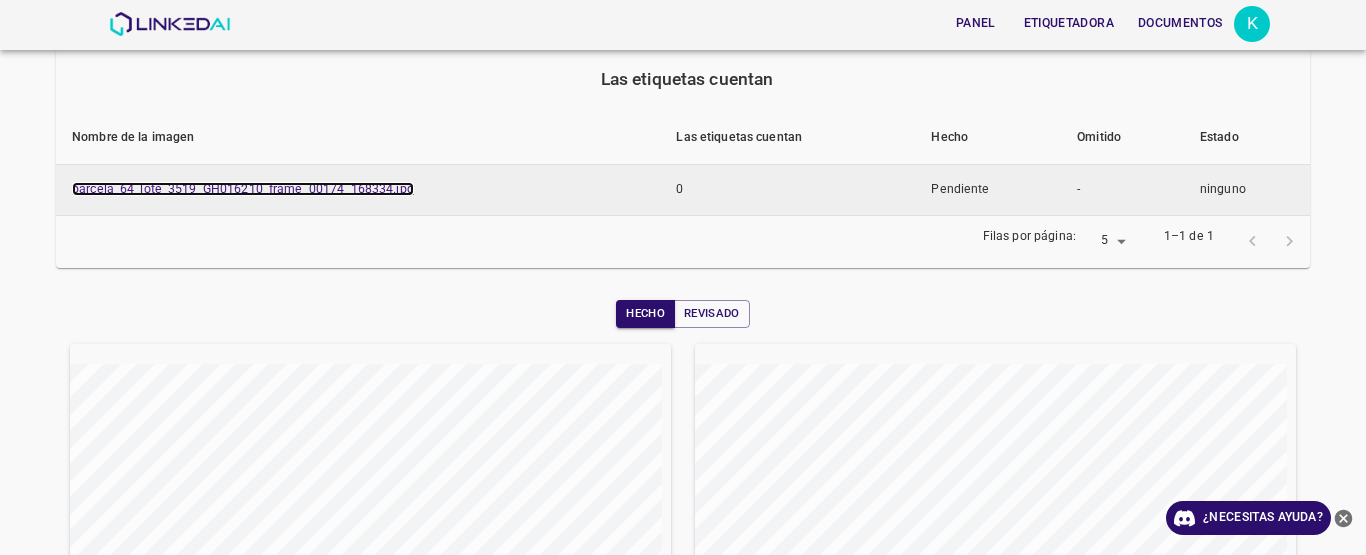 click on "parcela_64_lote_3519_GH016210_frame_00174_168334.jpg" at bounding box center (243, 189) 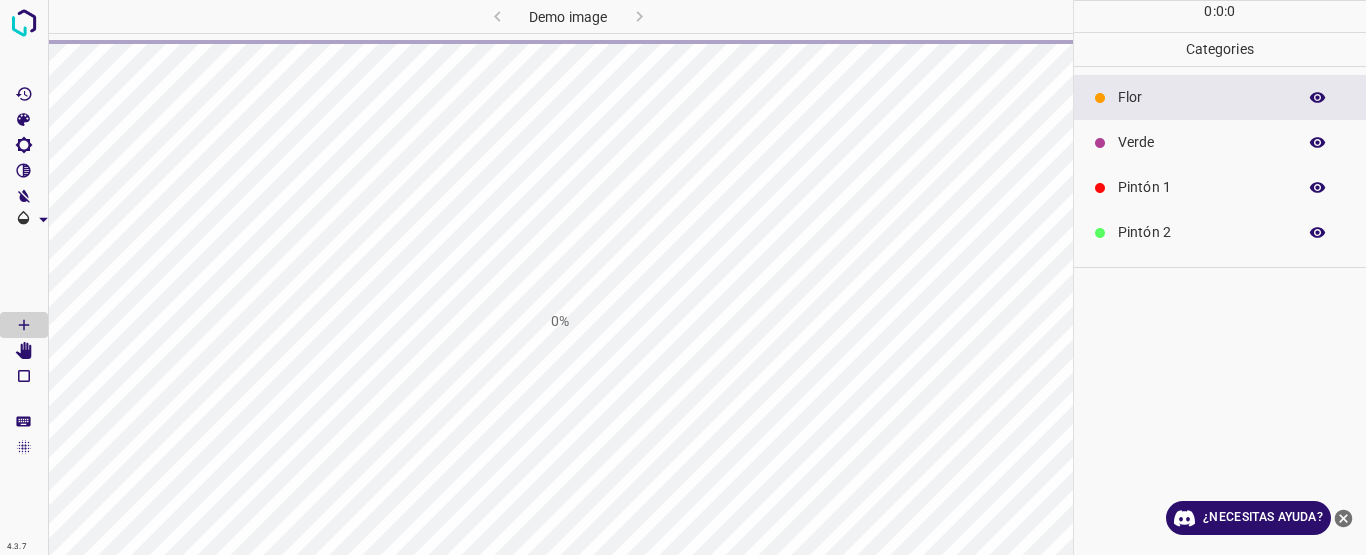 scroll, scrollTop: 0, scrollLeft: 0, axis: both 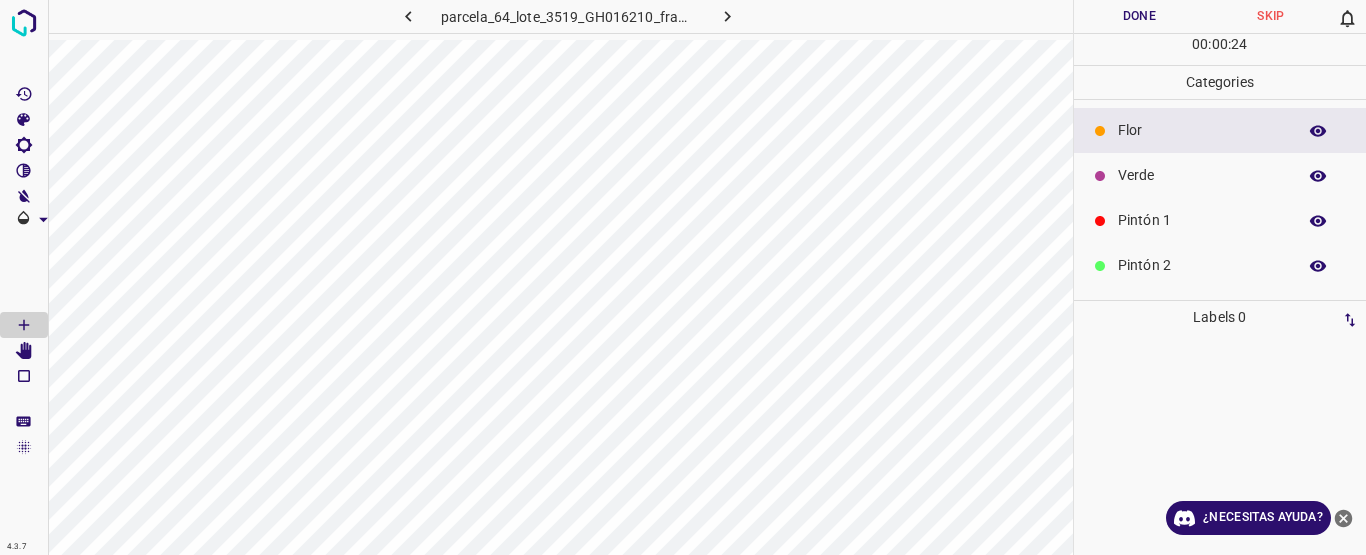 click 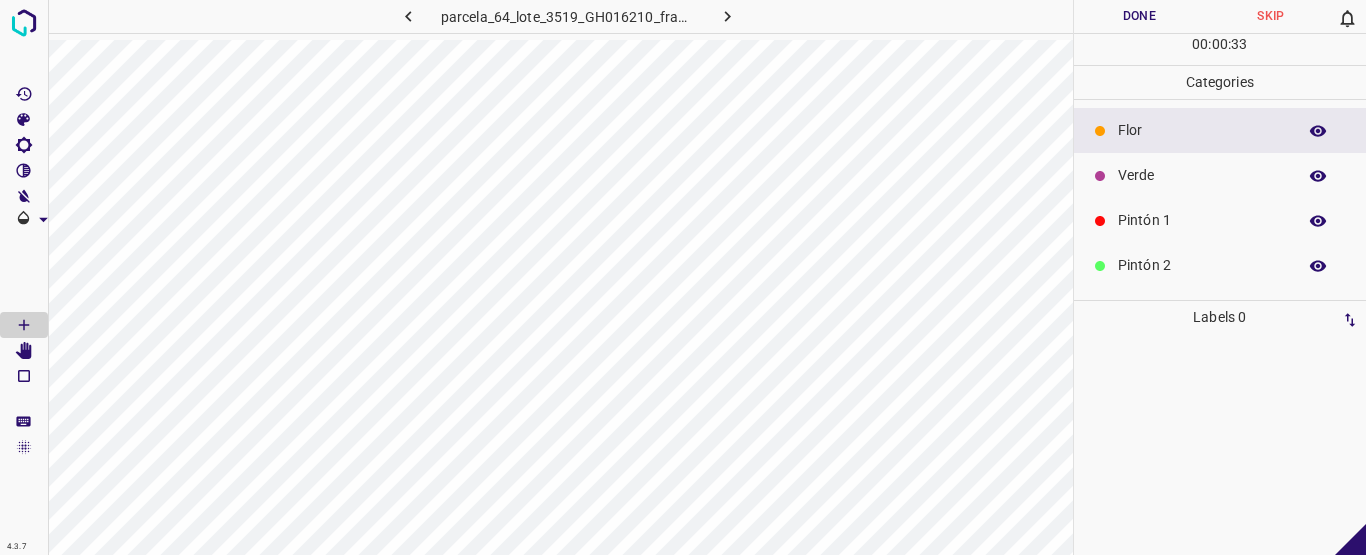 scroll, scrollTop: 176, scrollLeft: 0, axis: vertical 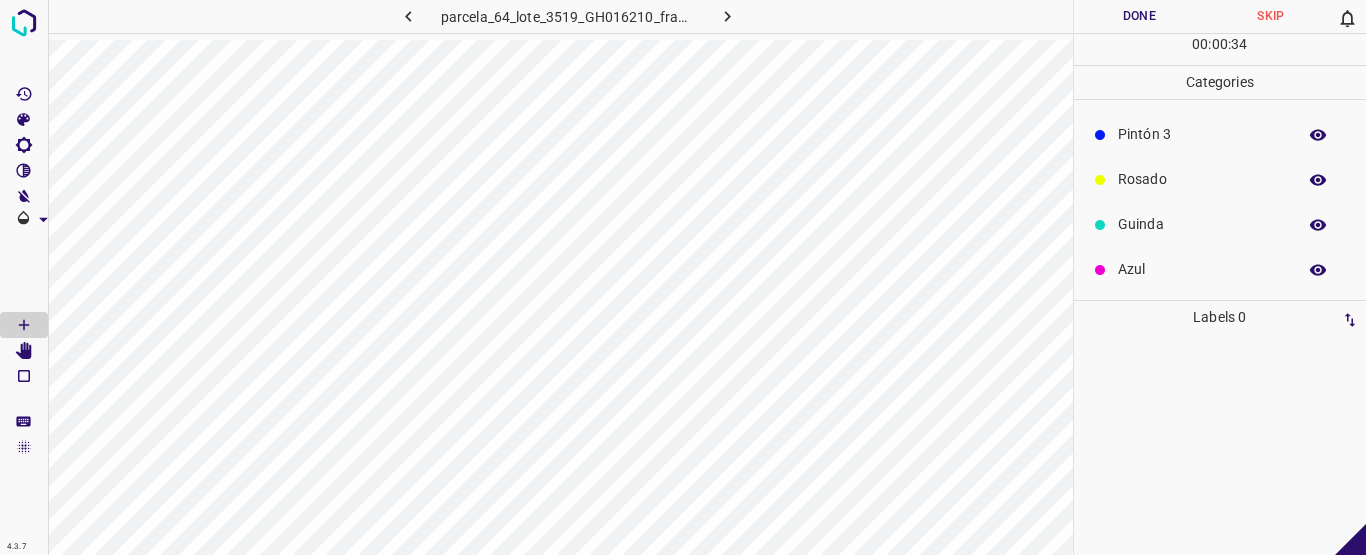 click on "Guinda" at bounding box center (1202, 224) 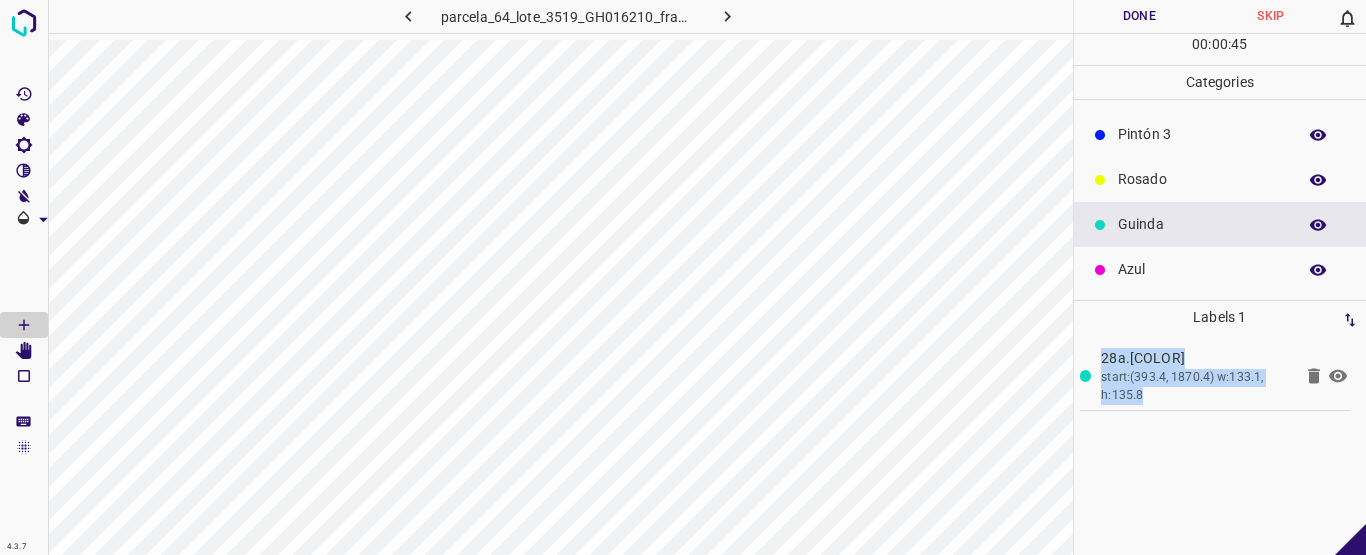 scroll, scrollTop: 0, scrollLeft: 0, axis: both 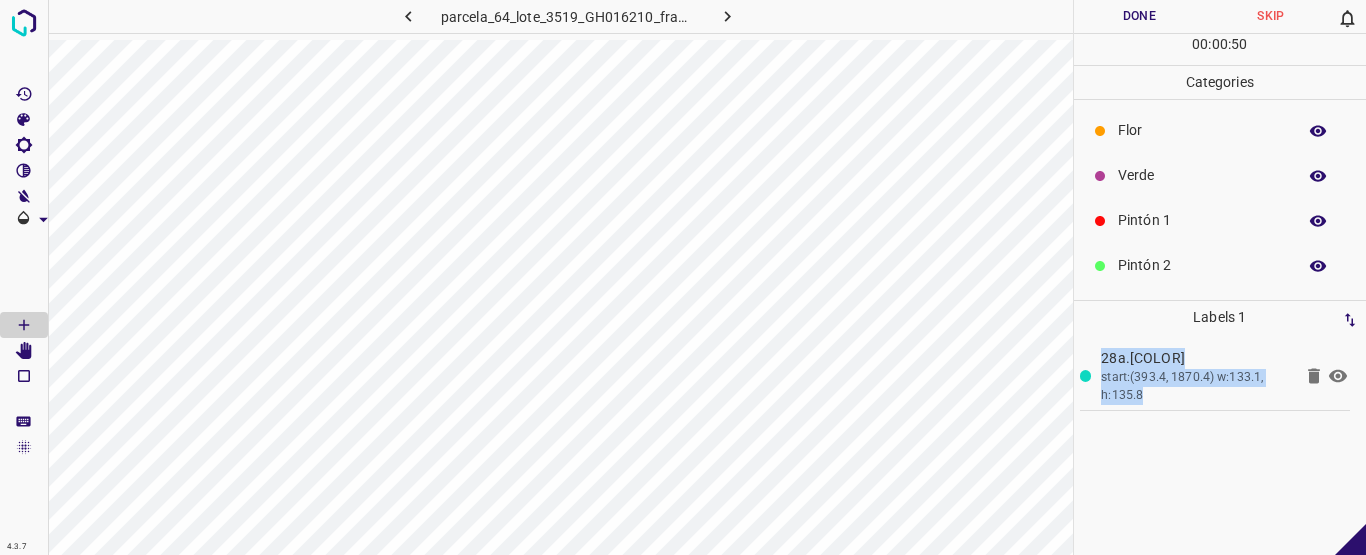 click on "Pintón 1" at bounding box center (1202, 220) 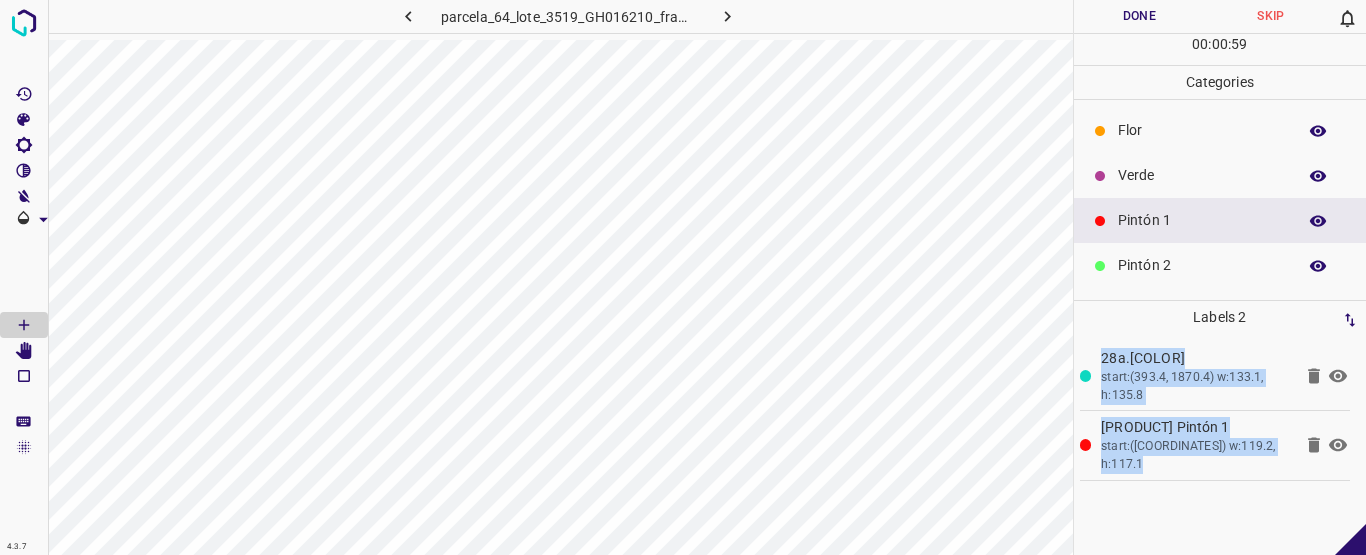 scroll, scrollTop: 133, scrollLeft: 0, axis: vertical 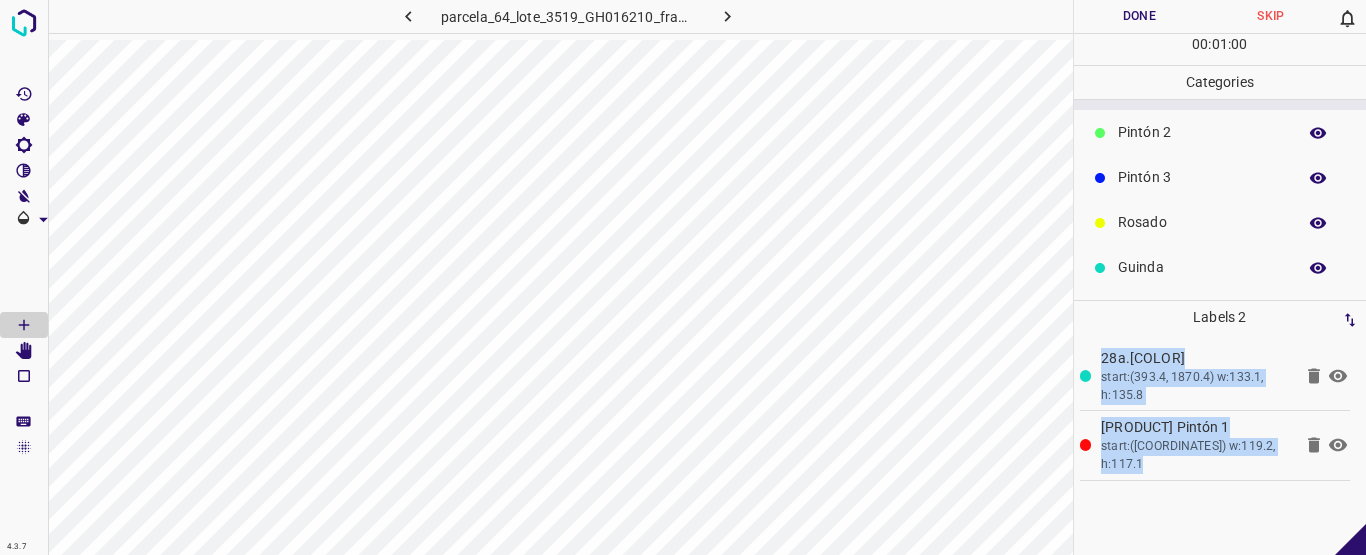click on "Pintón 3" at bounding box center (1202, 177) 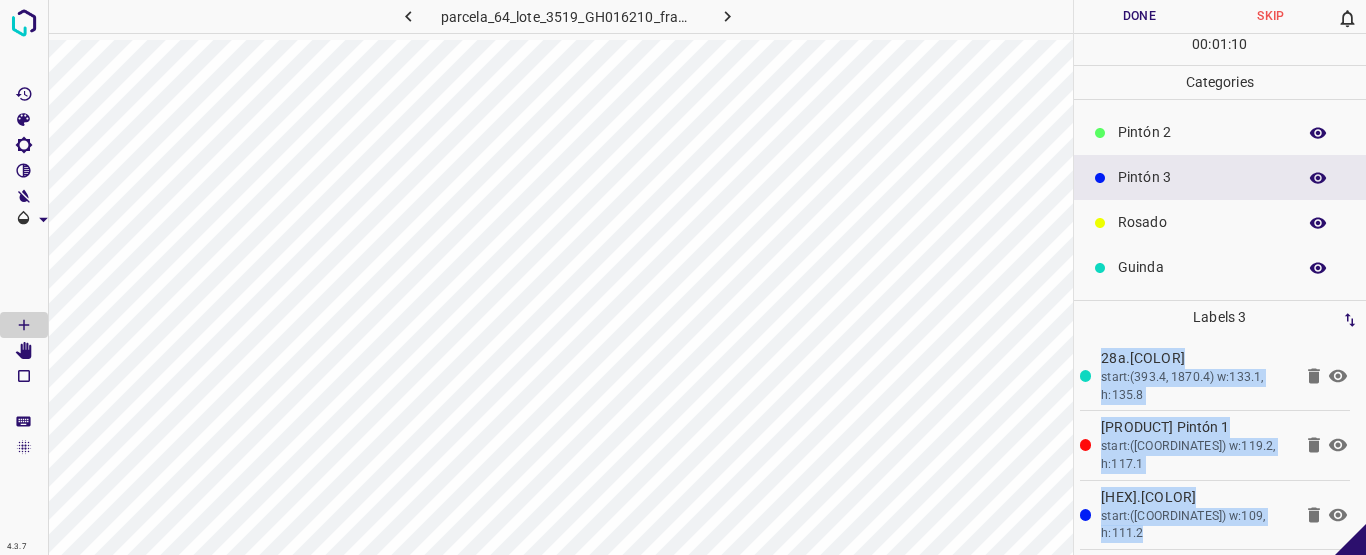 click on "Pintón 2" at bounding box center (1220, 132) 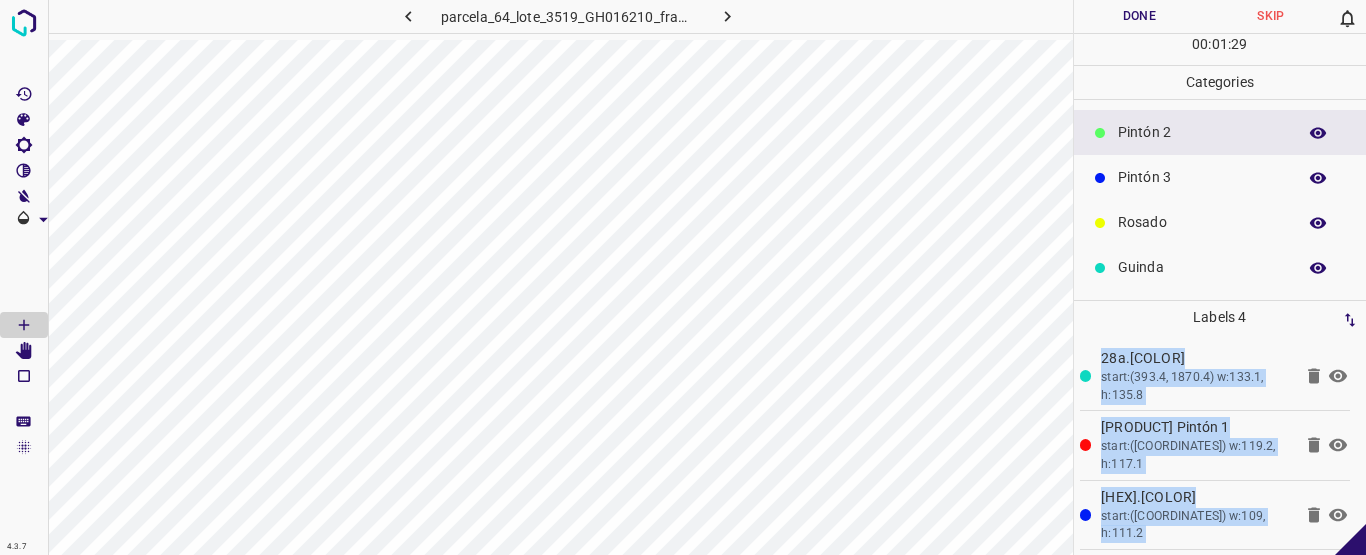 scroll, scrollTop: 0, scrollLeft: 0, axis: both 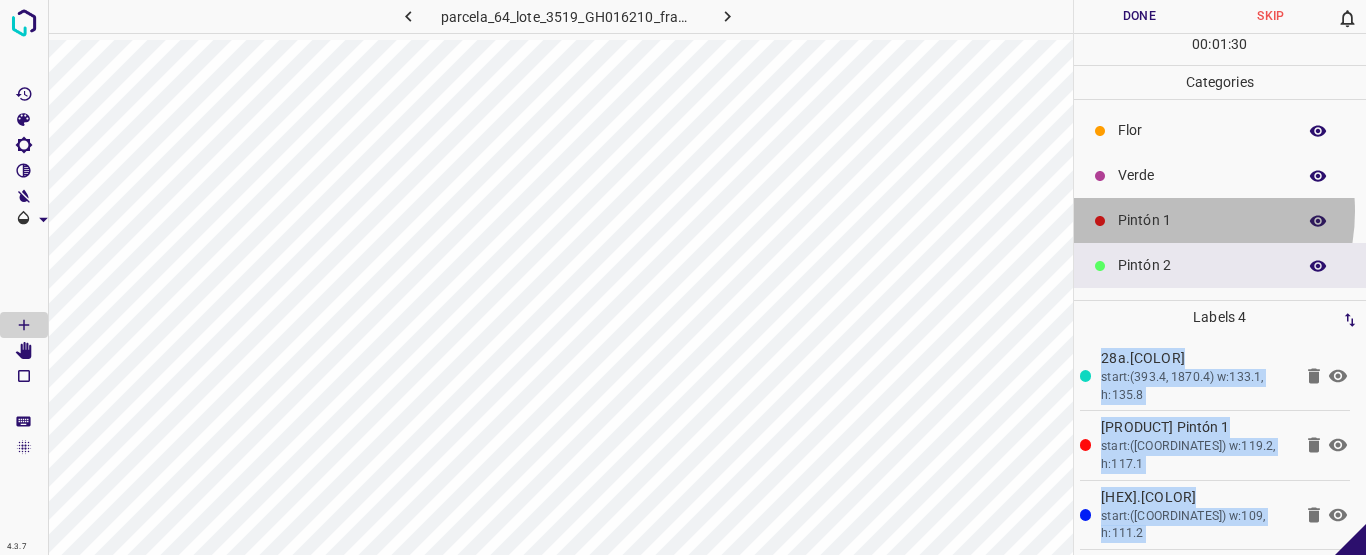 click on "Pintón 1" at bounding box center [1202, 220] 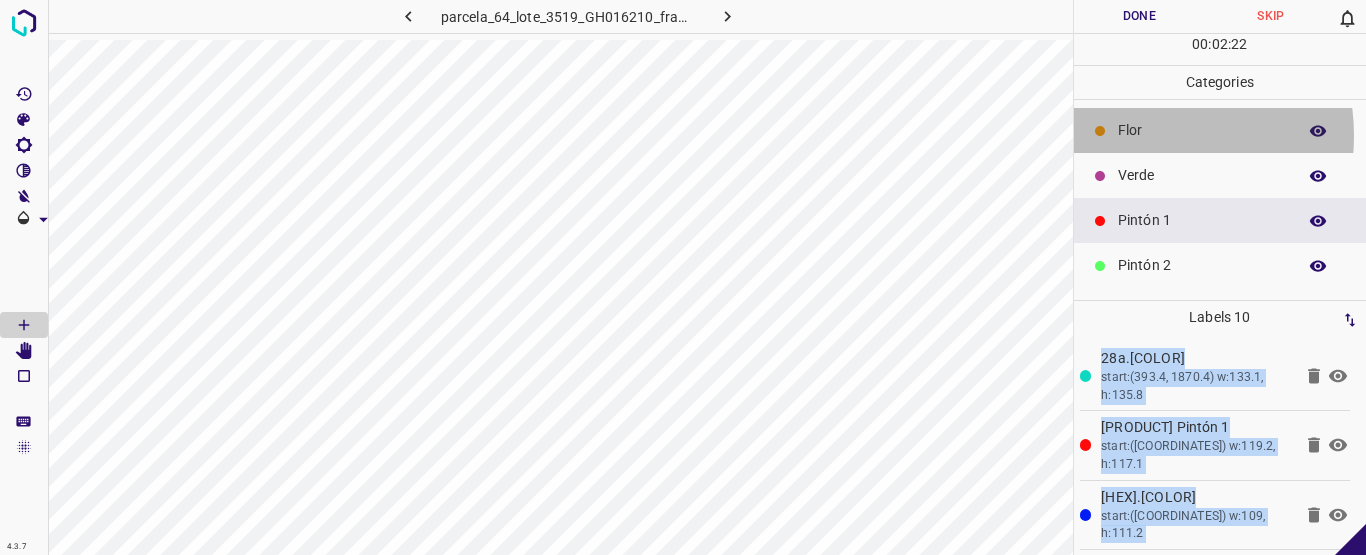 click on "Flor" at bounding box center (1202, 130) 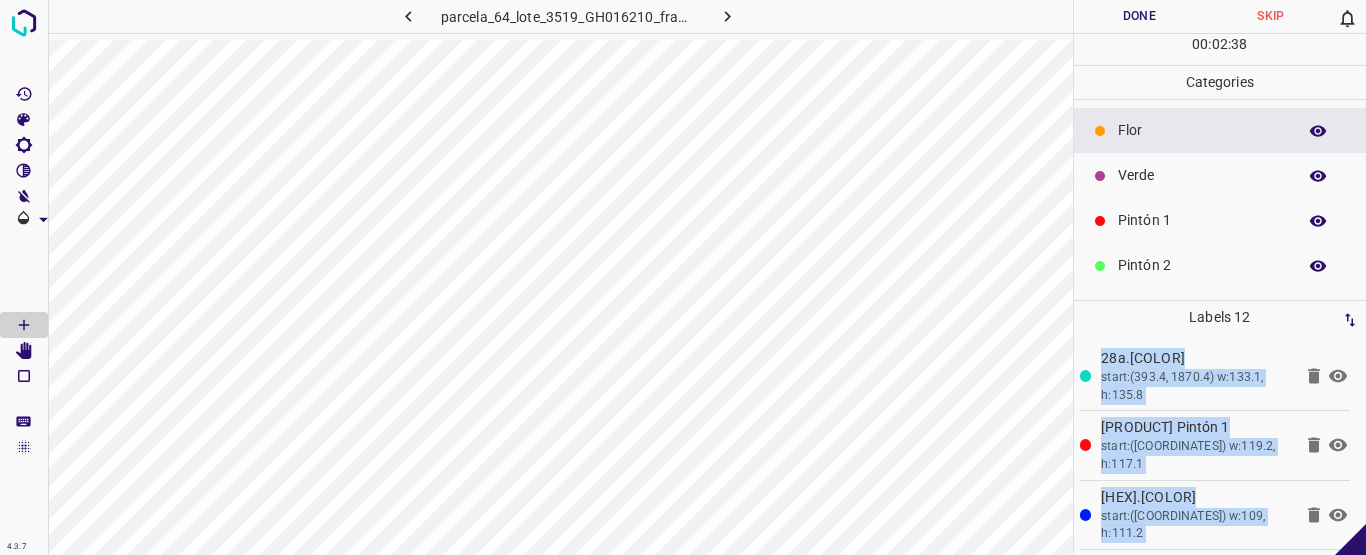 drag, startPoint x: 1124, startPoint y: 173, endPoint x: 1077, endPoint y: 198, distance: 53.235325 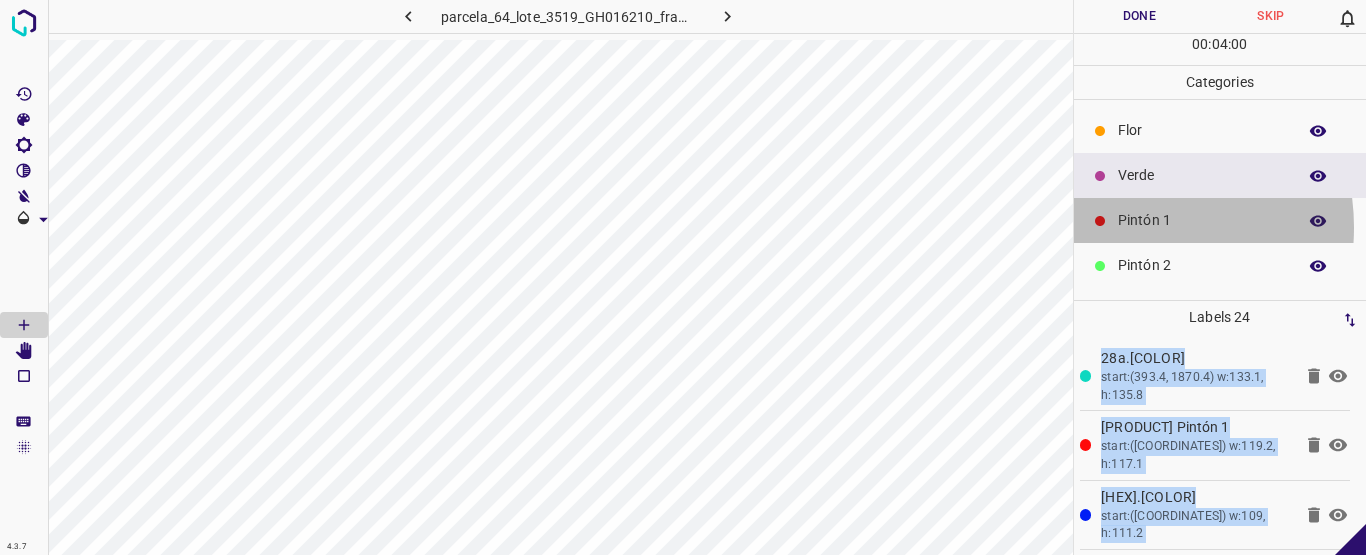 click on "Pintón 1" at bounding box center (1220, 220) 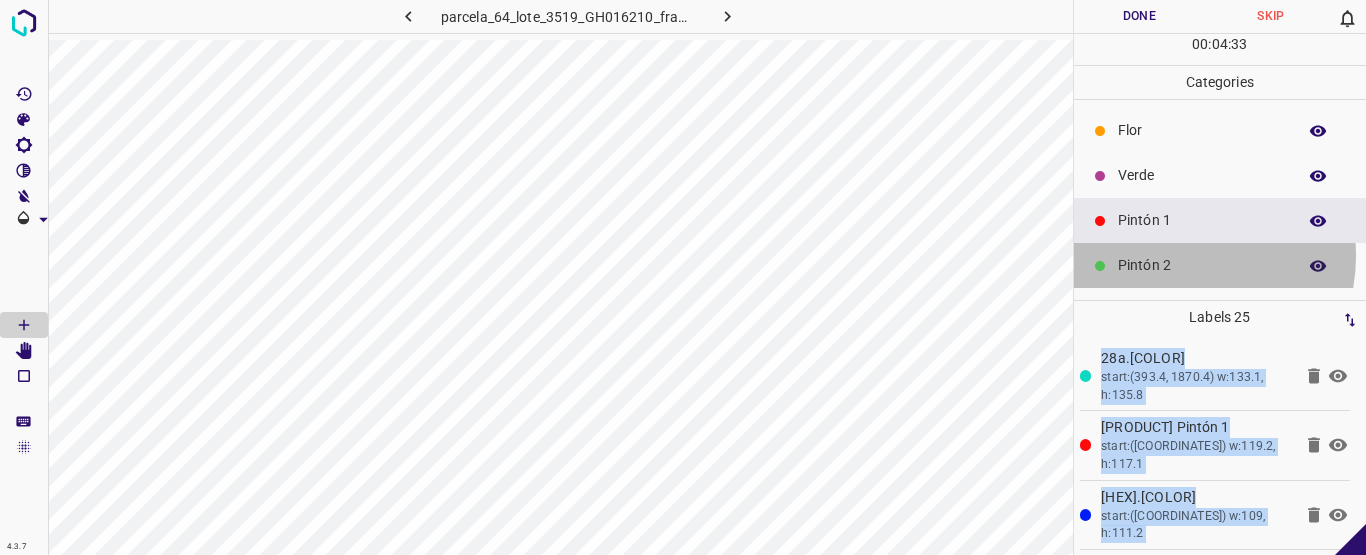 click on "Pintón 2" at bounding box center [1202, 265] 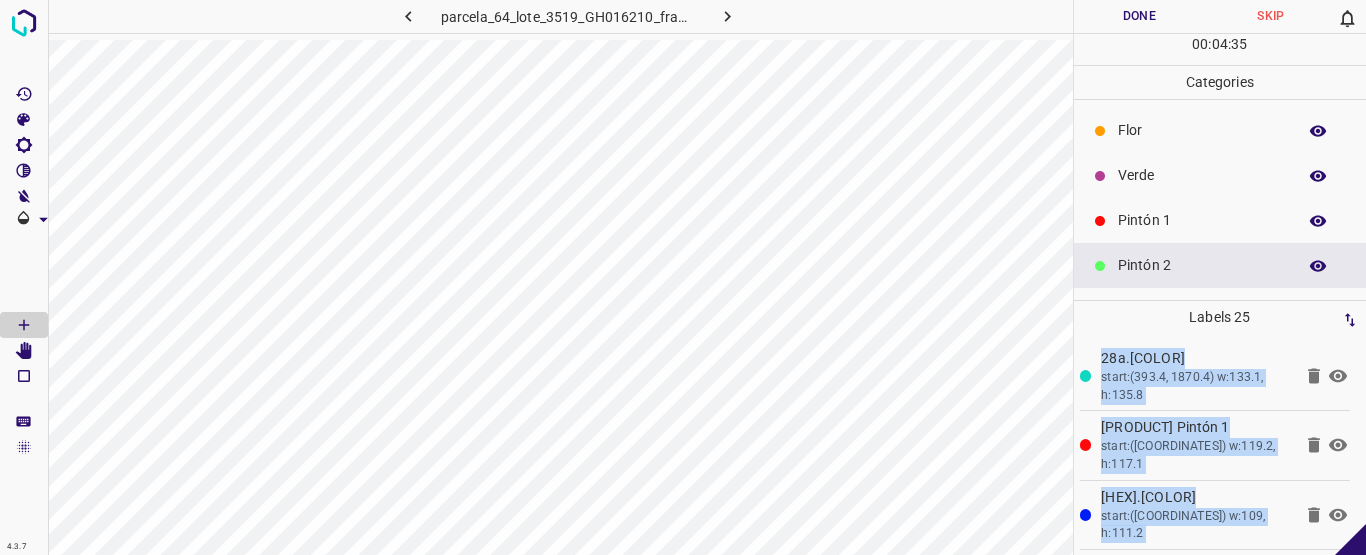 scroll, scrollTop: 133, scrollLeft: 0, axis: vertical 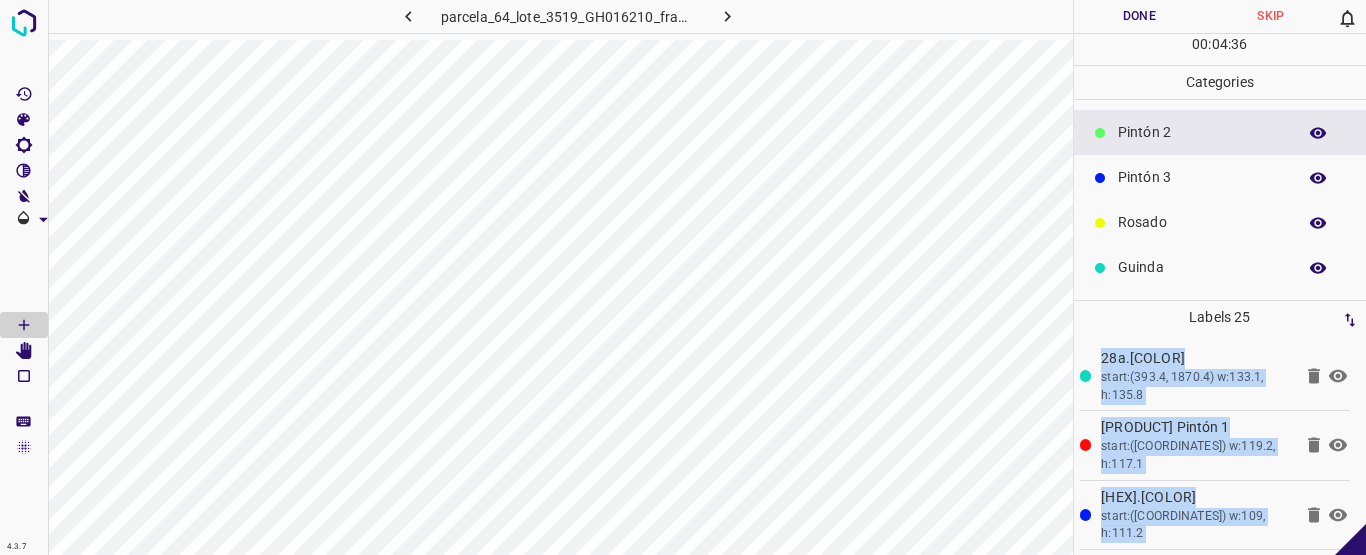 click on "Pintón 3" at bounding box center (1202, 177) 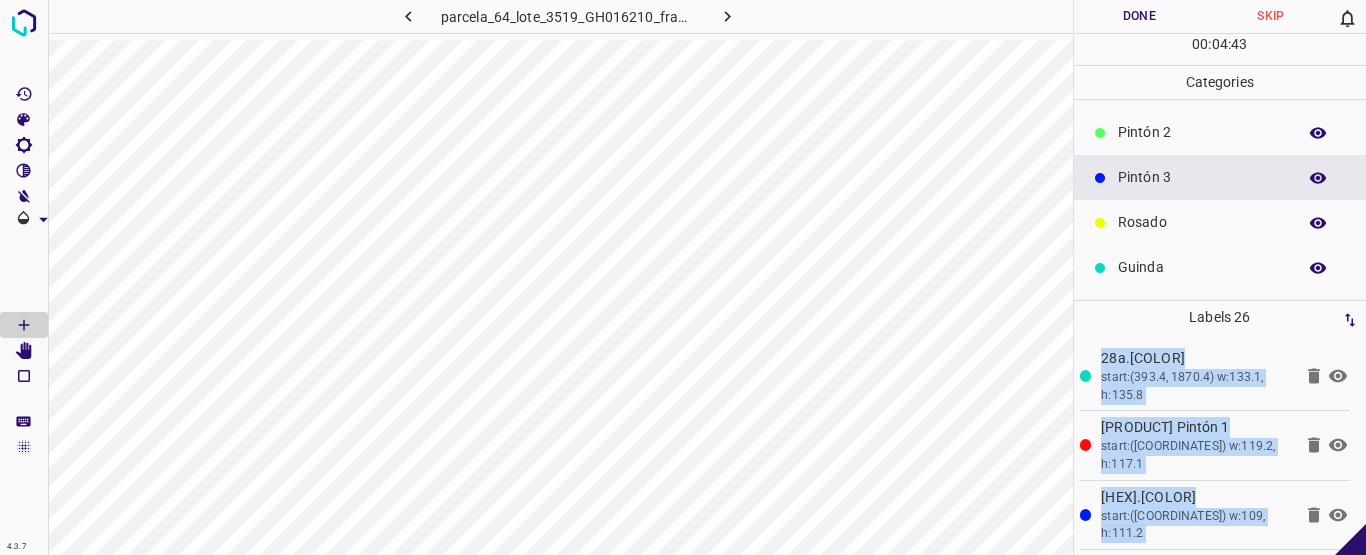click on "Pintón 2" at bounding box center (1220, 132) 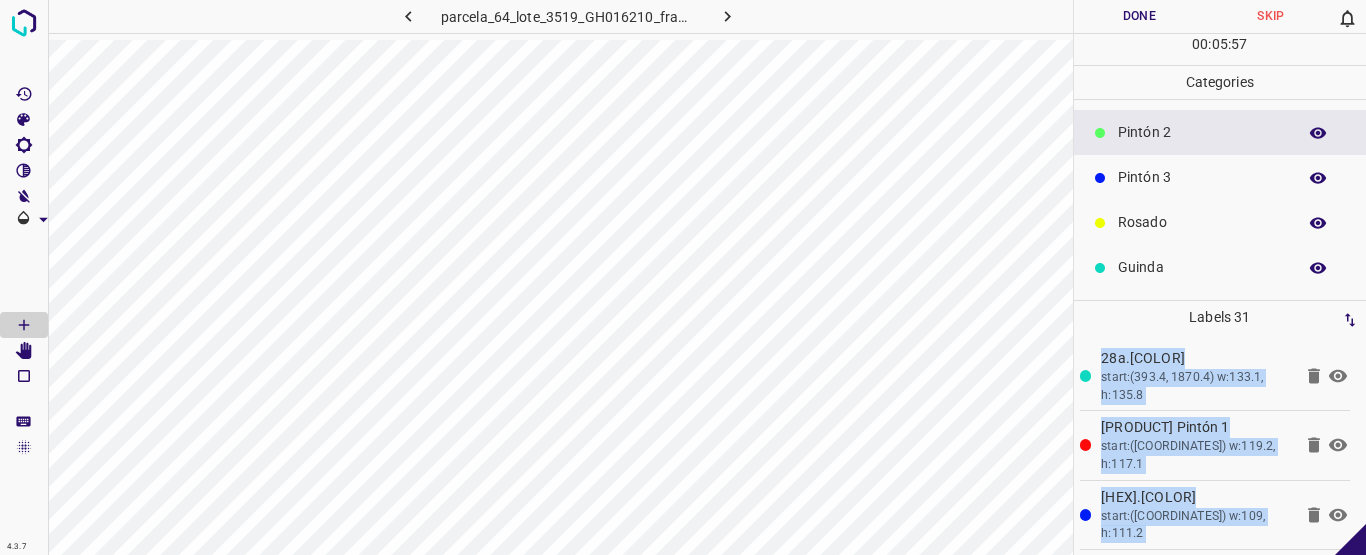 scroll, scrollTop: 0, scrollLeft: 0, axis: both 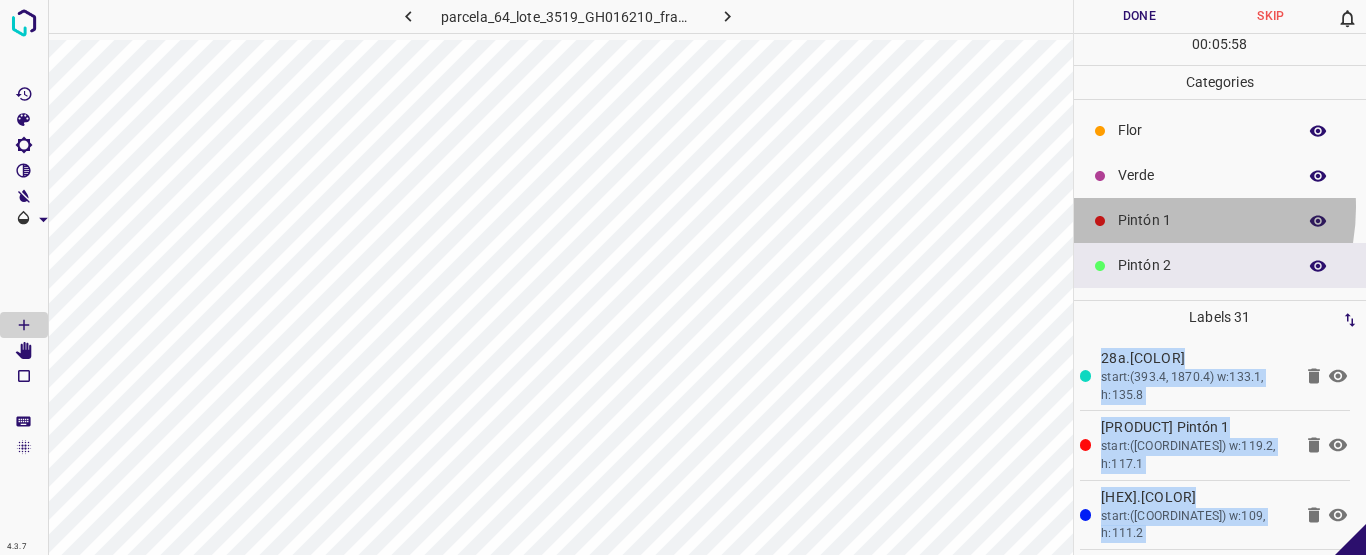 click on "Pintón 1" at bounding box center [1220, 220] 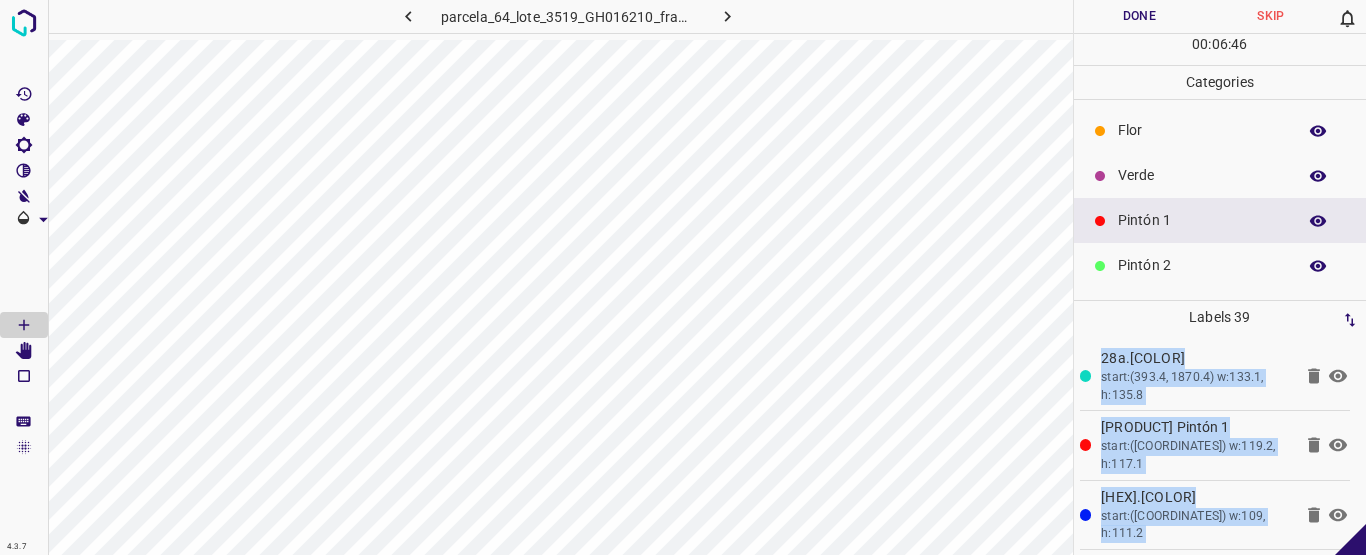 click on "Verde" at bounding box center [1202, 175] 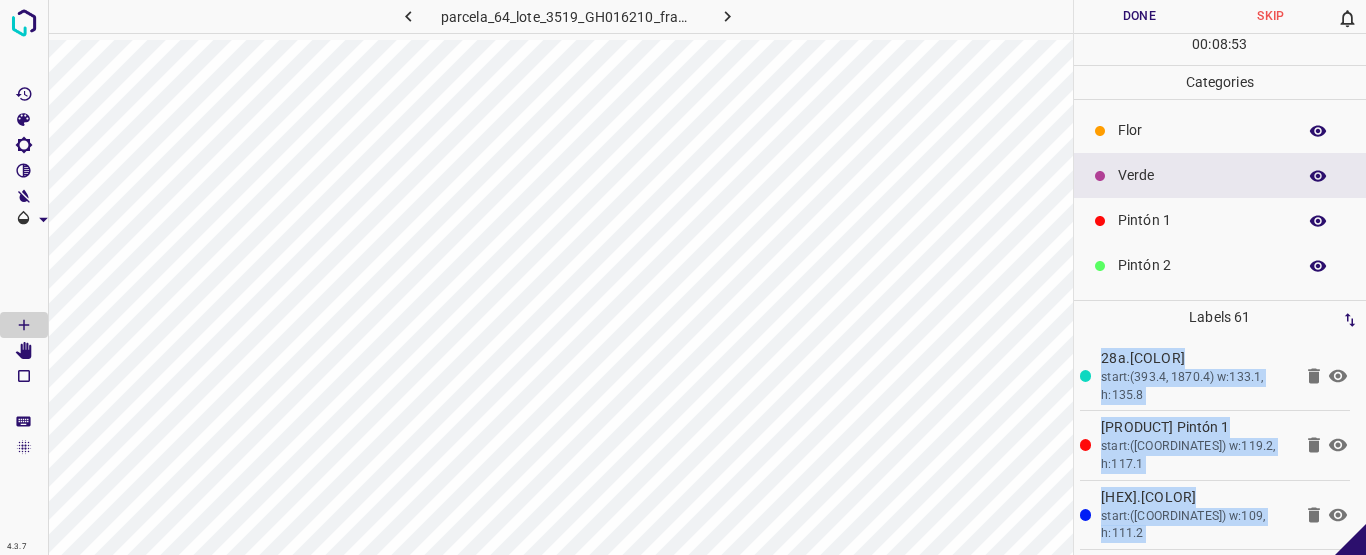 click on "Pintón 2" at bounding box center [1202, 265] 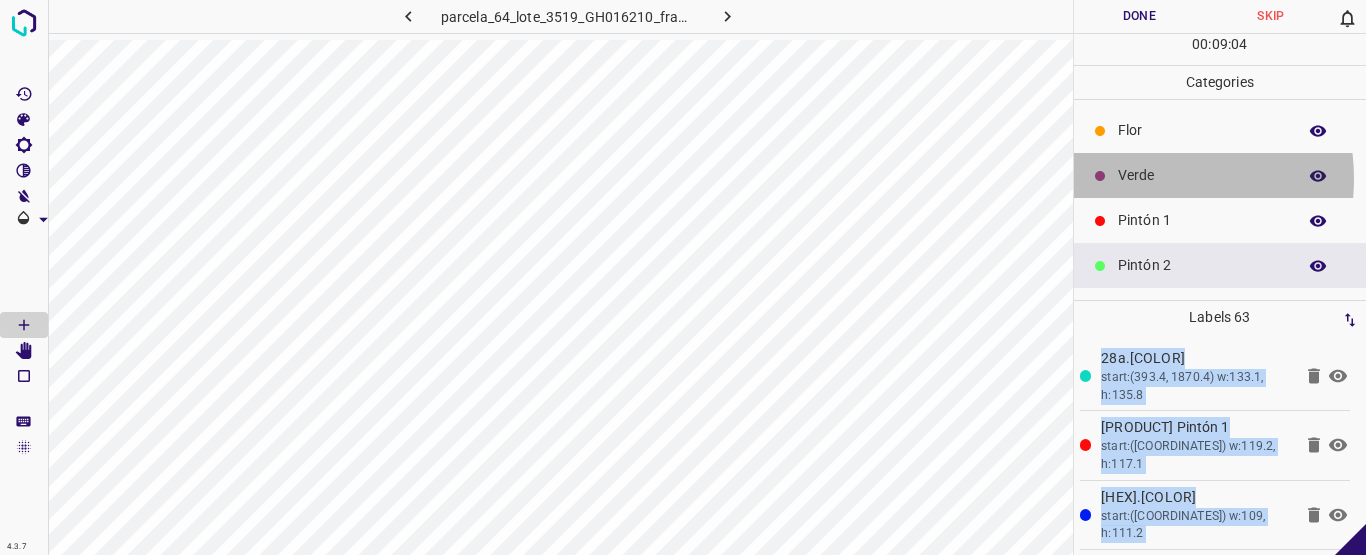 drag, startPoint x: 1137, startPoint y: 178, endPoint x: 1086, endPoint y: 187, distance: 51.78803 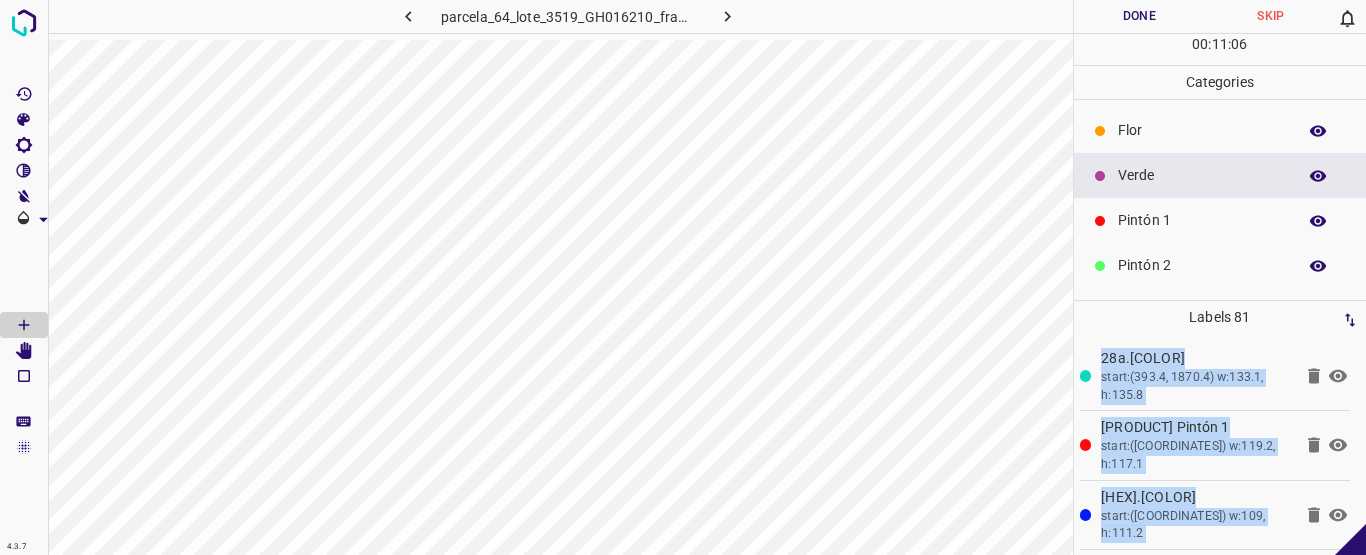 scroll, scrollTop: 176, scrollLeft: 0, axis: vertical 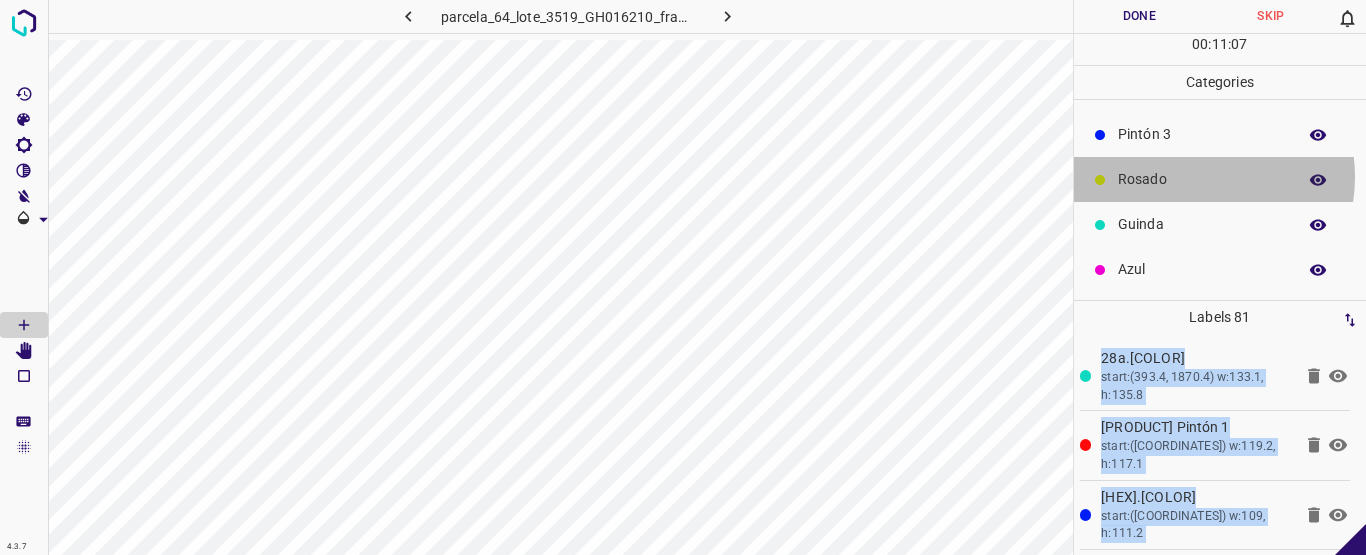 click on "Rosado" at bounding box center [1202, 179] 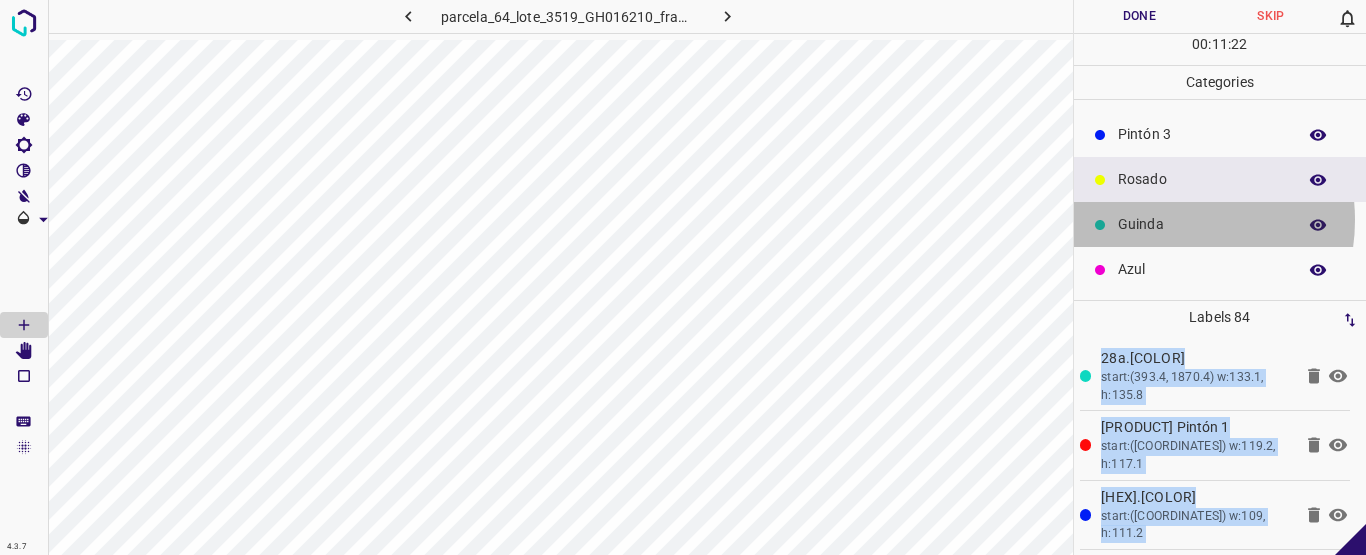 click on "Guinda" at bounding box center (1202, 224) 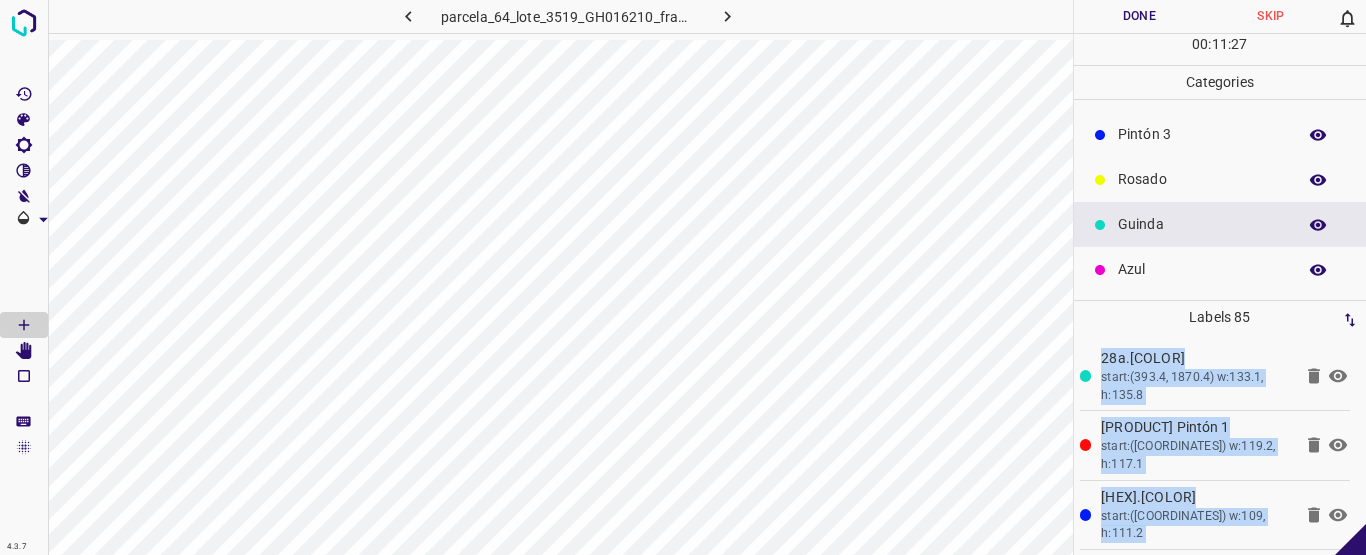 click on "Pintón 3" at bounding box center [1202, 134] 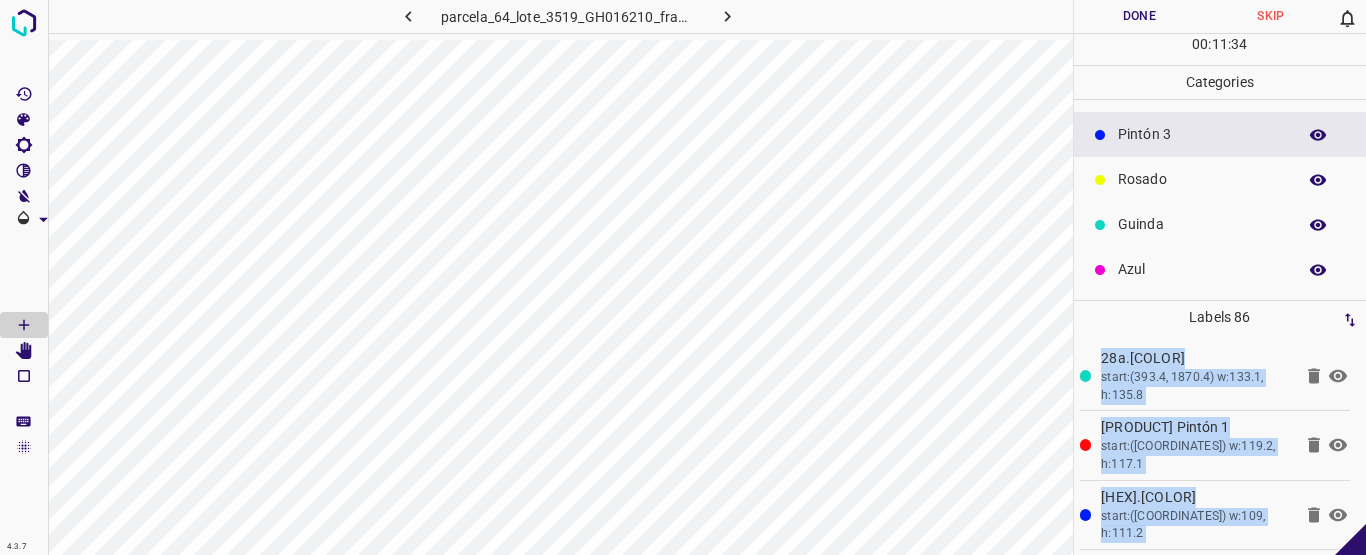 scroll, scrollTop: 43, scrollLeft: 0, axis: vertical 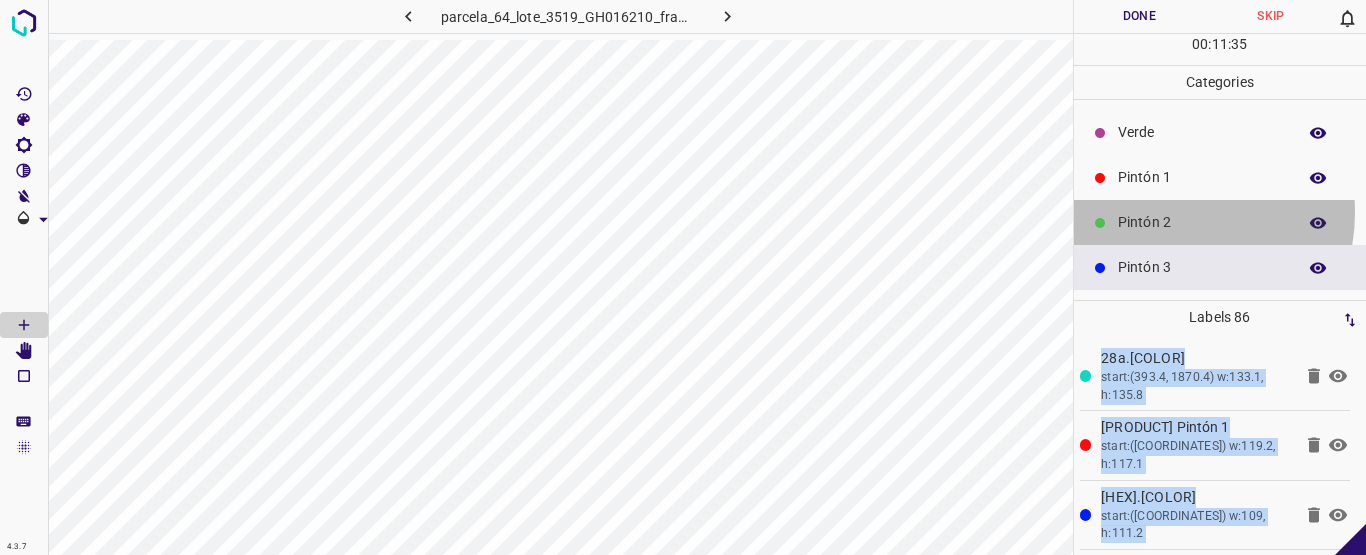 click on "Pintón 2" at bounding box center (1202, 222) 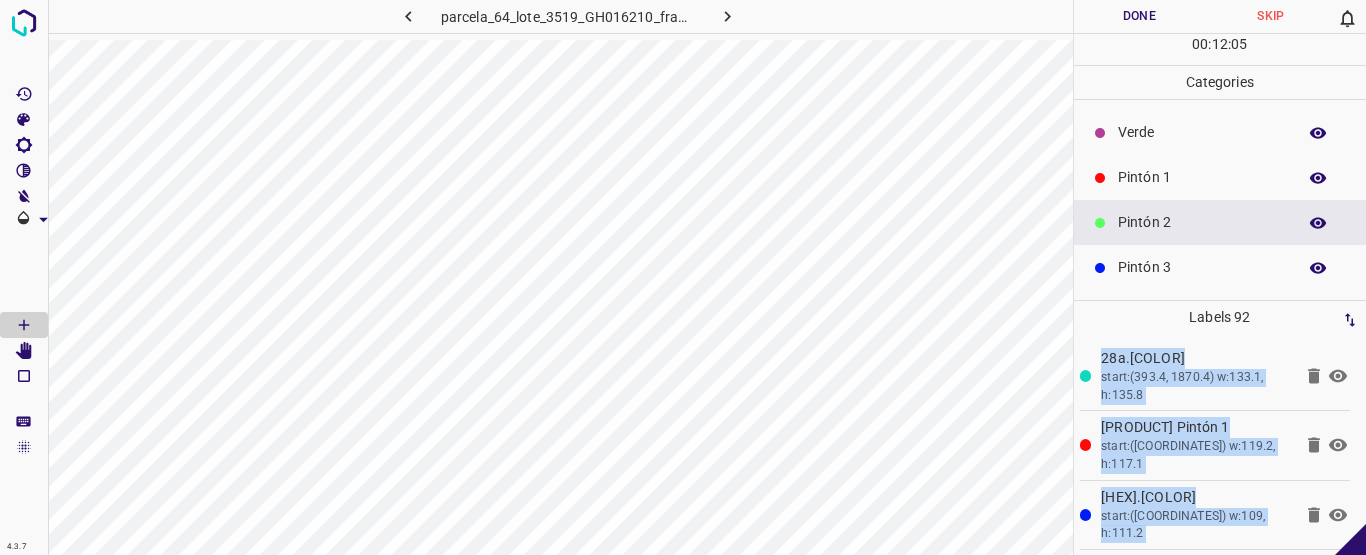 click on "Pintón 3" at bounding box center [1220, 267] 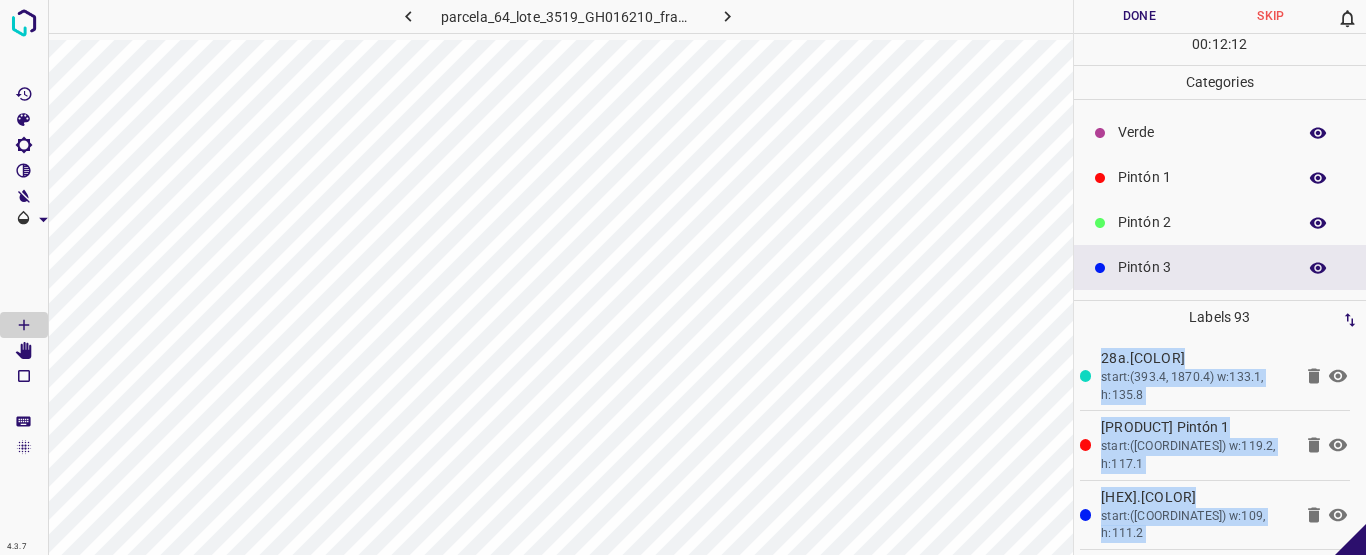 click on "Pintón 2" at bounding box center (1202, 222) 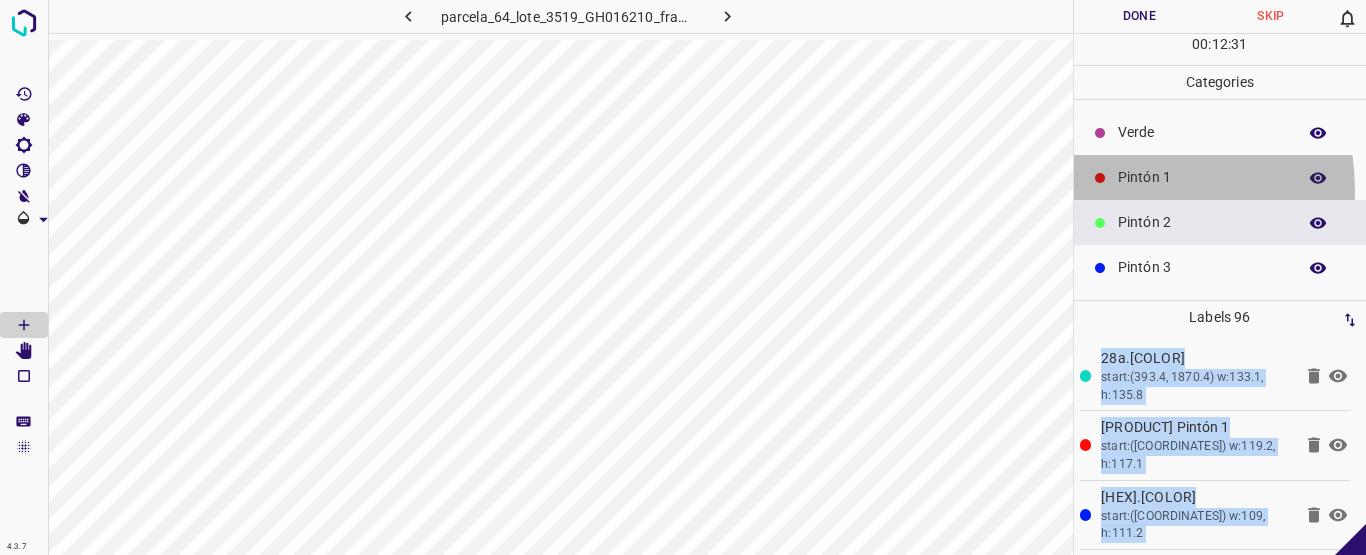 click on "Pintón 1" at bounding box center [1220, 177] 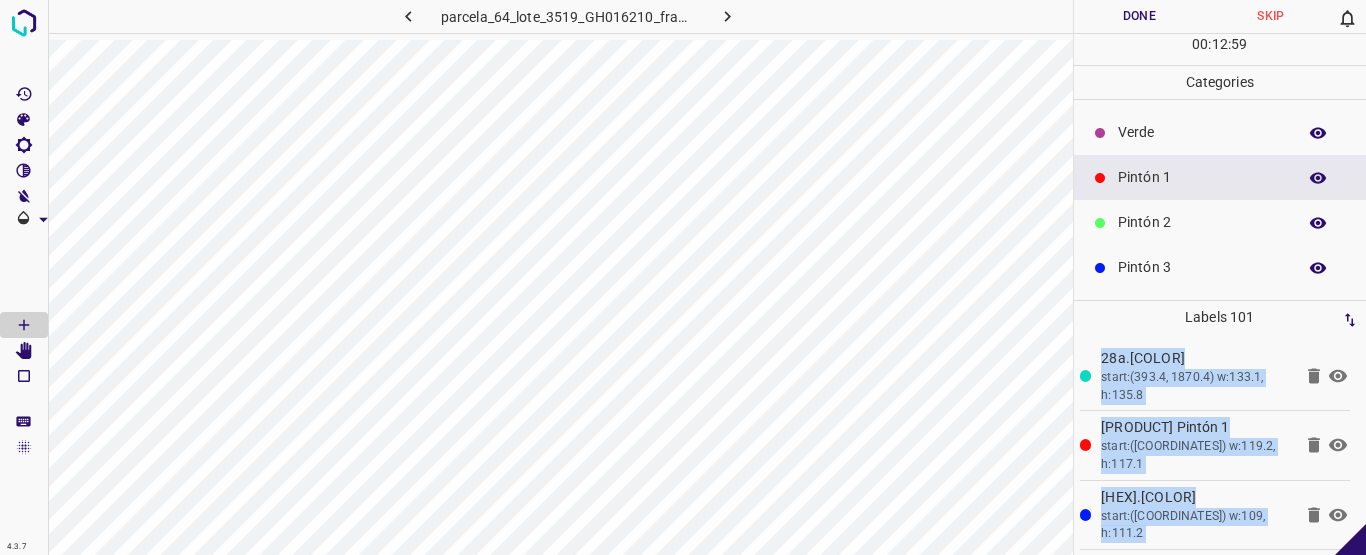 click on "Pintón 2" at bounding box center [1202, 222] 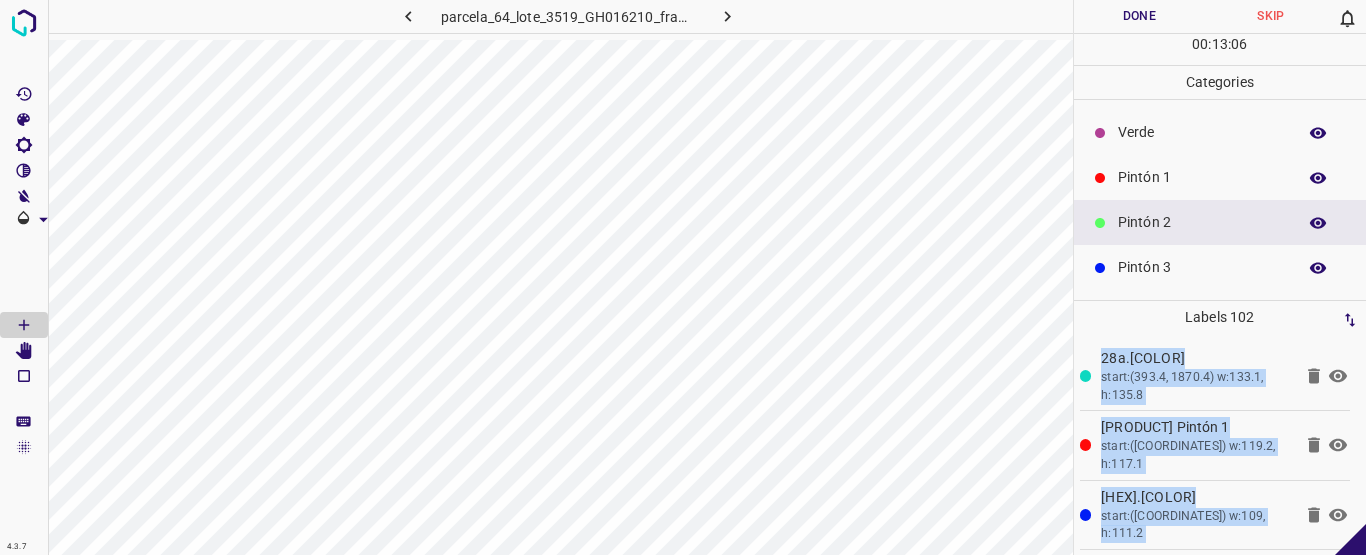 click on "Verde" at bounding box center [1202, 132] 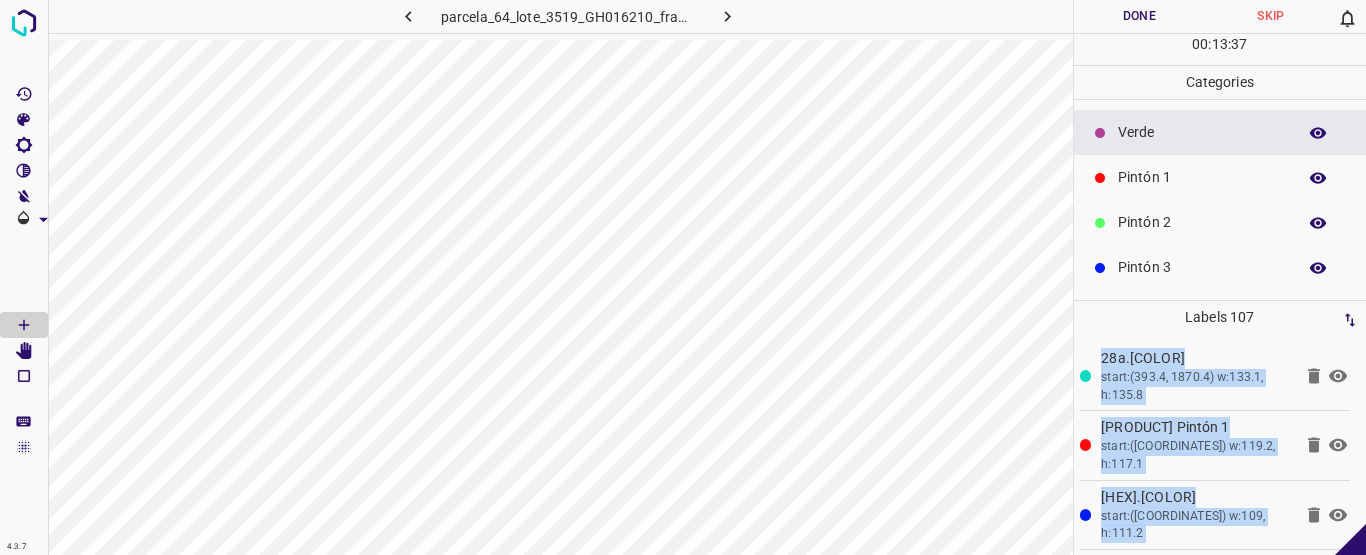 click on "Pintón 2" at bounding box center [1202, 222] 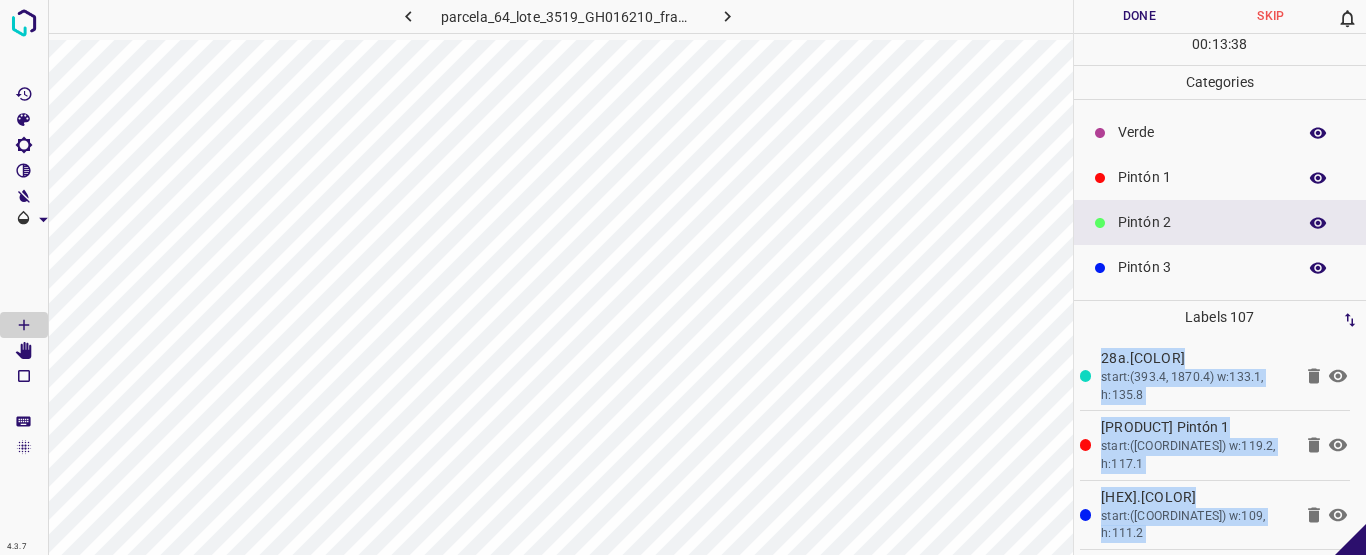 click on "Pintón 1" at bounding box center (1202, 177) 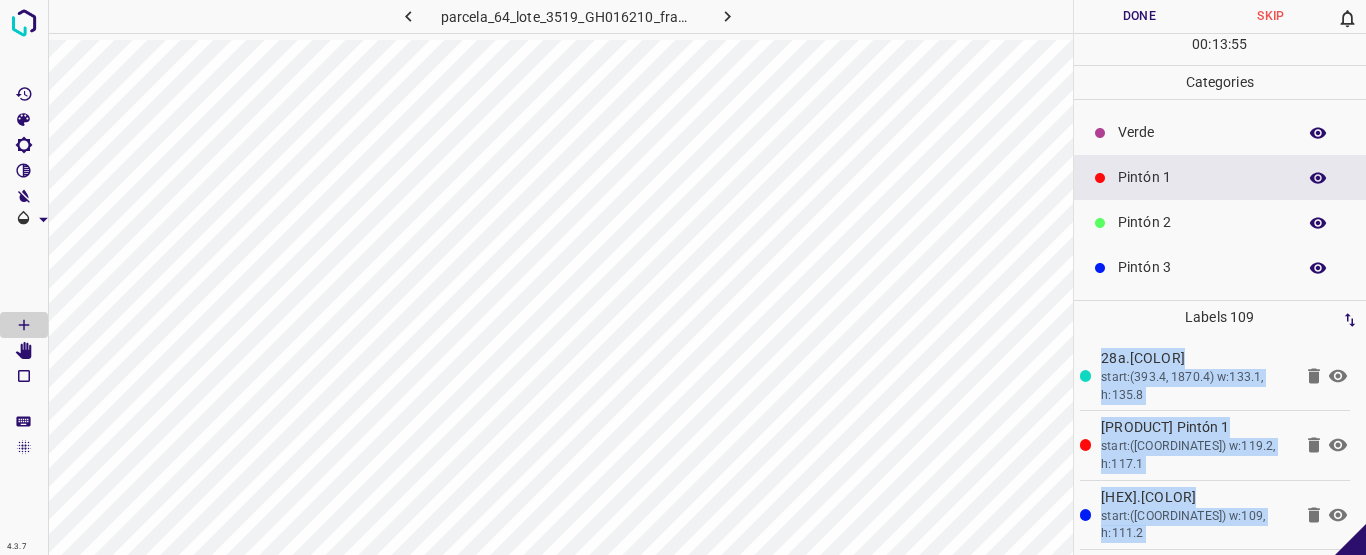 drag, startPoint x: 1125, startPoint y: 142, endPoint x: 1094, endPoint y: 167, distance: 39.824615 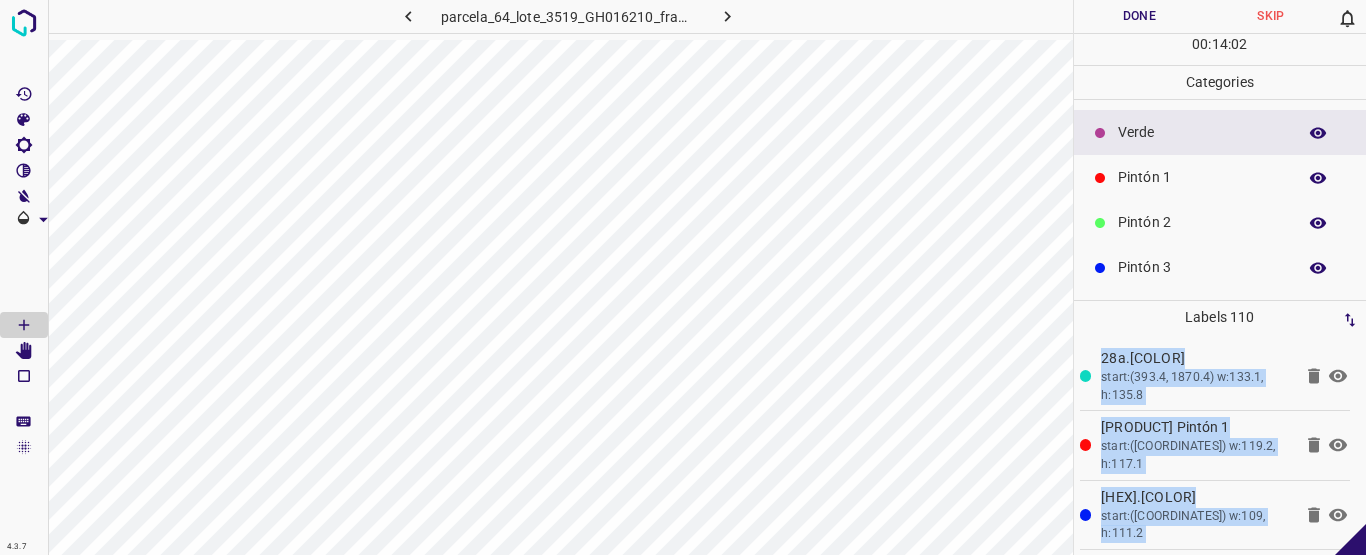 scroll, scrollTop: 176, scrollLeft: 0, axis: vertical 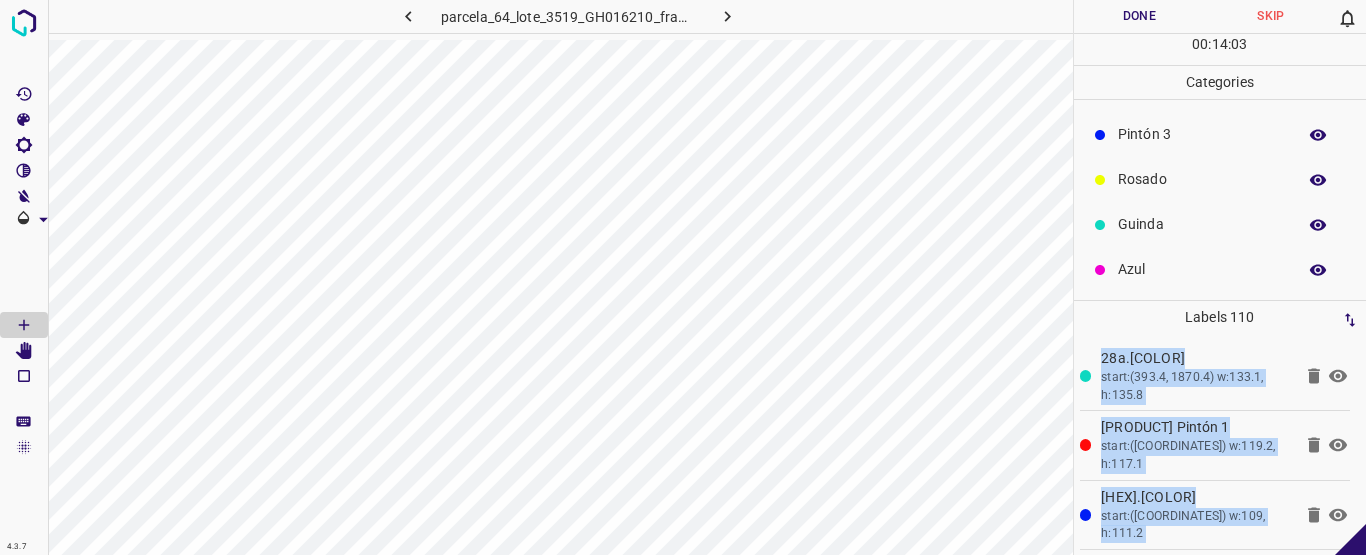 click on "Azul" at bounding box center (1202, 269) 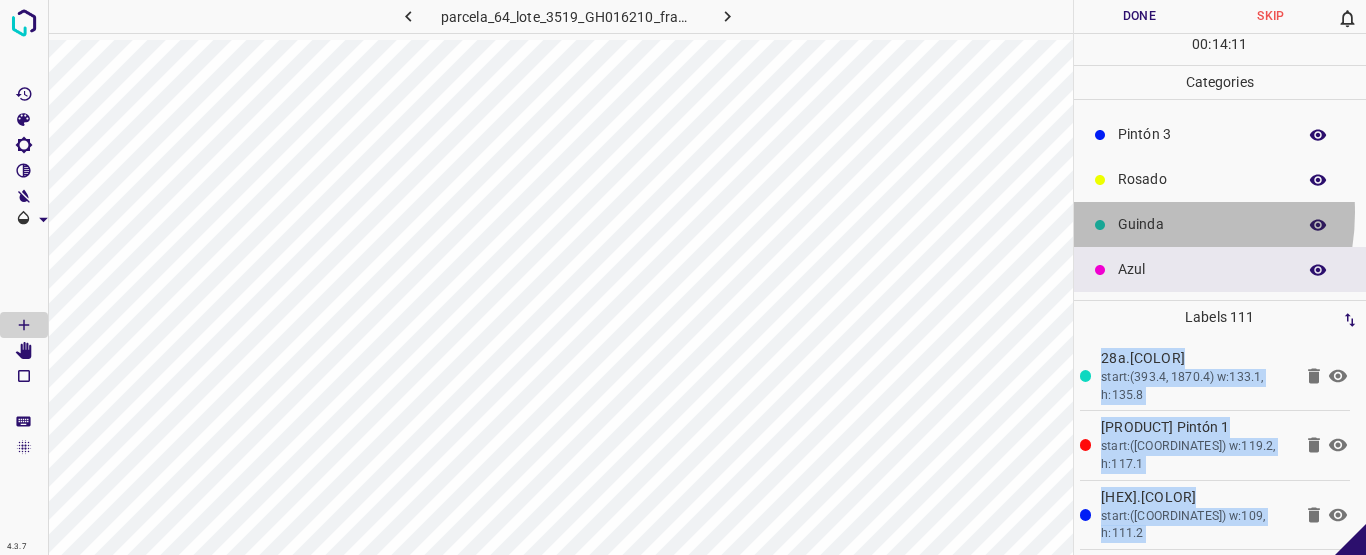click on "Guinda" at bounding box center [1220, 224] 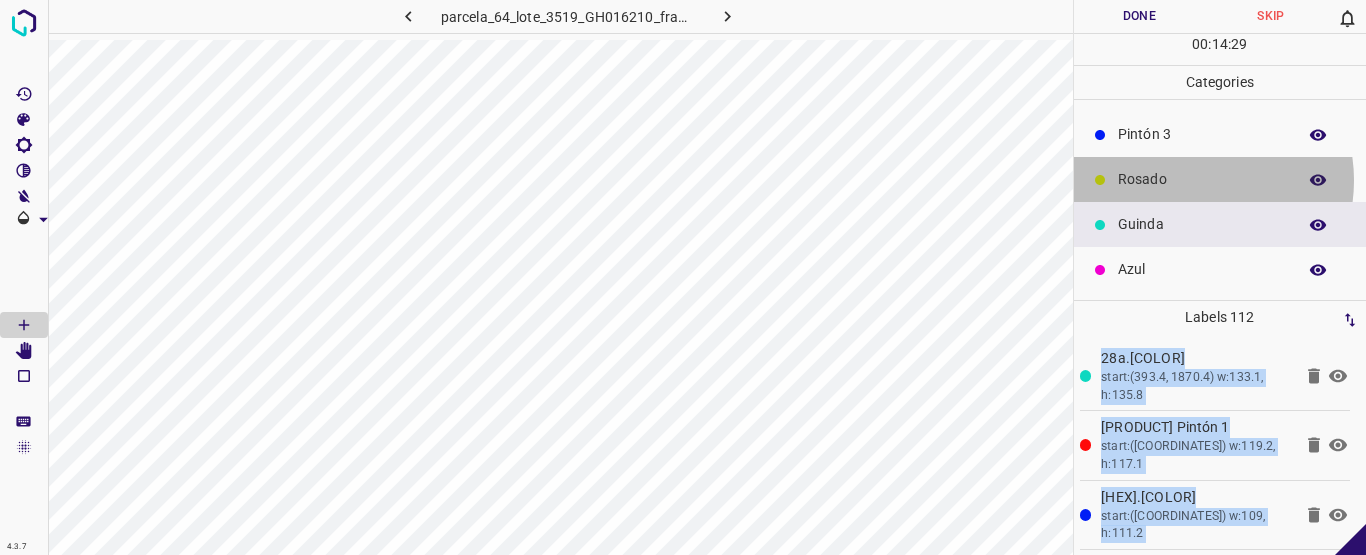 click on "Rosado" at bounding box center (1202, 179) 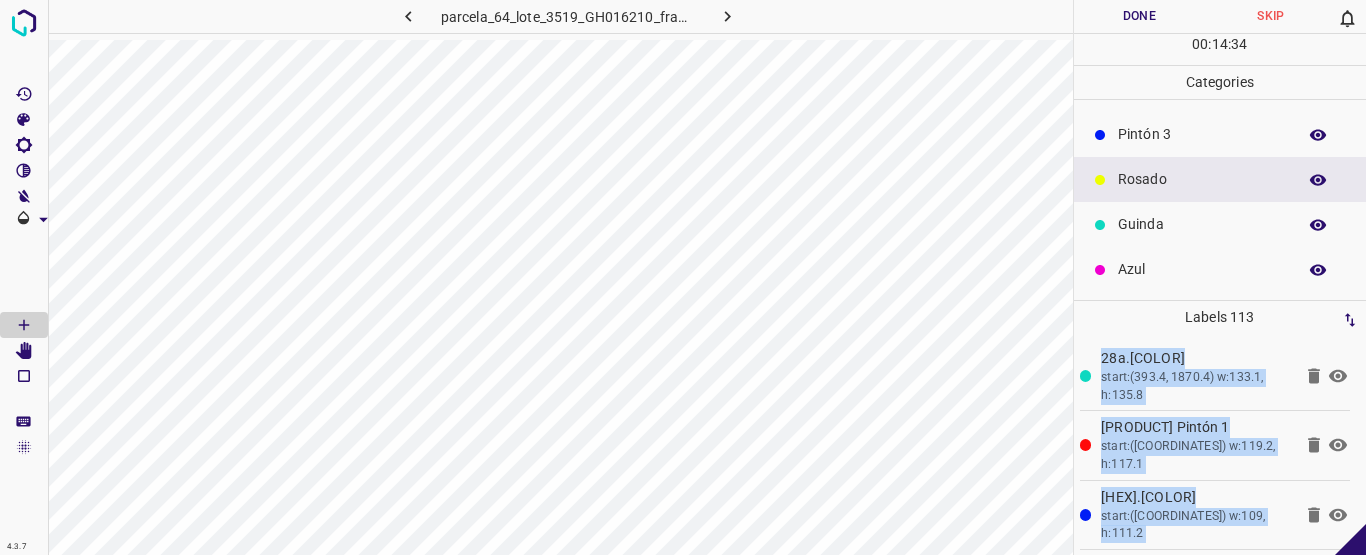 drag, startPoint x: 1133, startPoint y: 259, endPoint x: 1099, endPoint y: 254, distance: 34.36568 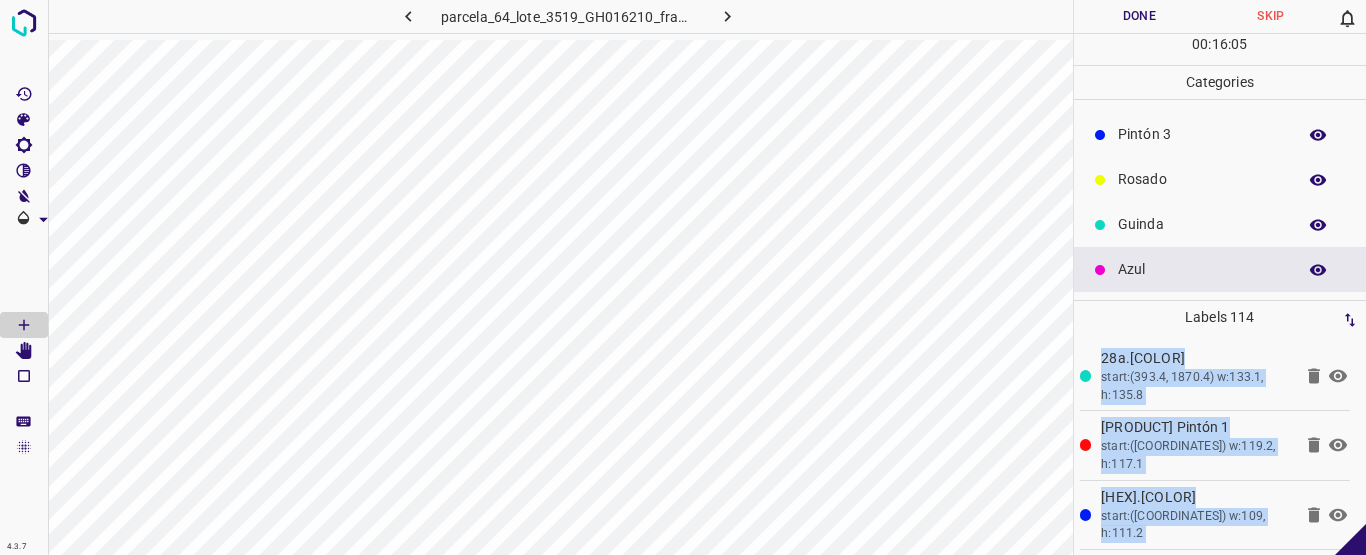 scroll, scrollTop: 0, scrollLeft: 0, axis: both 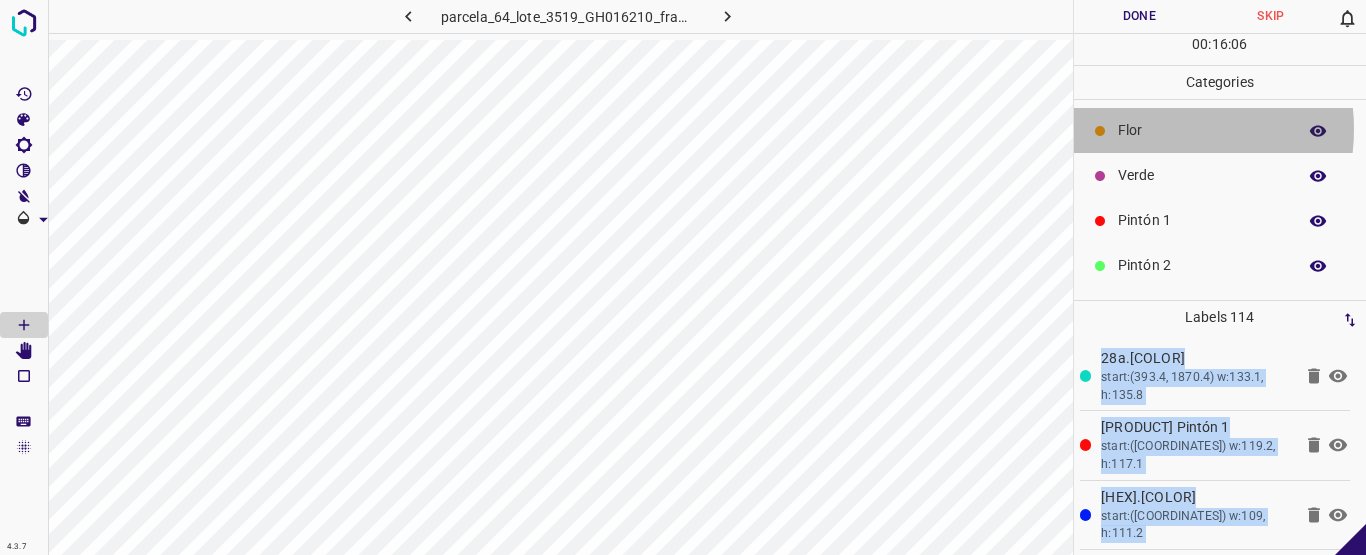 click on "Flor" at bounding box center (1202, 130) 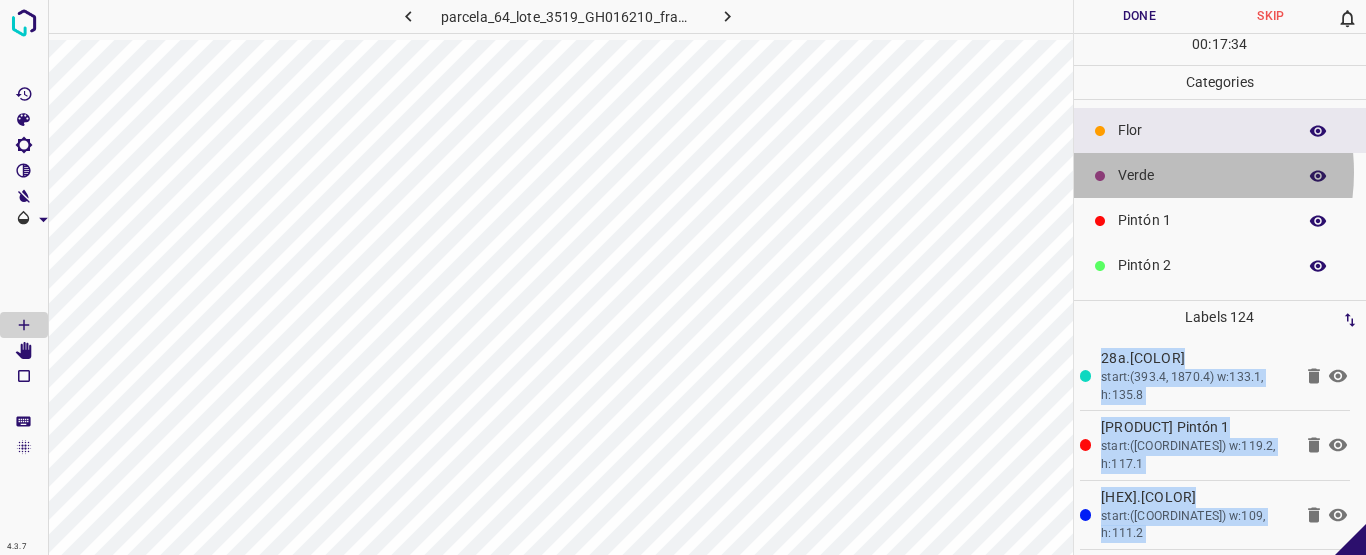 click on "Verde" at bounding box center (1202, 175) 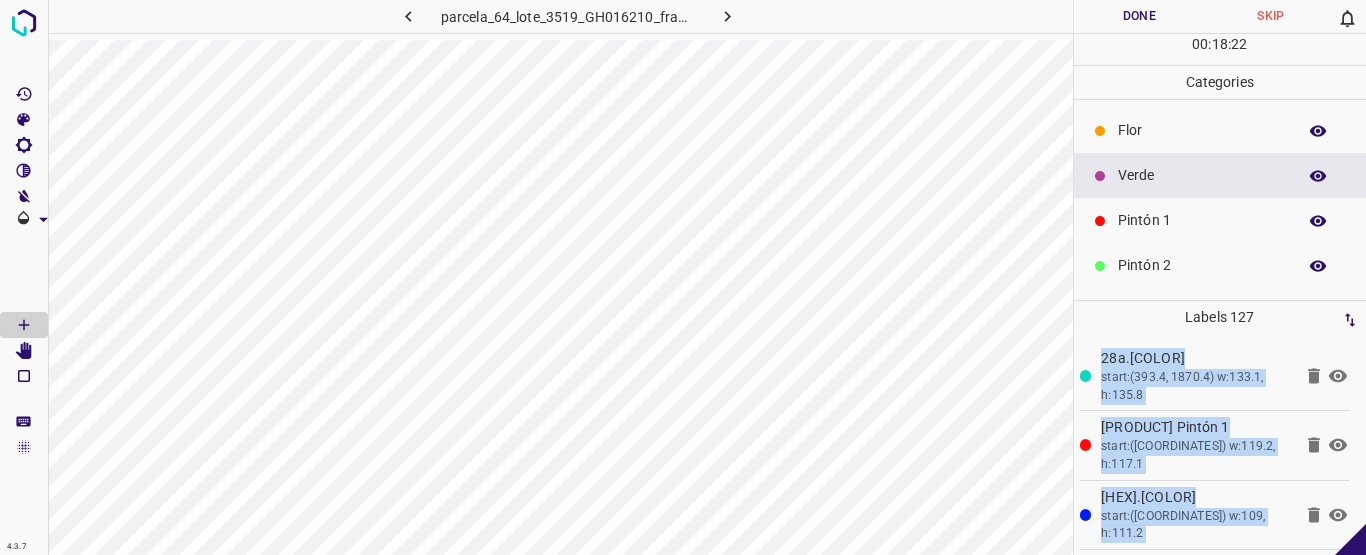 click on "Pintón 1" at bounding box center [1202, 220] 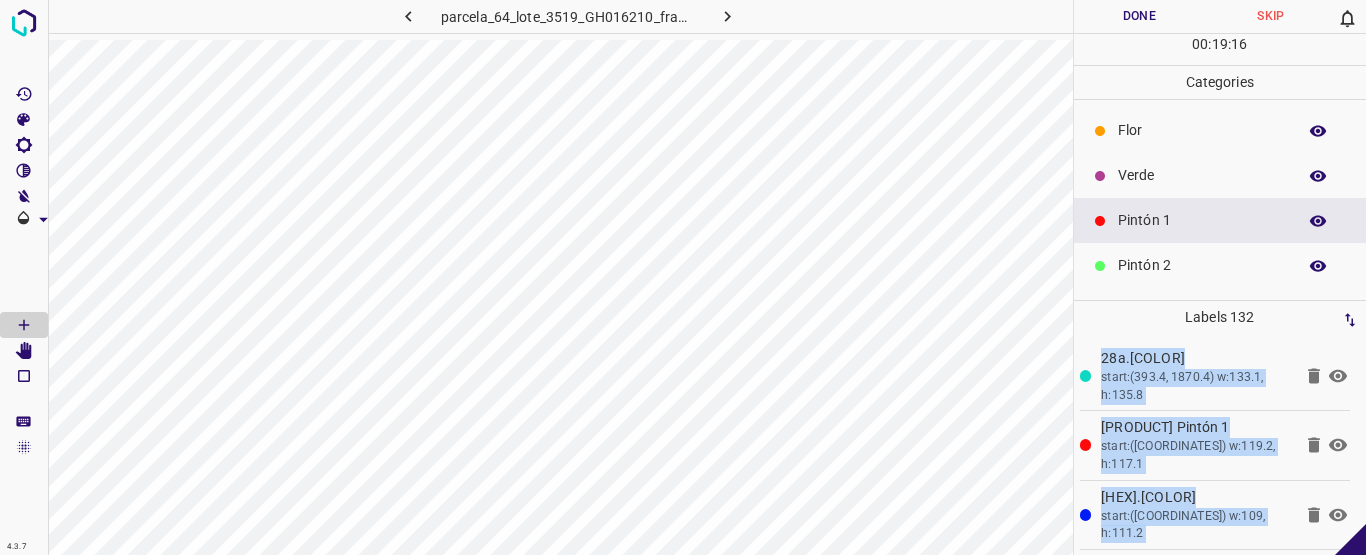 click on "Verde" at bounding box center (1202, 175) 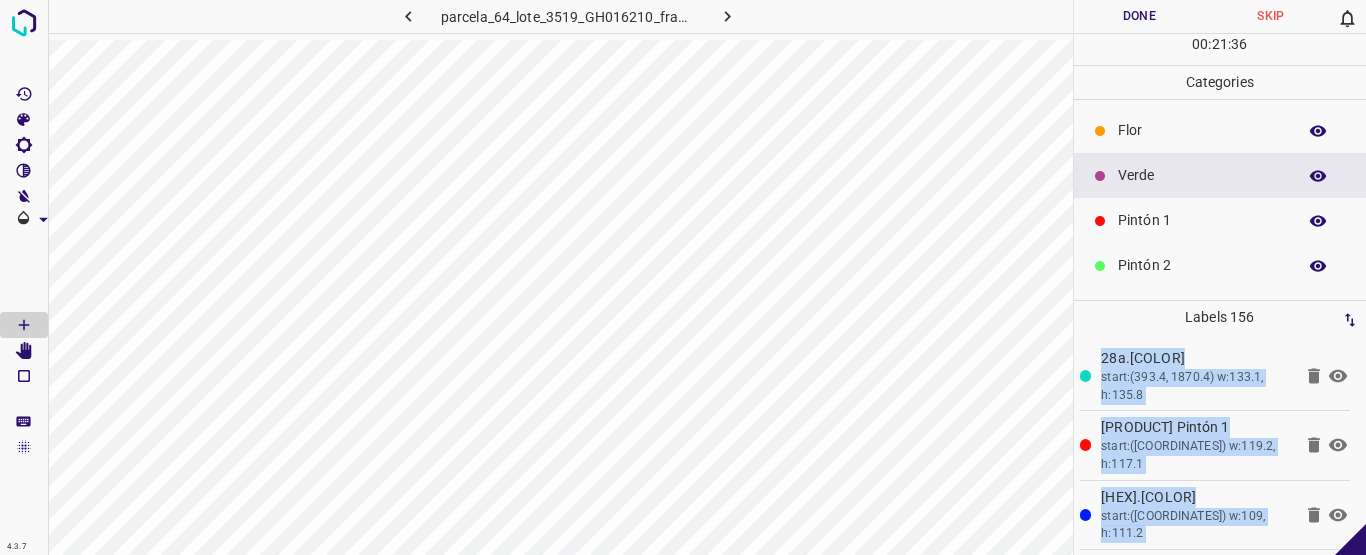 click on "Pintón 1" at bounding box center (1202, 220) 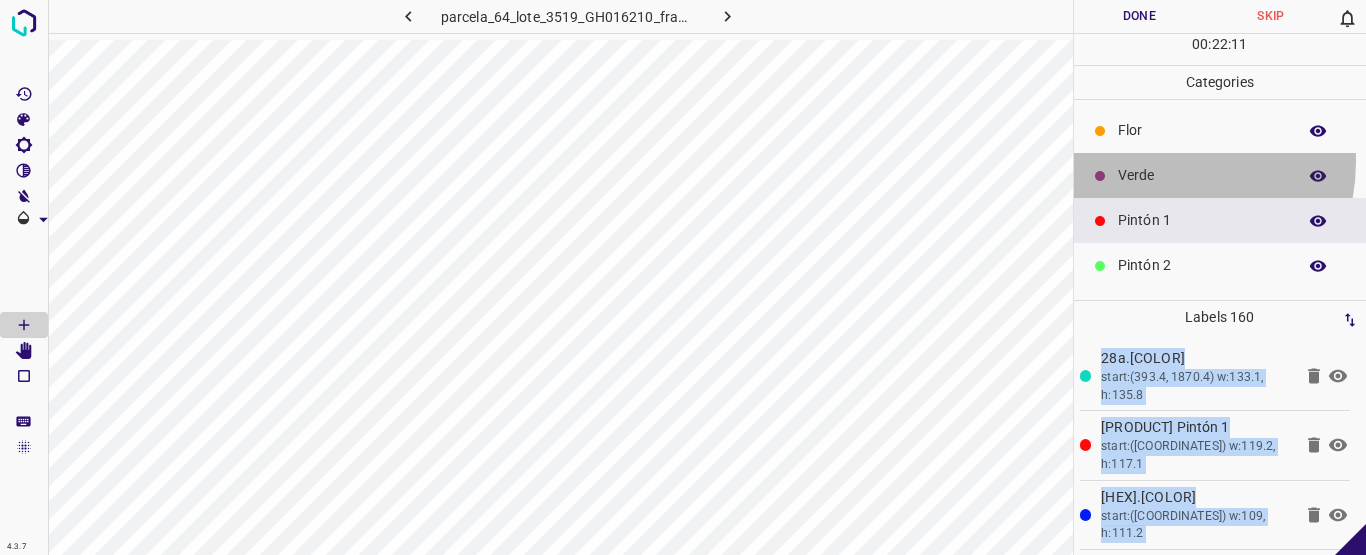 click on "Verde" at bounding box center (1220, 175) 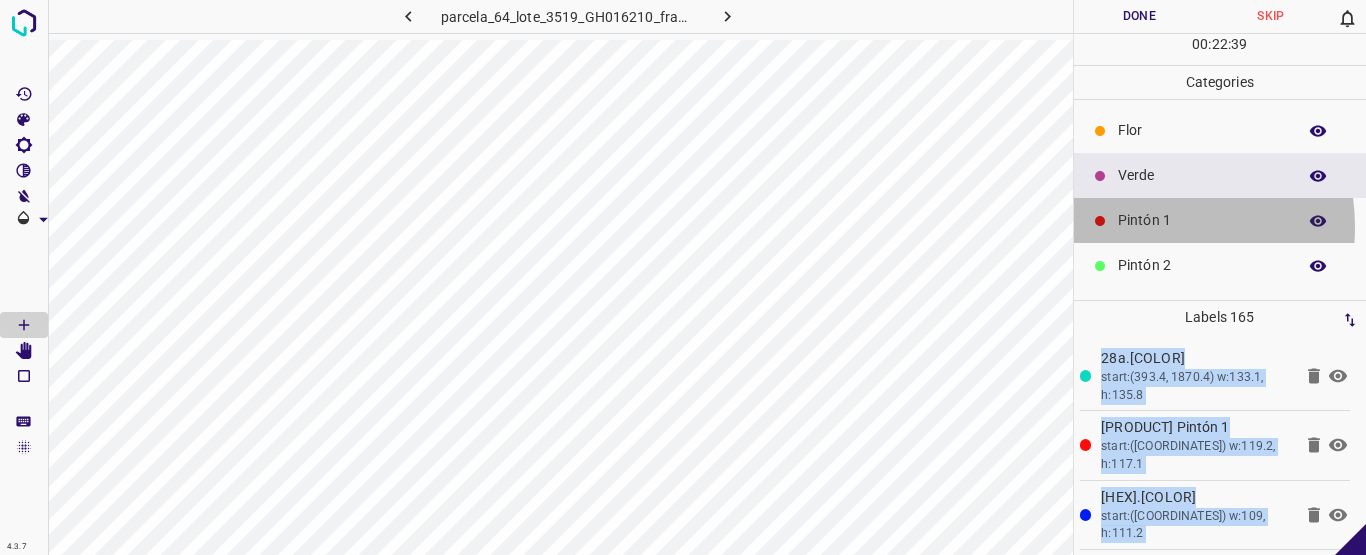 click on "Pintón 1" at bounding box center (1202, 220) 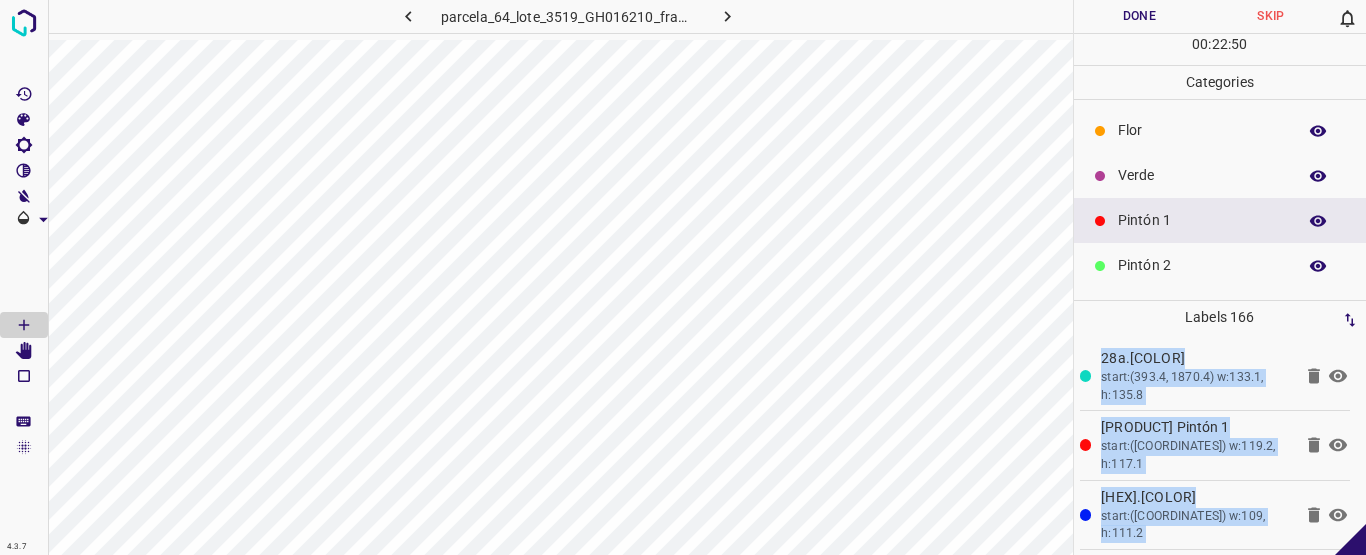 click on "Pintón 2" at bounding box center (1202, 265) 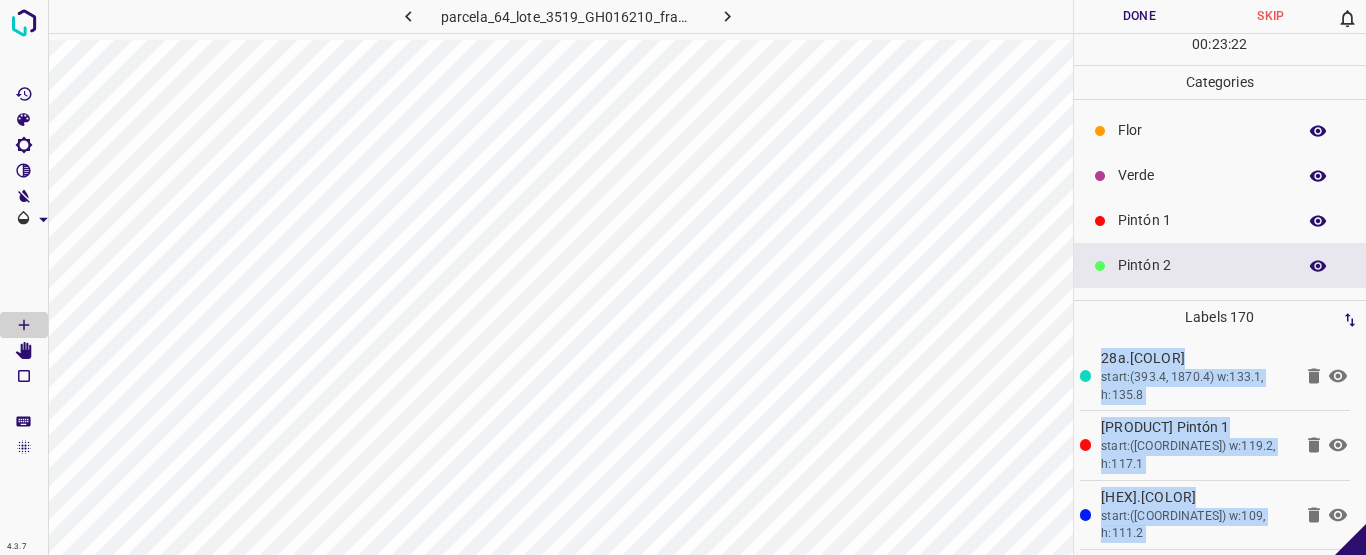 scroll, scrollTop: 133, scrollLeft: 0, axis: vertical 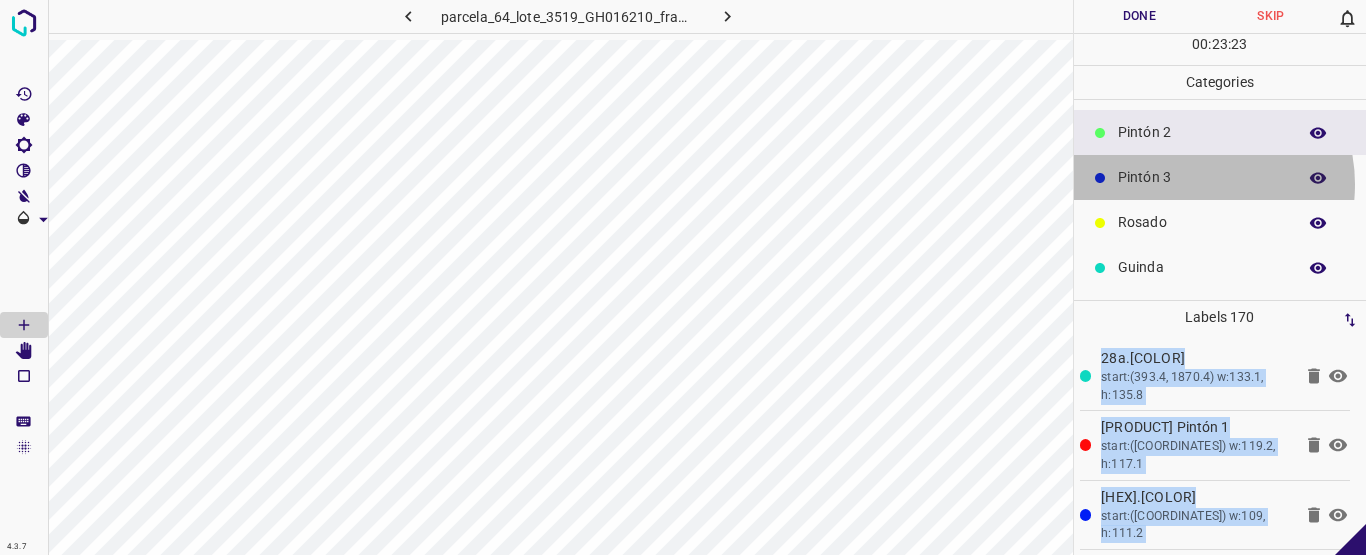 click on "Pintón 3" at bounding box center [1202, 177] 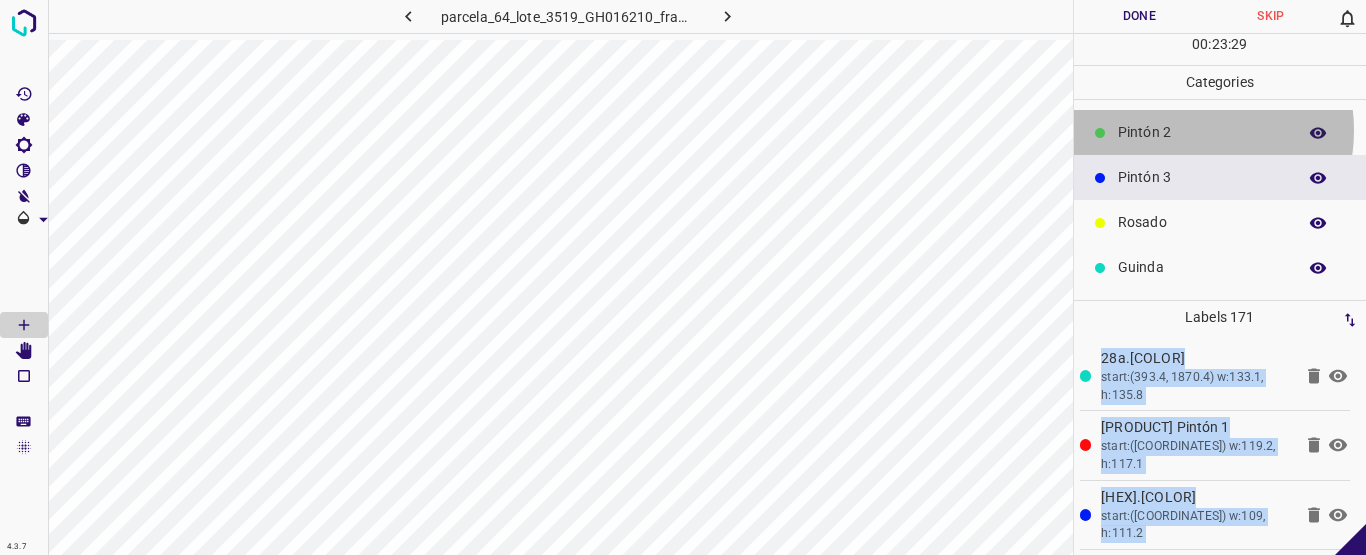 click on "Pintón 2" at bounding box center (1202, 132) 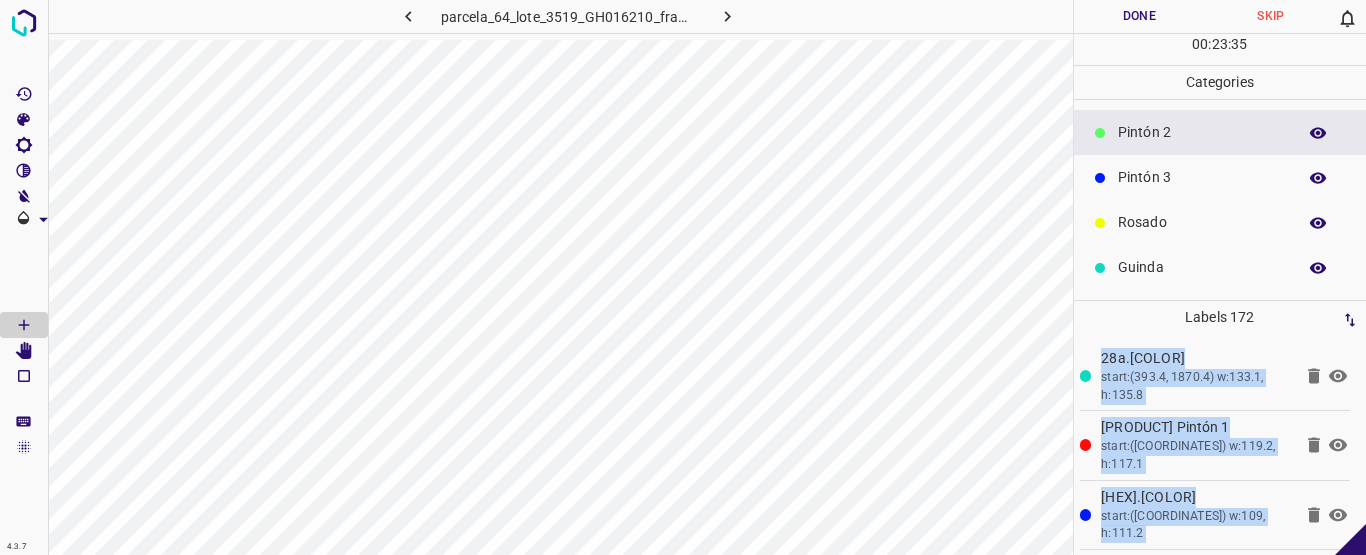 scroll, scrollTop: 0, scrollLeft: 0, axis: both 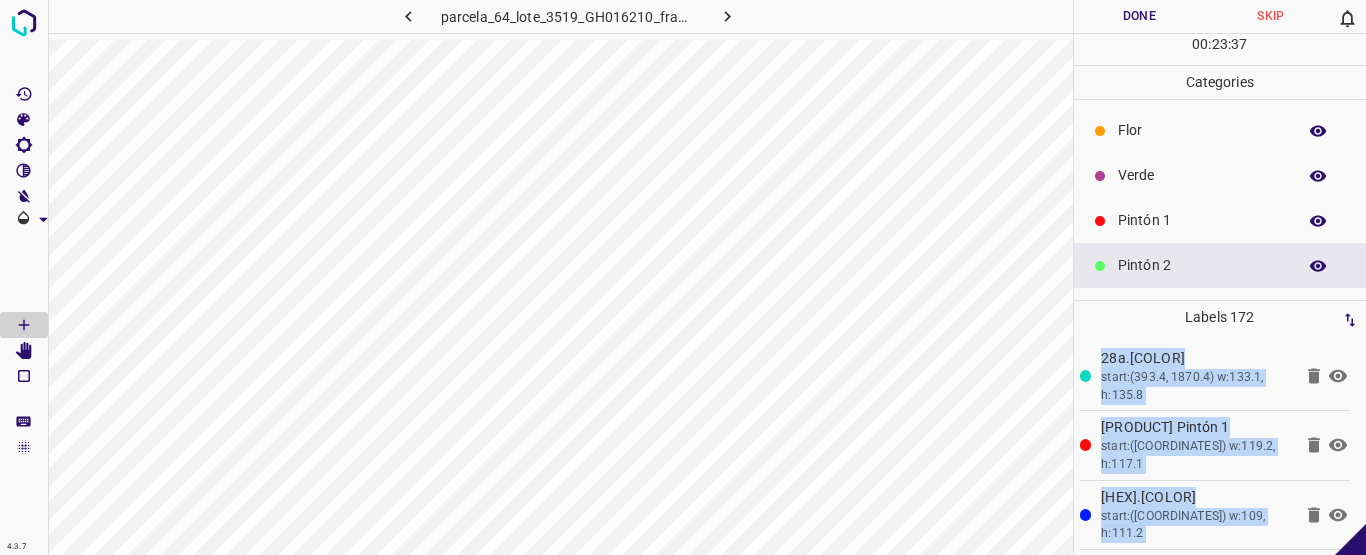 click on "Pintón 1" at bounding box center (1202, 220) 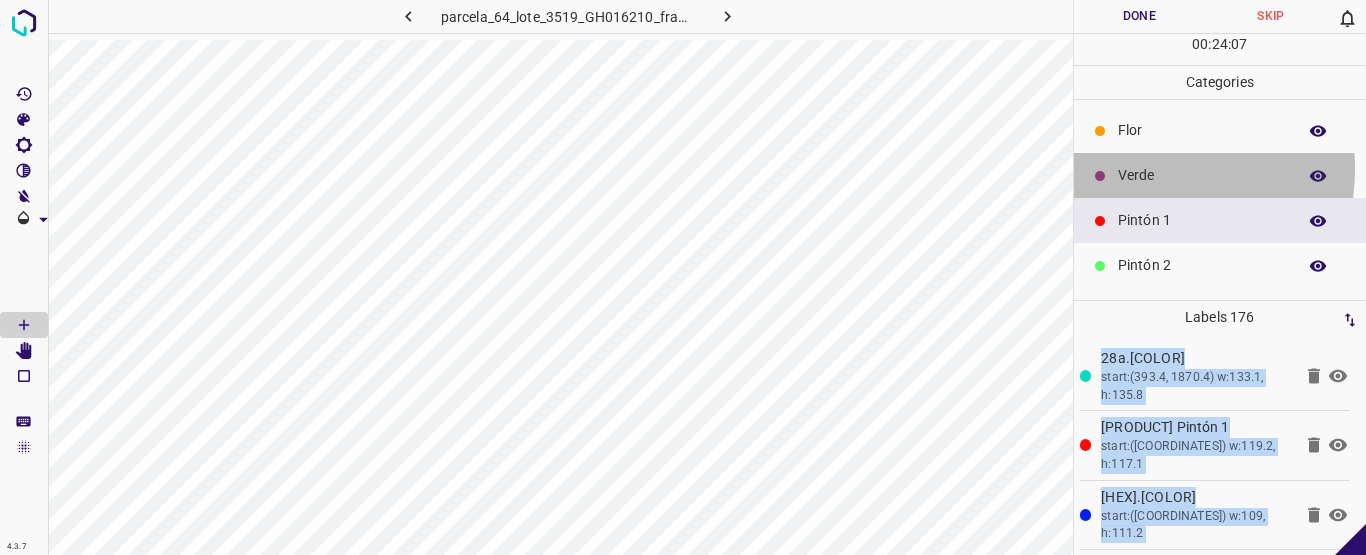 click on "Verde" at bounding box center [1202, 175] 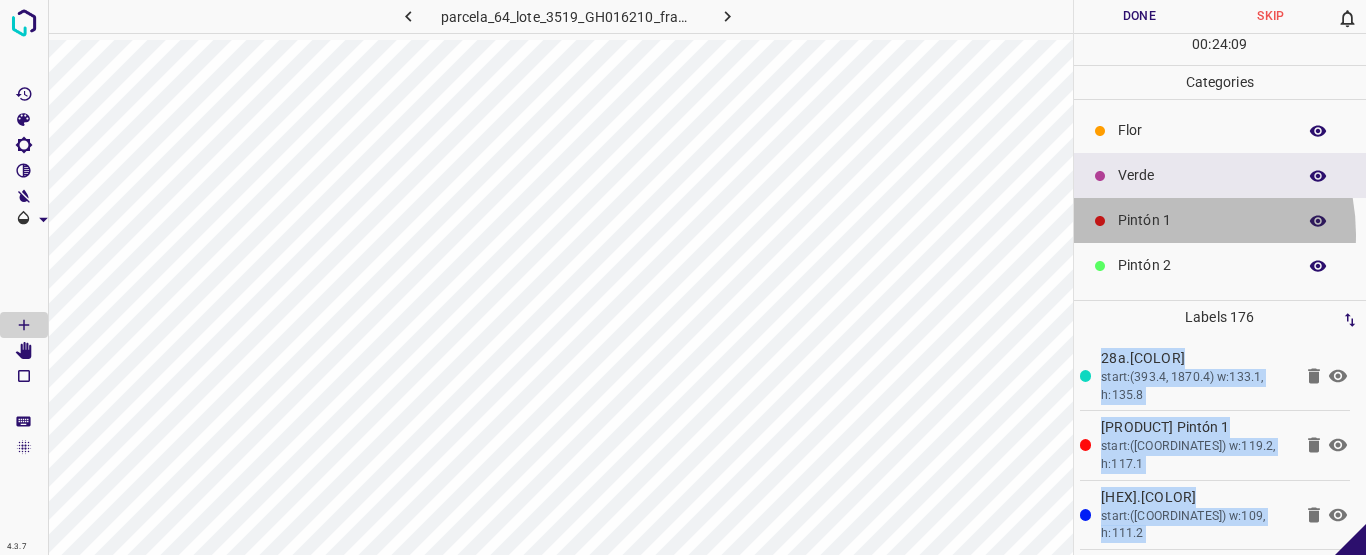 click on "Pintón 1" at bounding box center [1220, 220] 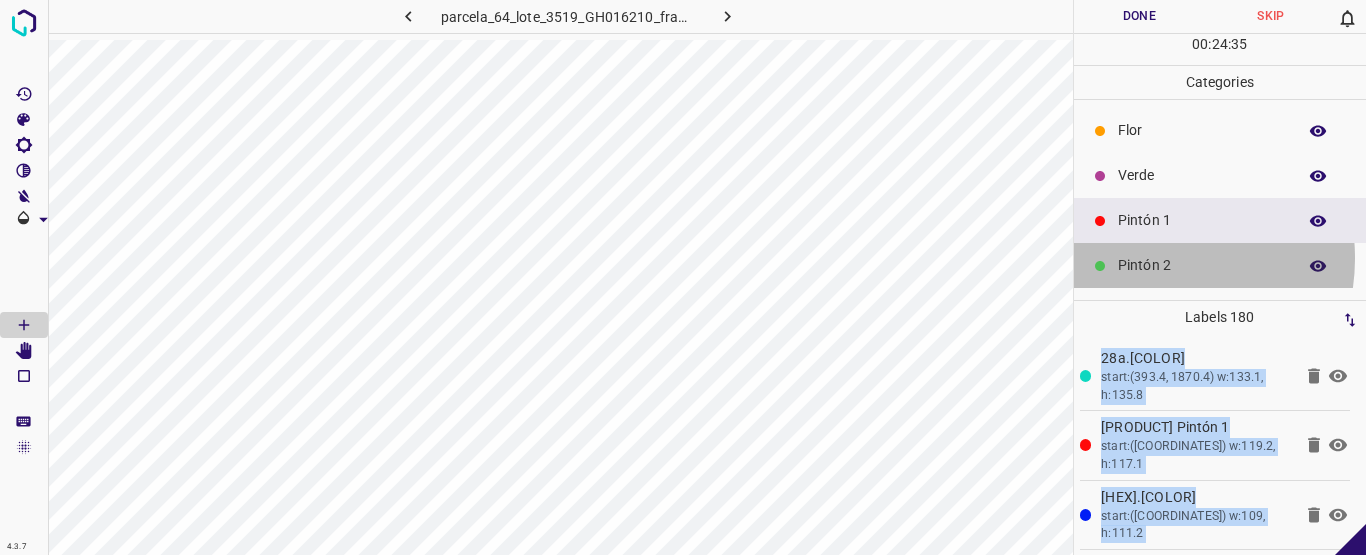 click on "Pintón 2" at bounding box center (1202, 265) 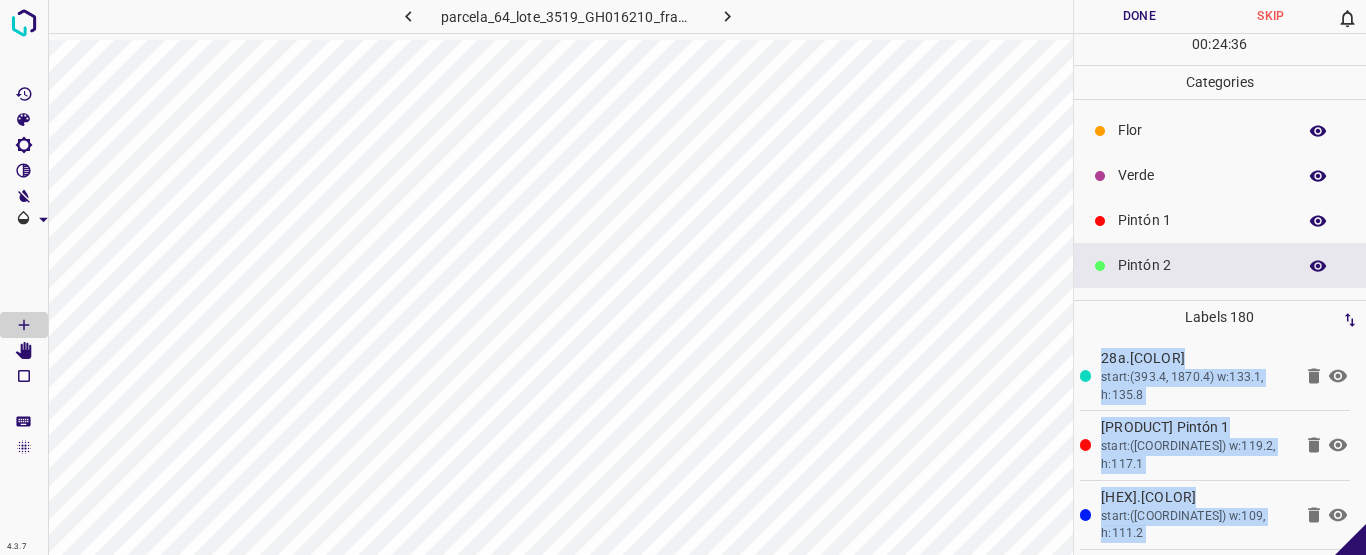 scroll, scrollTop: 133, scrollLeft: 0, axis: vertical 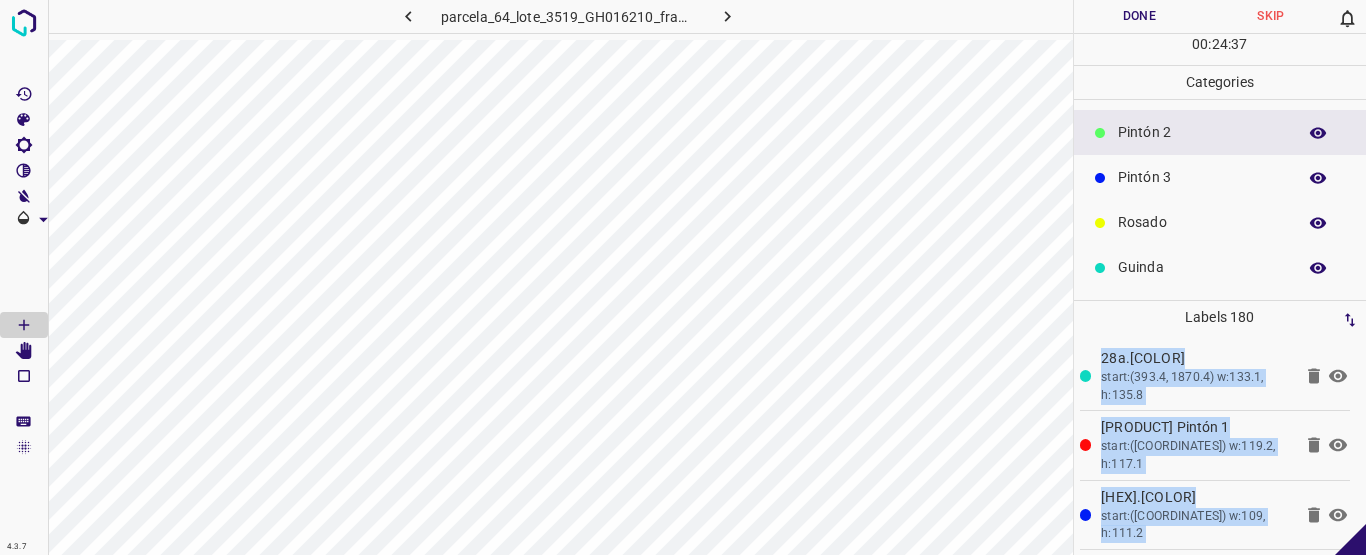 click on "Pintón 3" at bounding box center [1220, 177] 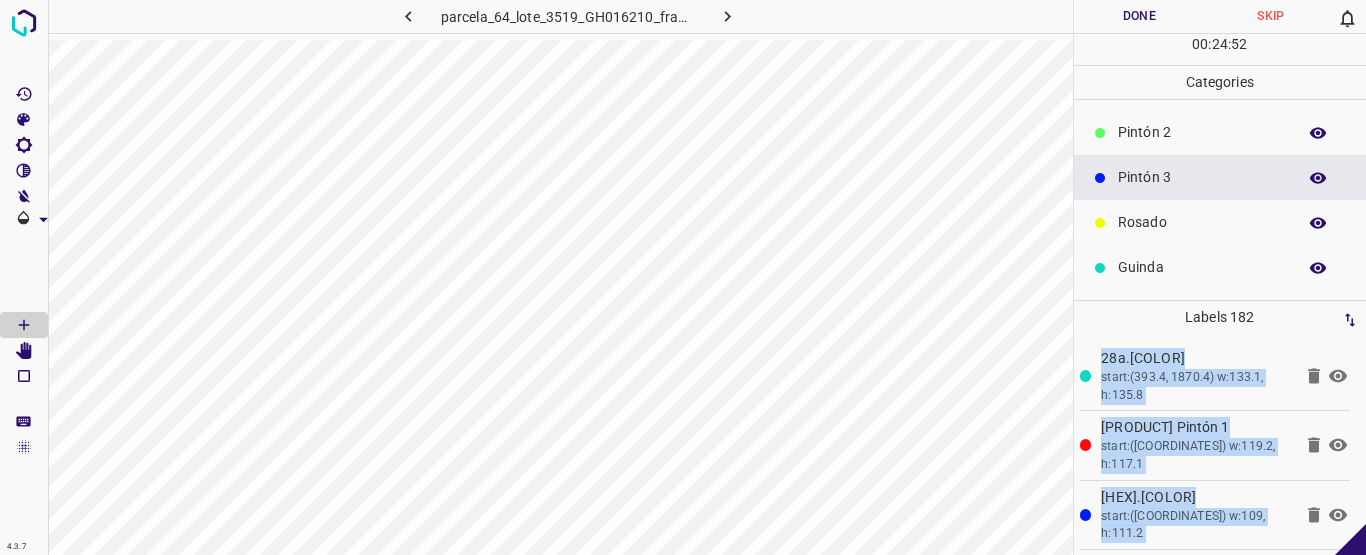 click on "Pintón 2" at bounding box center [1220, 132] 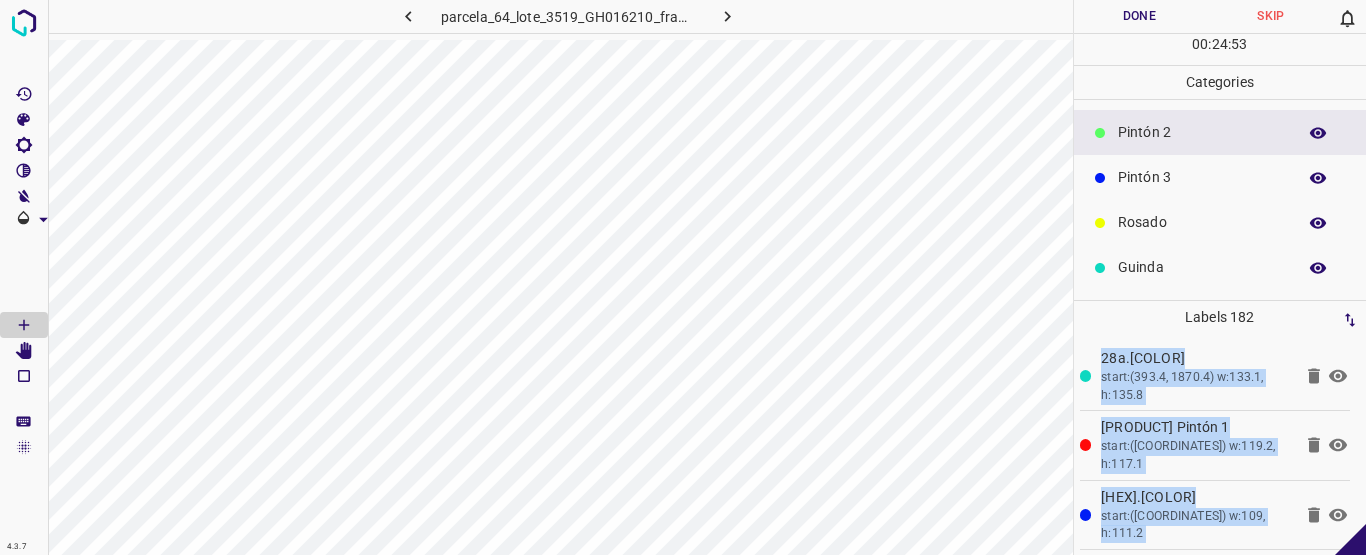 scroll, scrollTop: 0, scrollLeft: 0, axis: both 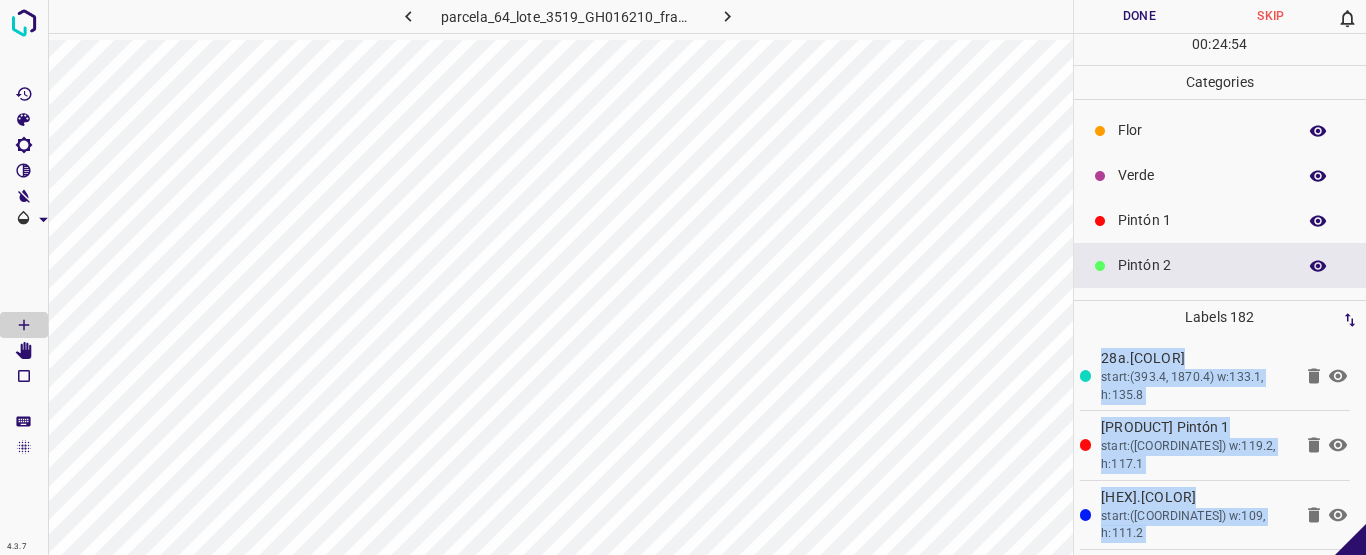 click on "Pintón 1" at bounding box center [1202, 220] 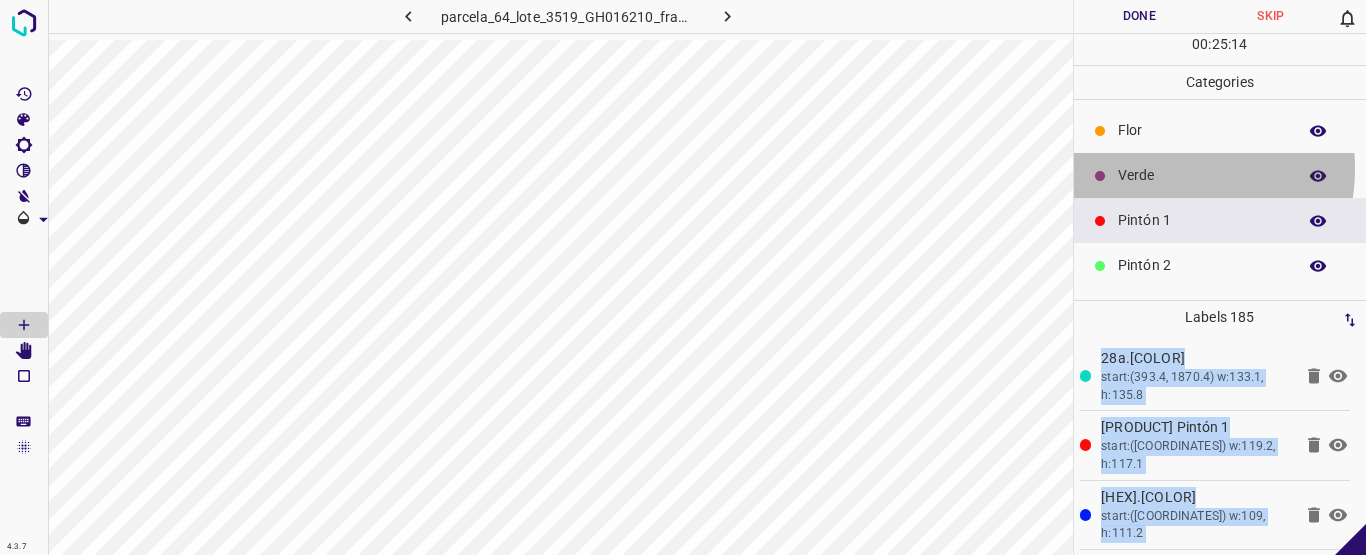 click on "Verde" at bounding box center (1202, 175) 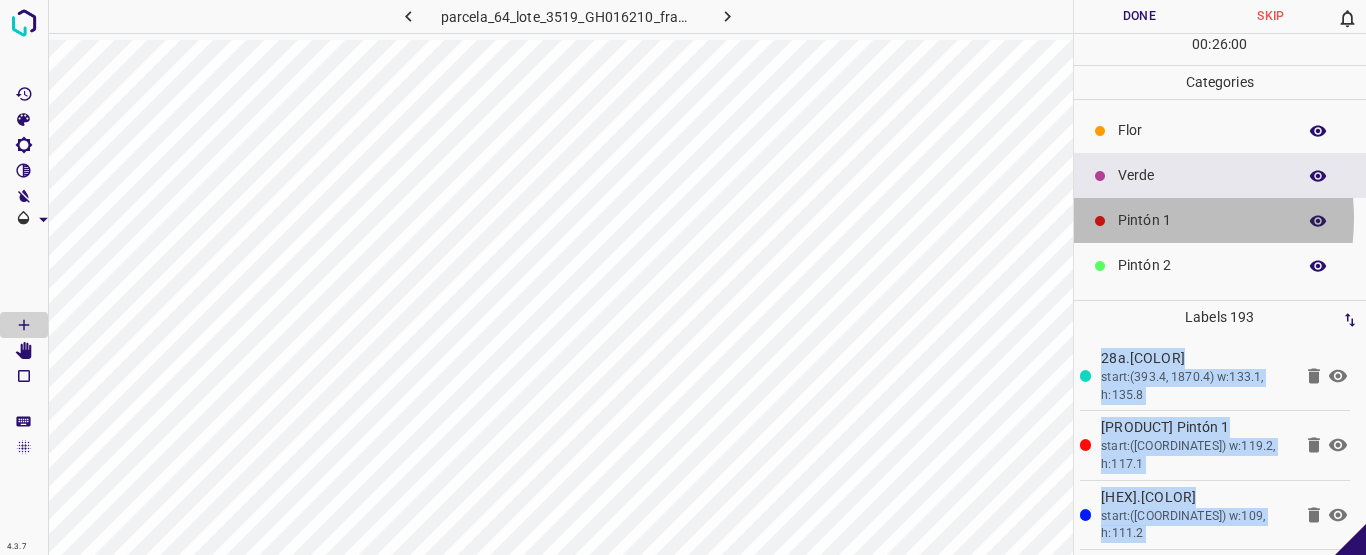 click on "Pintón 1" at bounding box center [1202, 220] 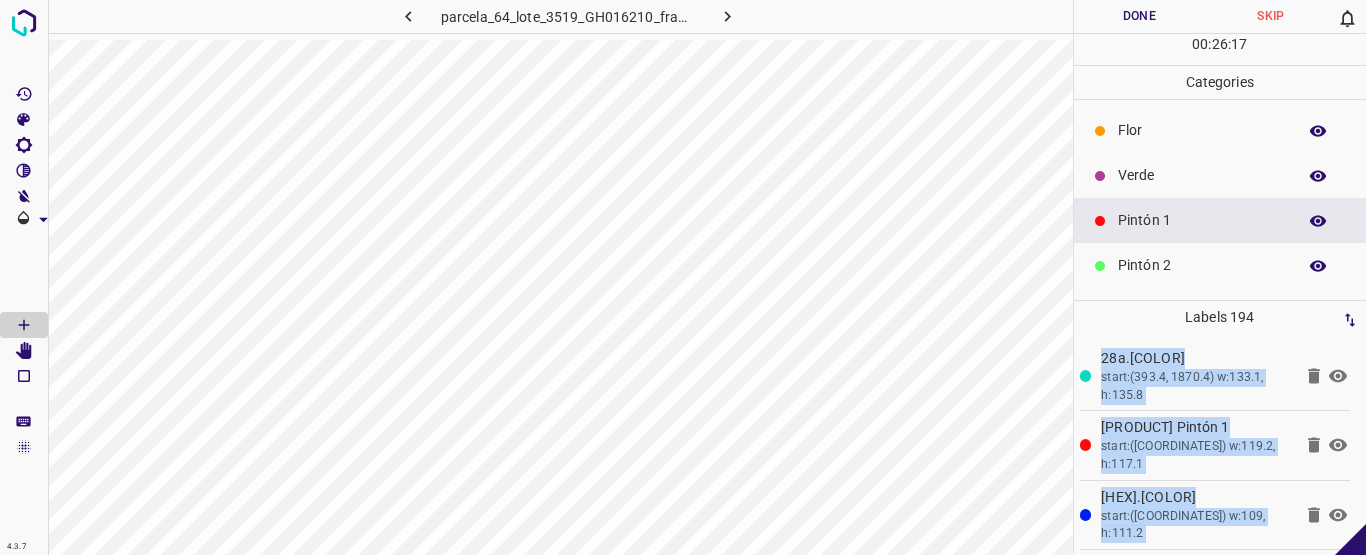 click on "Pintón 2" at bounding box center [1202, 265] 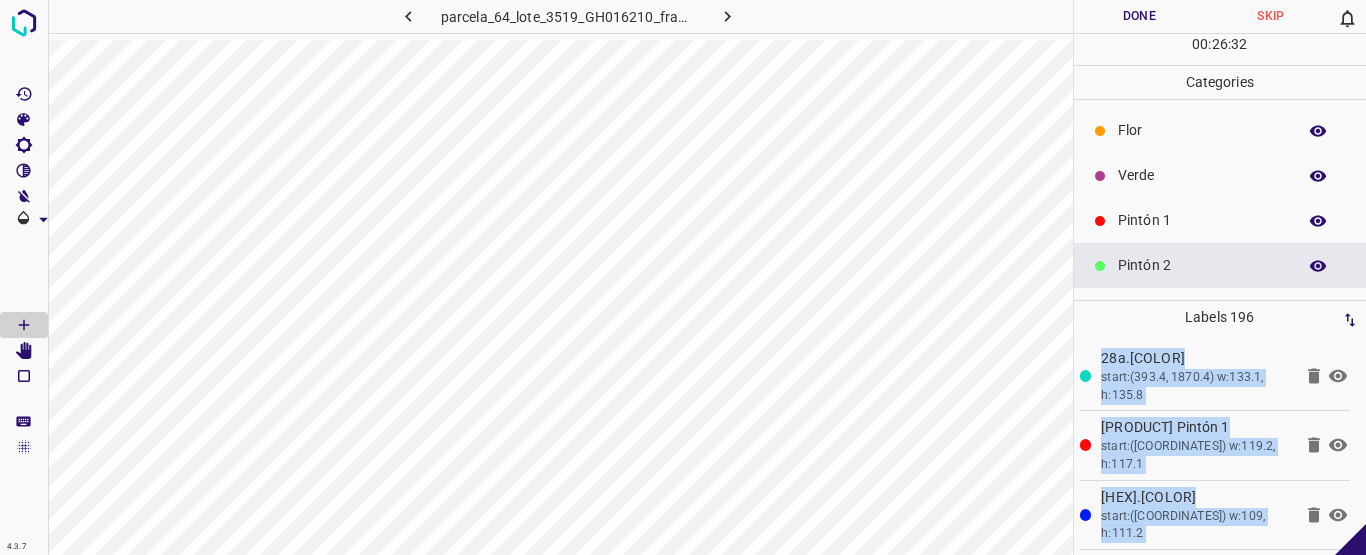 click on "Pintón 1" at bounding box center (1202, 220) 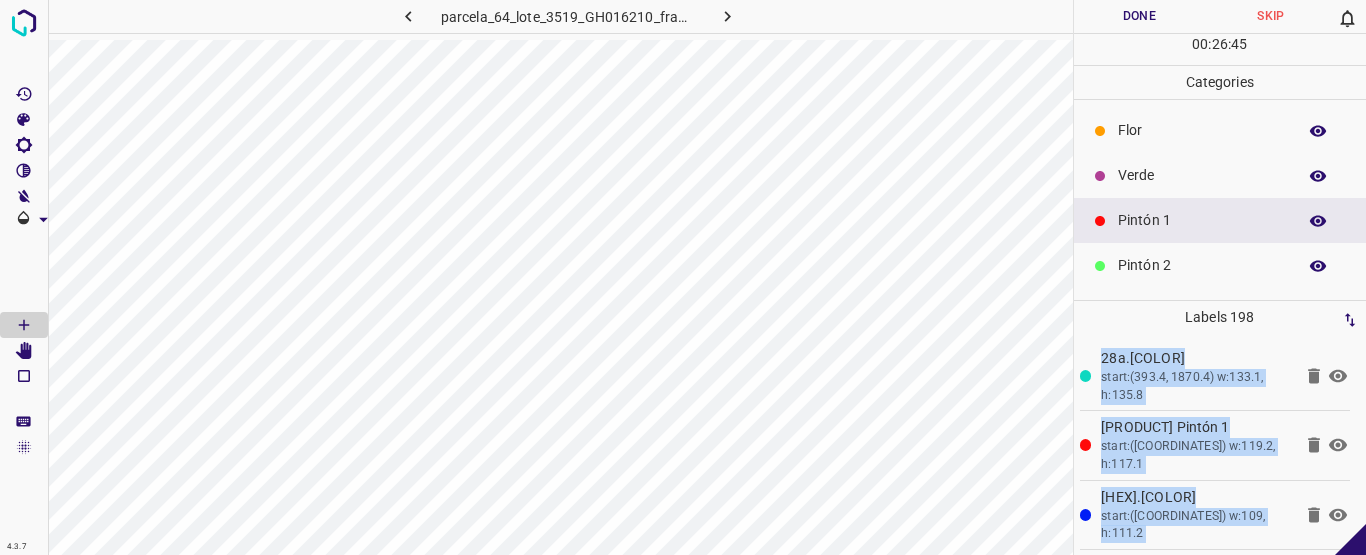 click on "Verde" at bounding box center [1202, 175] 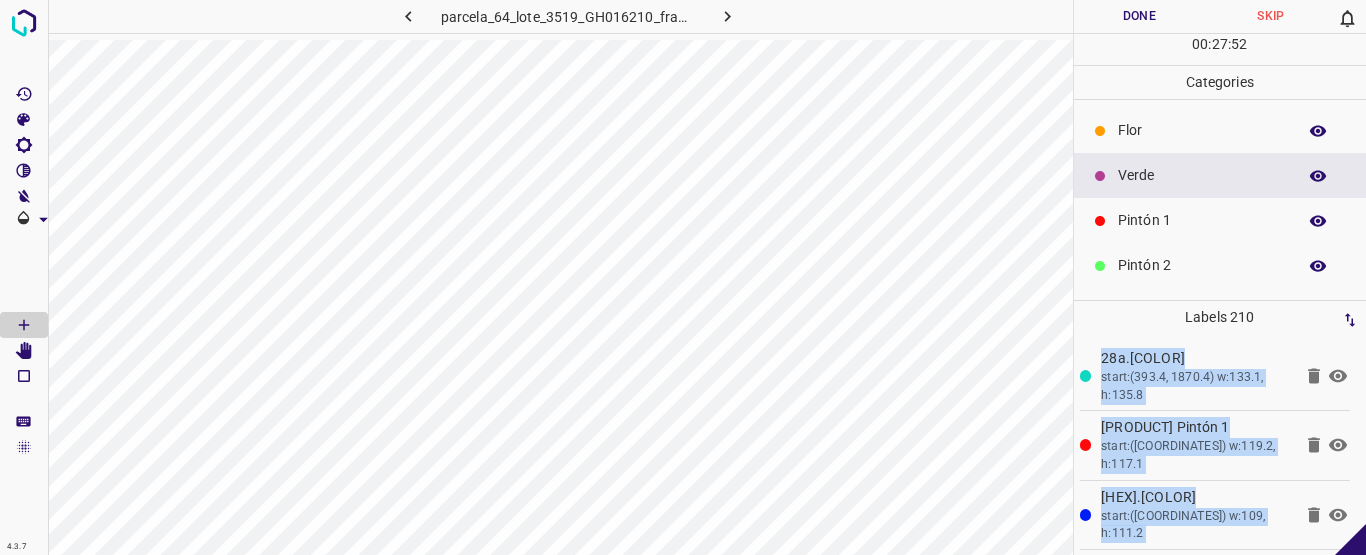 click on "Pintón 1" at bounding box center (1220, 220) 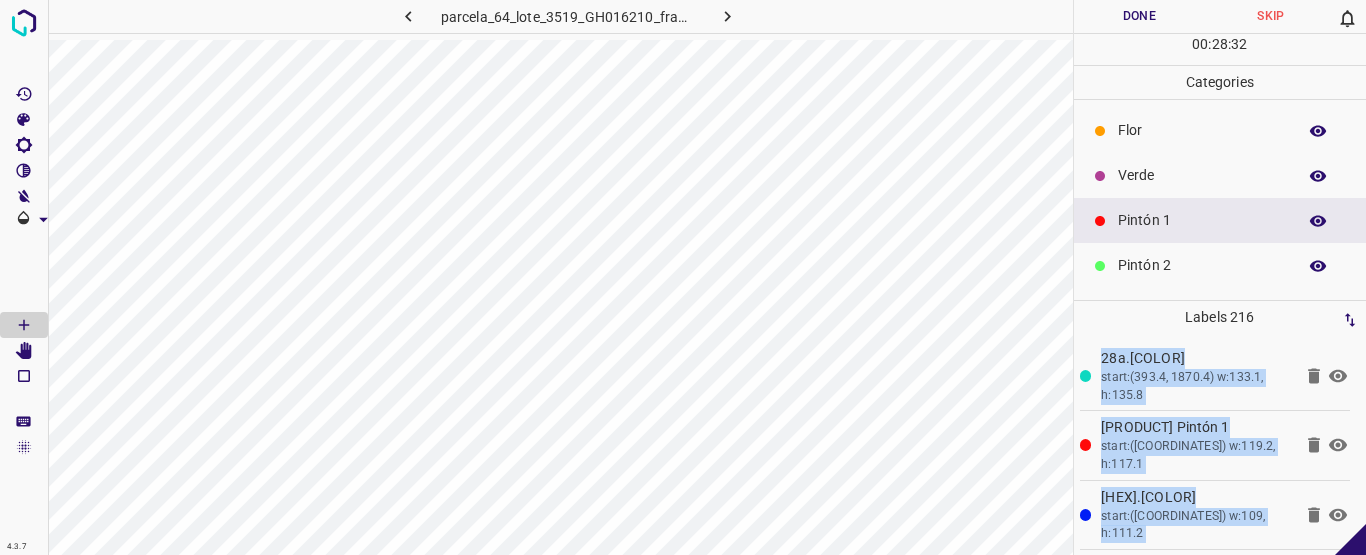 click on "Verde" at bounding box center (1202, 175) 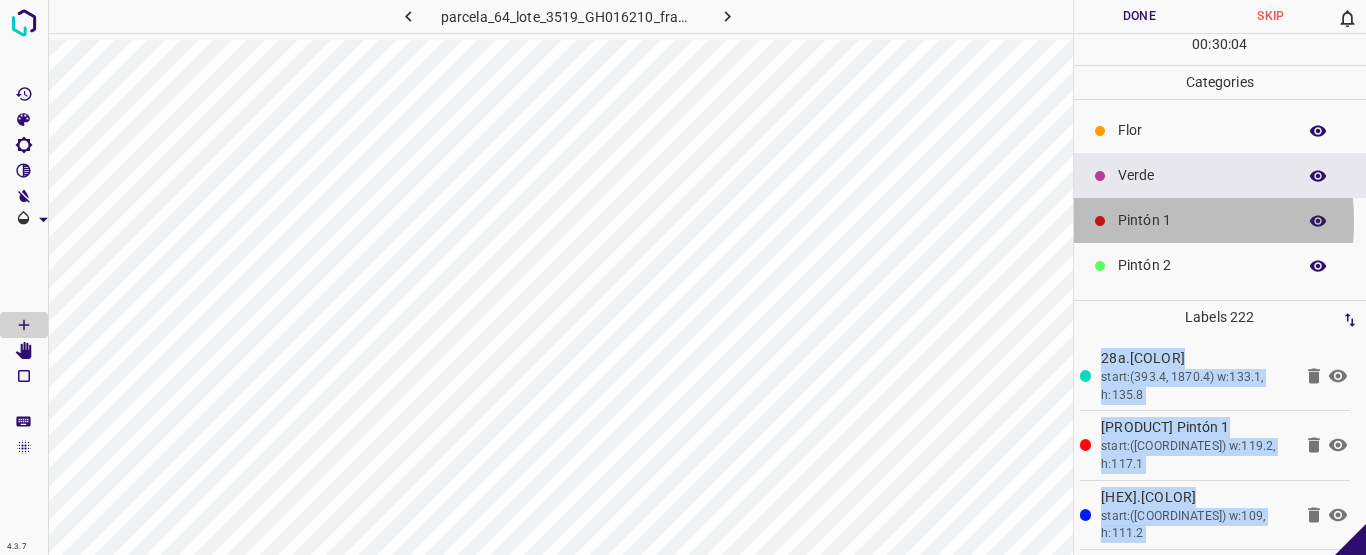 click on "Pintón 1" at bounding box center (1220, 220) 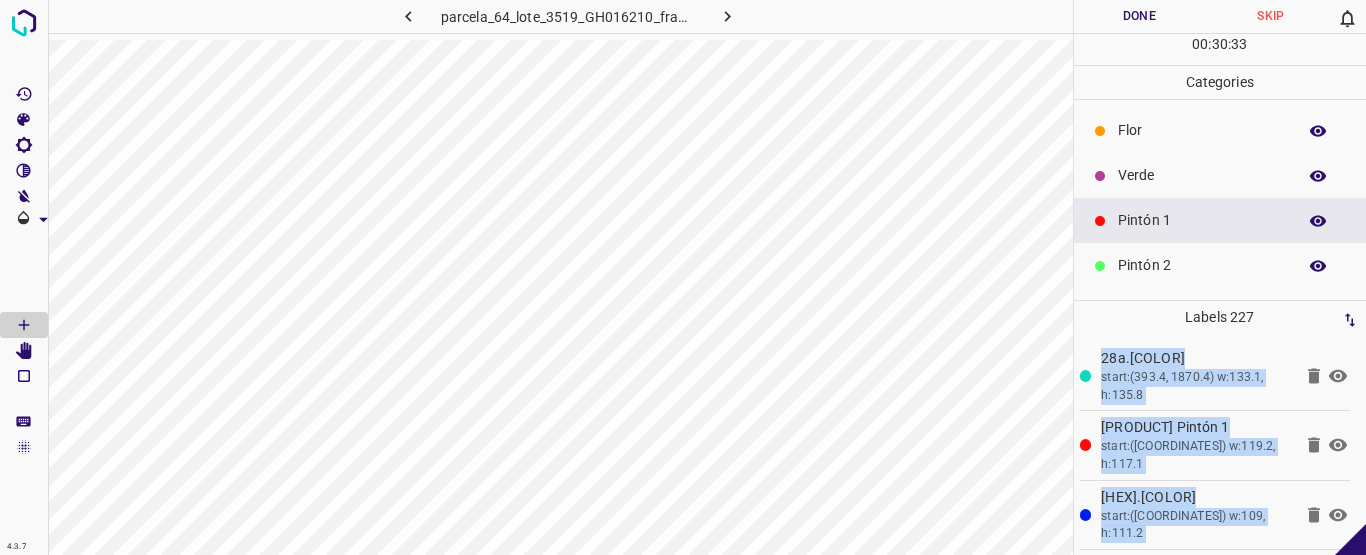 click on "Verde" at bounding box center [1202, 175] 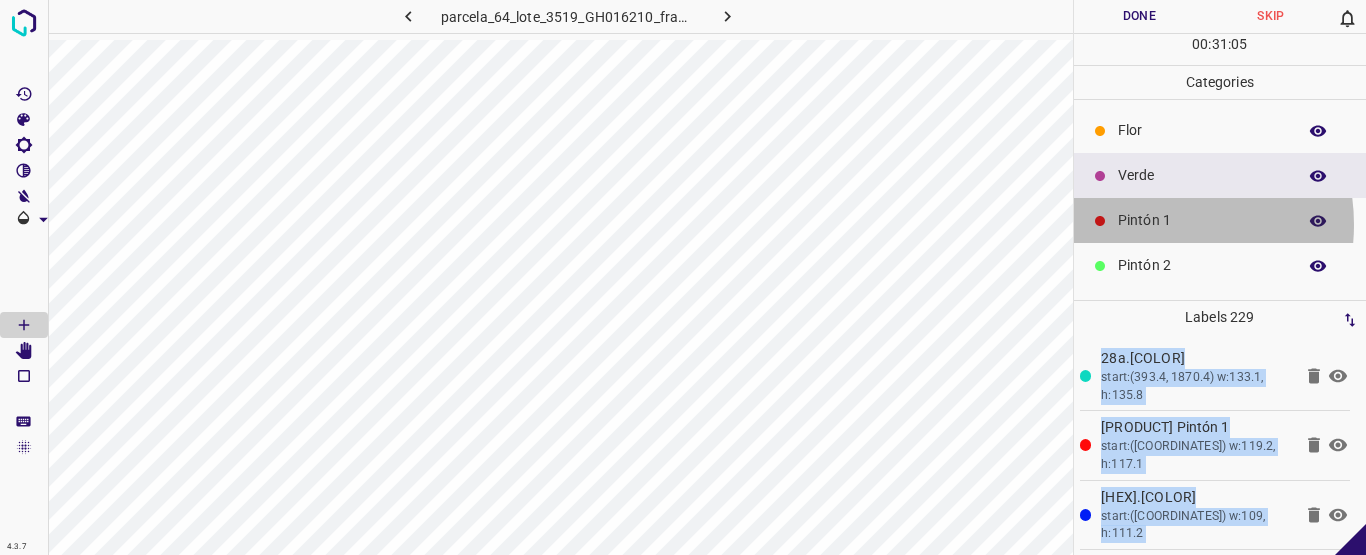 click on "Pintón 1" at bounding box center (1202, 220) 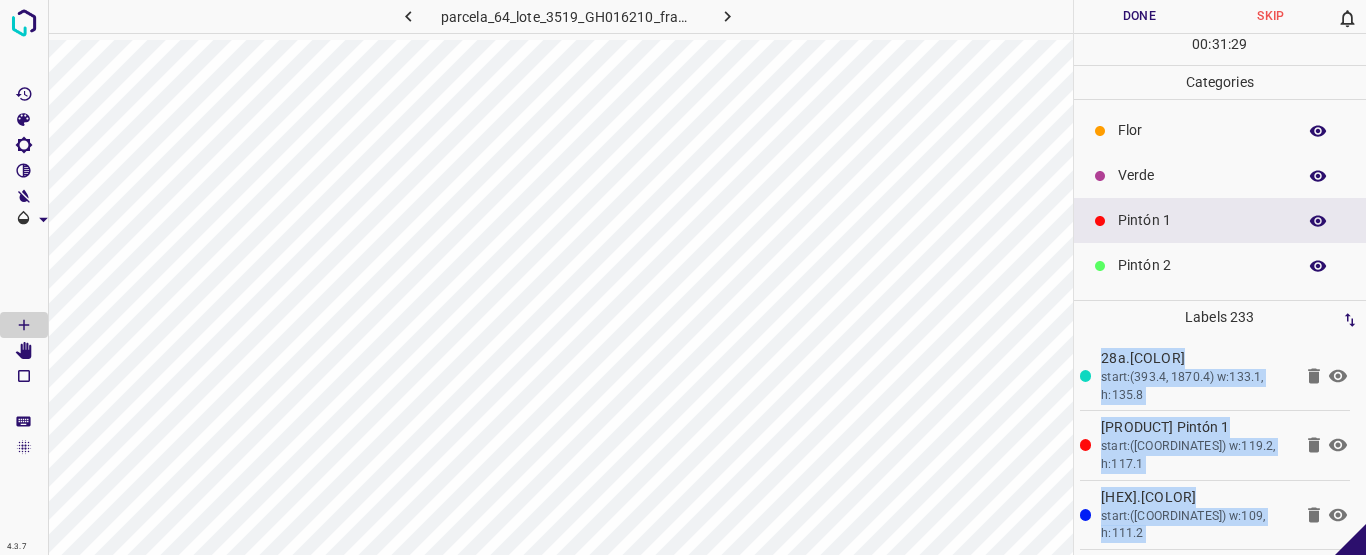 click on "Verde" at bounding box center [1202, 175] 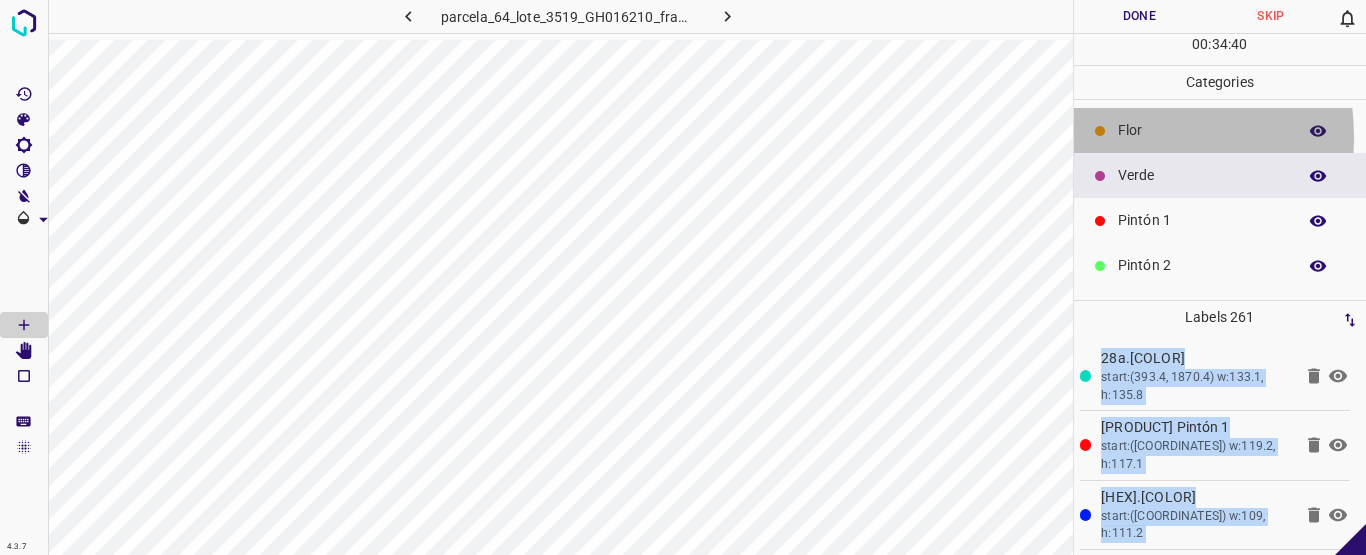 click on "Flor" at bounding box center (1220, 130) 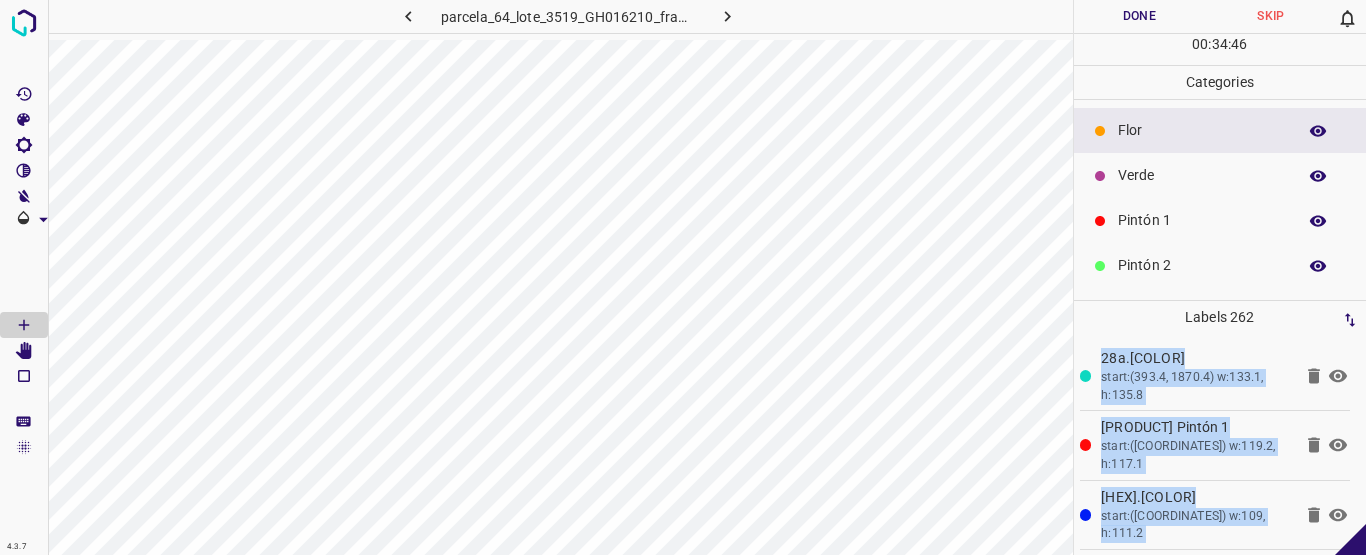 click on "Verde" at bounding box center (1202, 175) 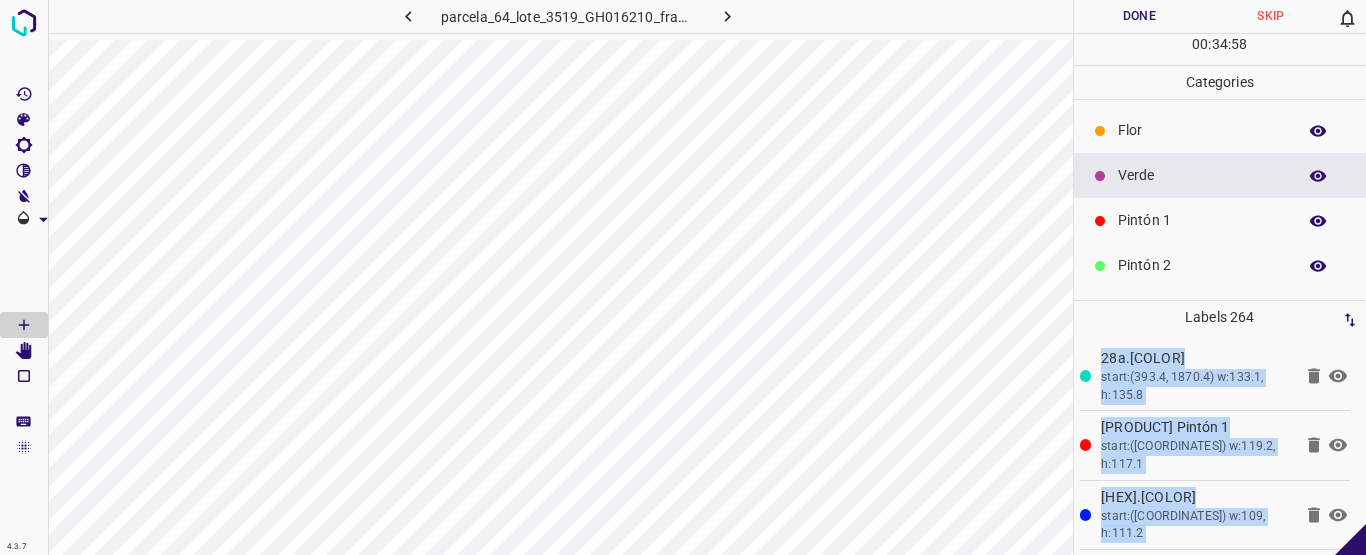 click on "Flor" at bounding box center (1202, 130) 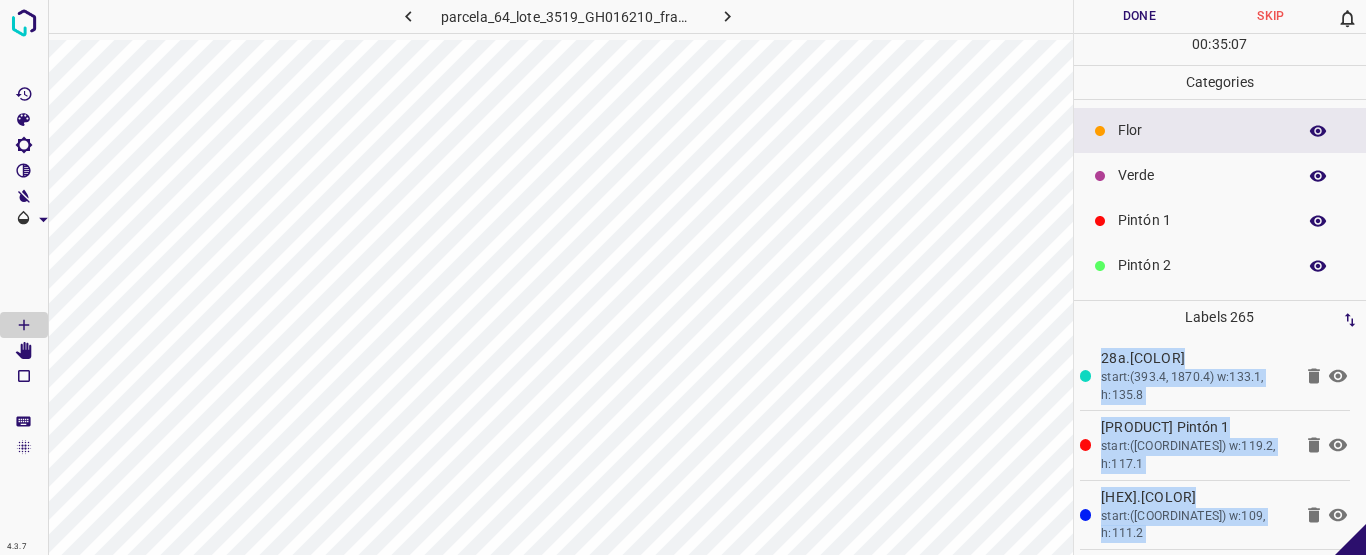 click on "Verde" at bounding box center [1202, 175] 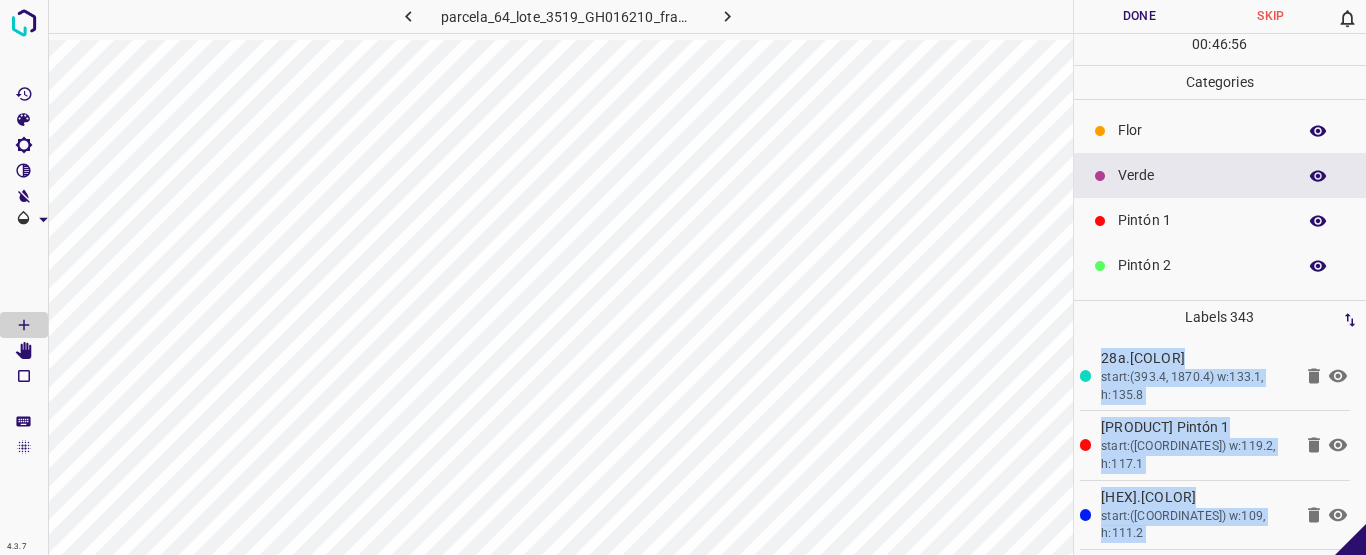 scroll, scrollTop: 176, scrollLeft: 0, axis: vertical 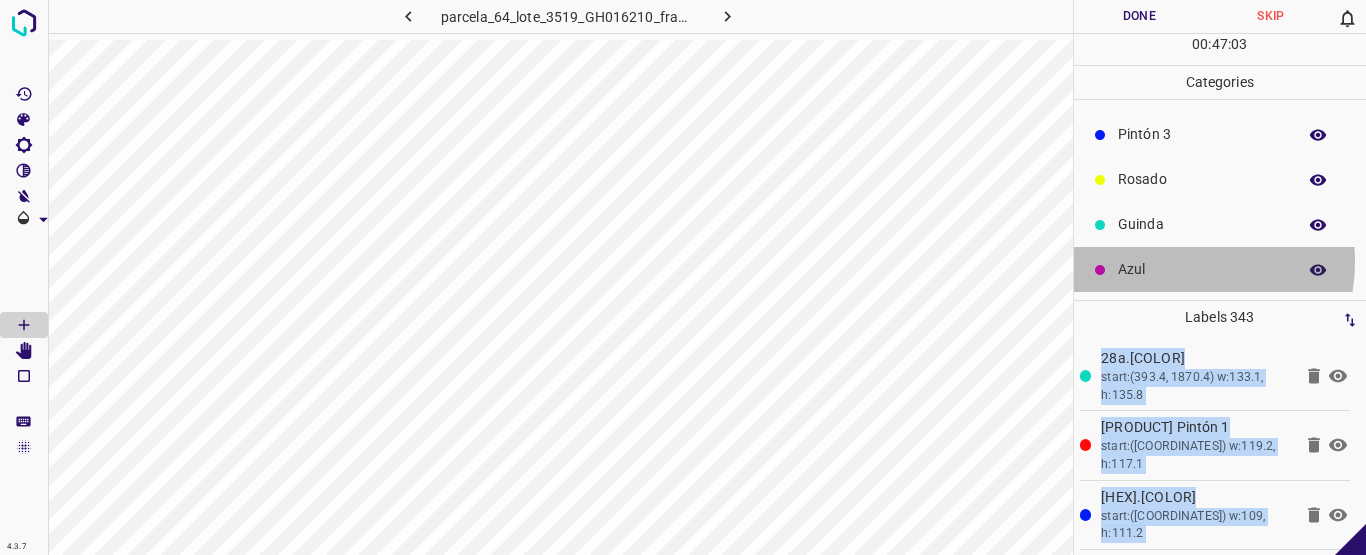click on "Azul" at bounding box center [1202, 269] 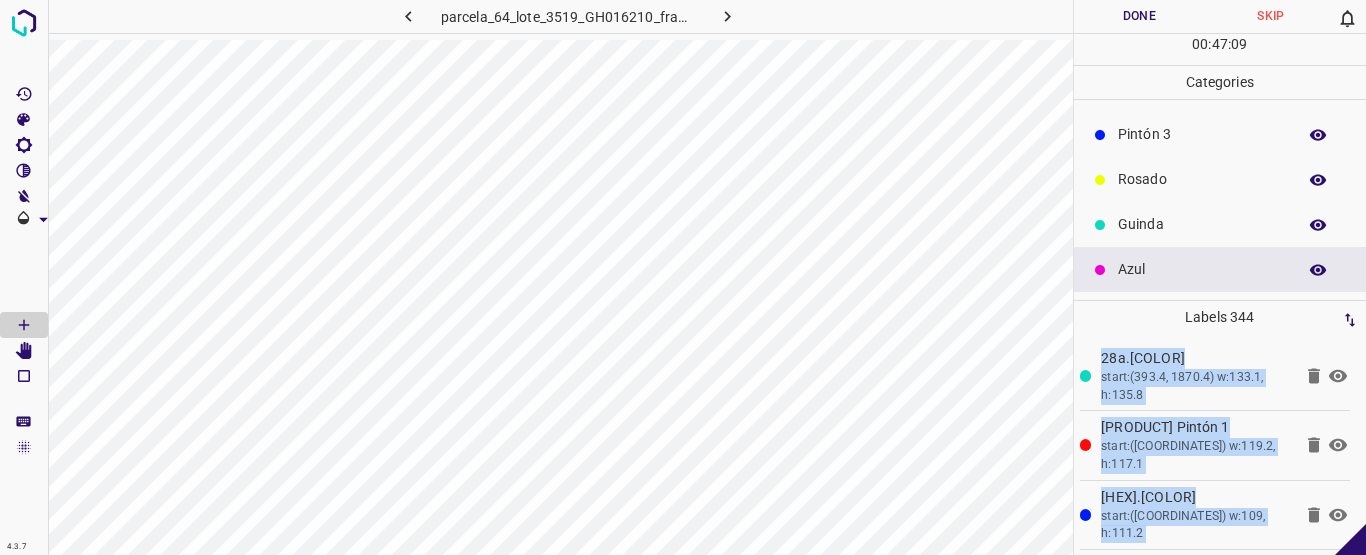 scroll, scrollTop: 0, scrollLeft: 0, axis: both 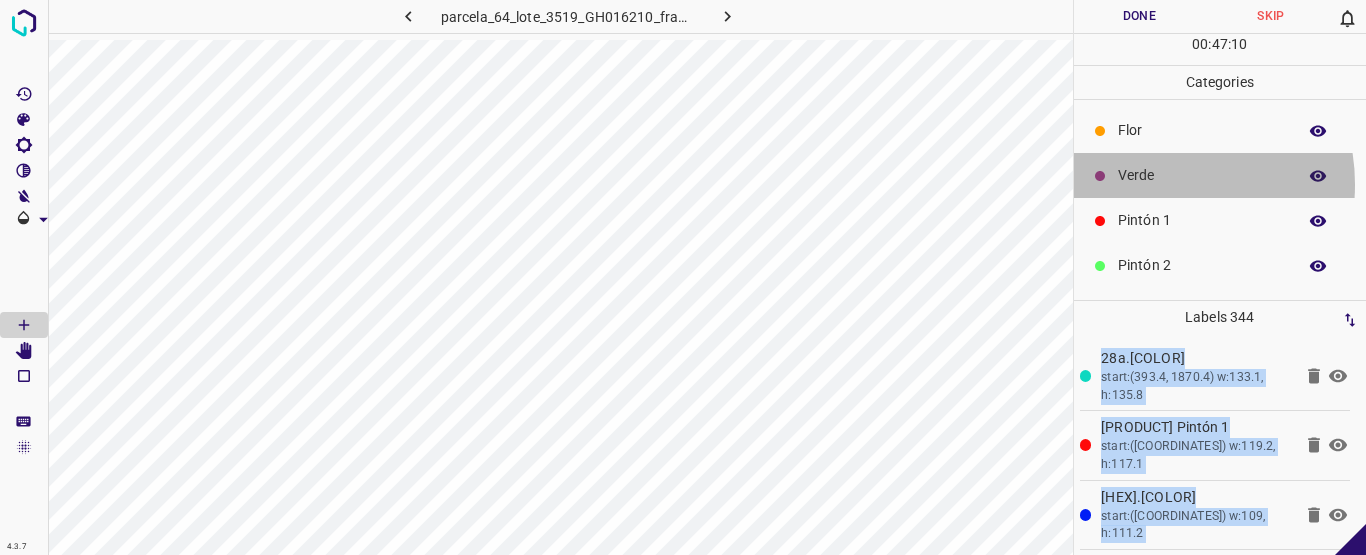 click on "Verde" at bounding box center [1202, 175] 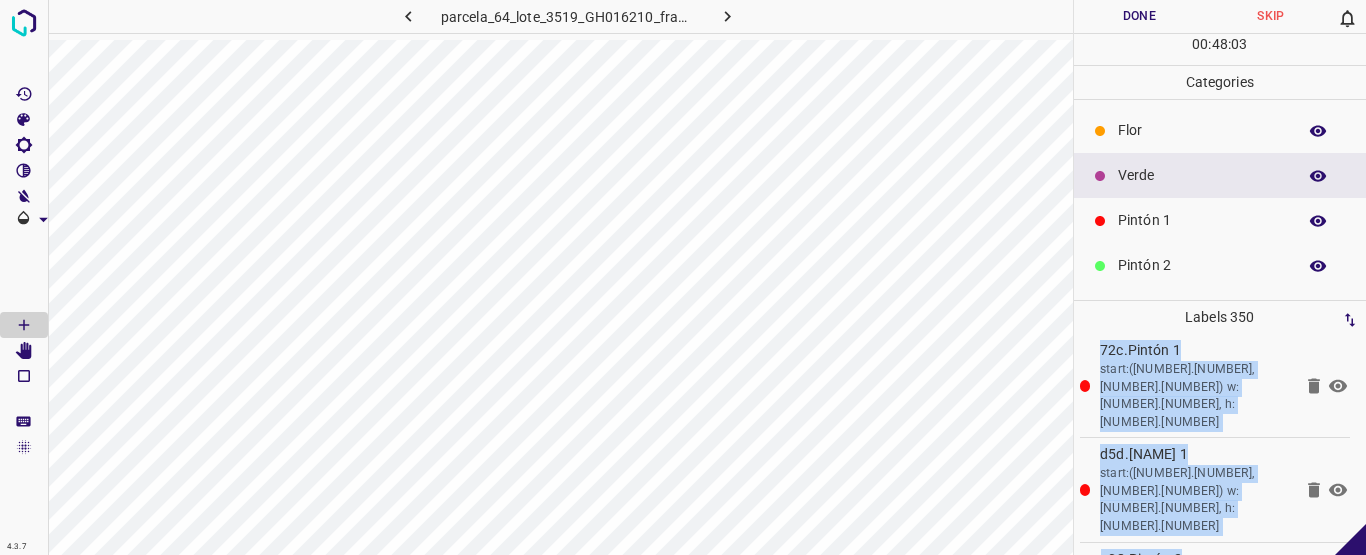 scroll, scrollTop: 7733, scrollLeft: 0, axis: vertical 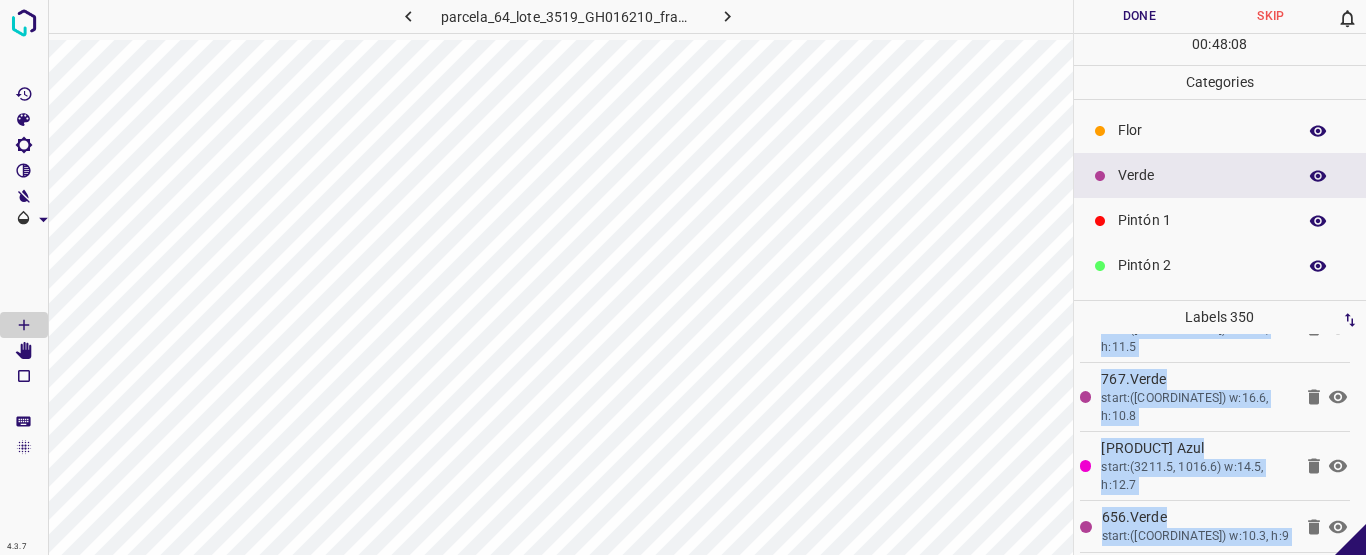 click 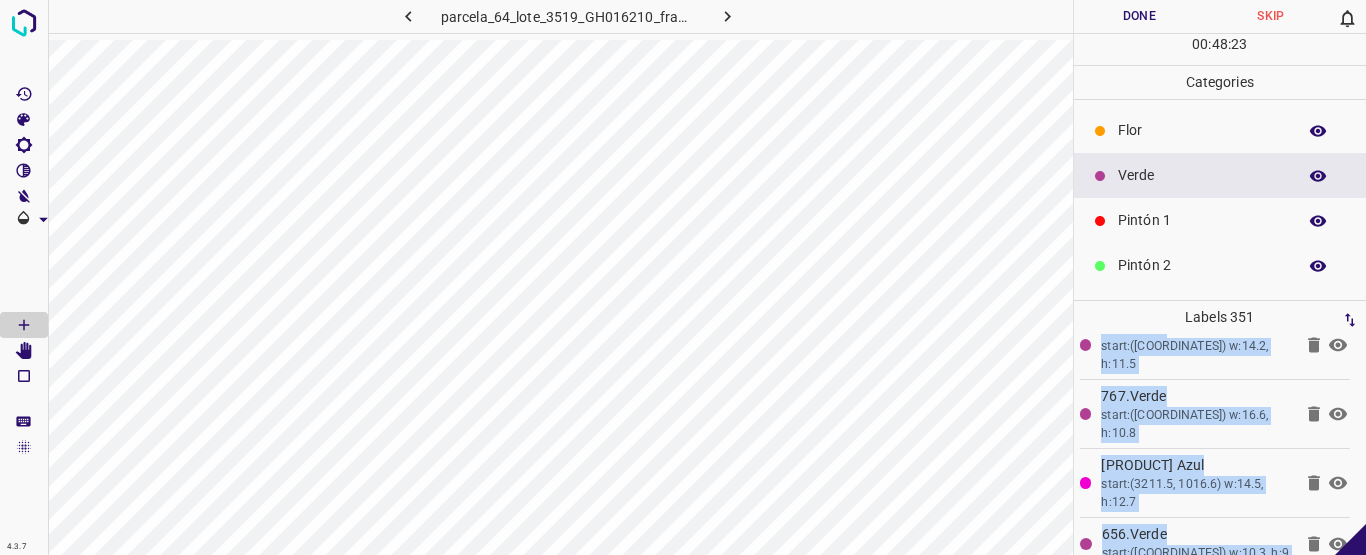 scroll, scrollTop: 23763, scrollLeft: 0, axis: vertical 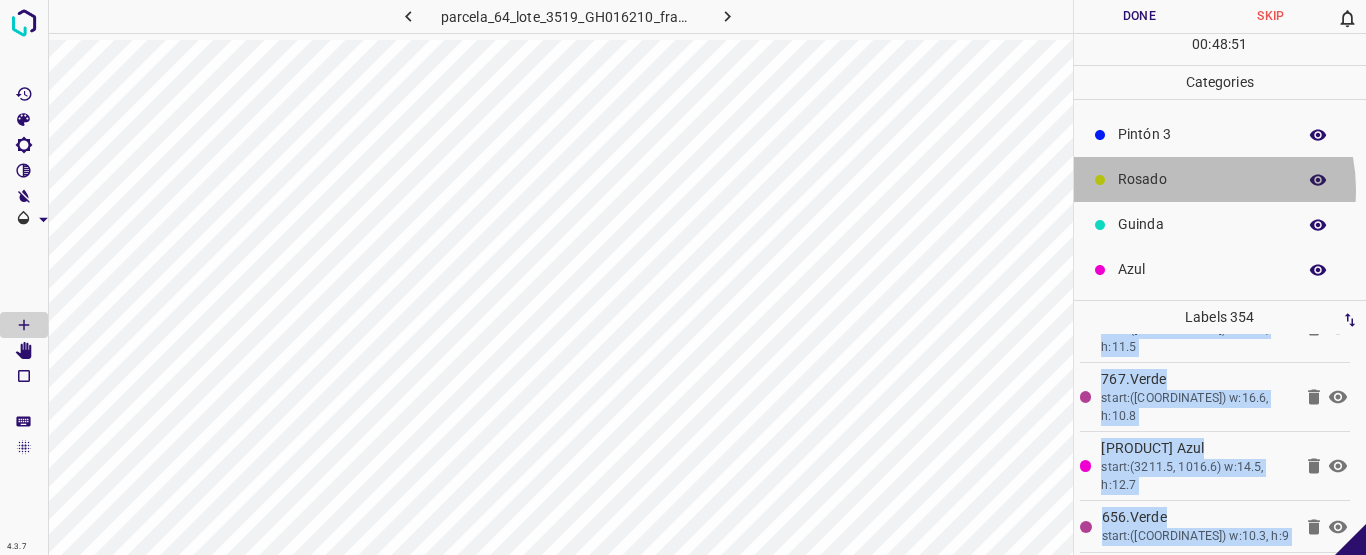 click on "Rosado" at bounding box center (1202, 179) 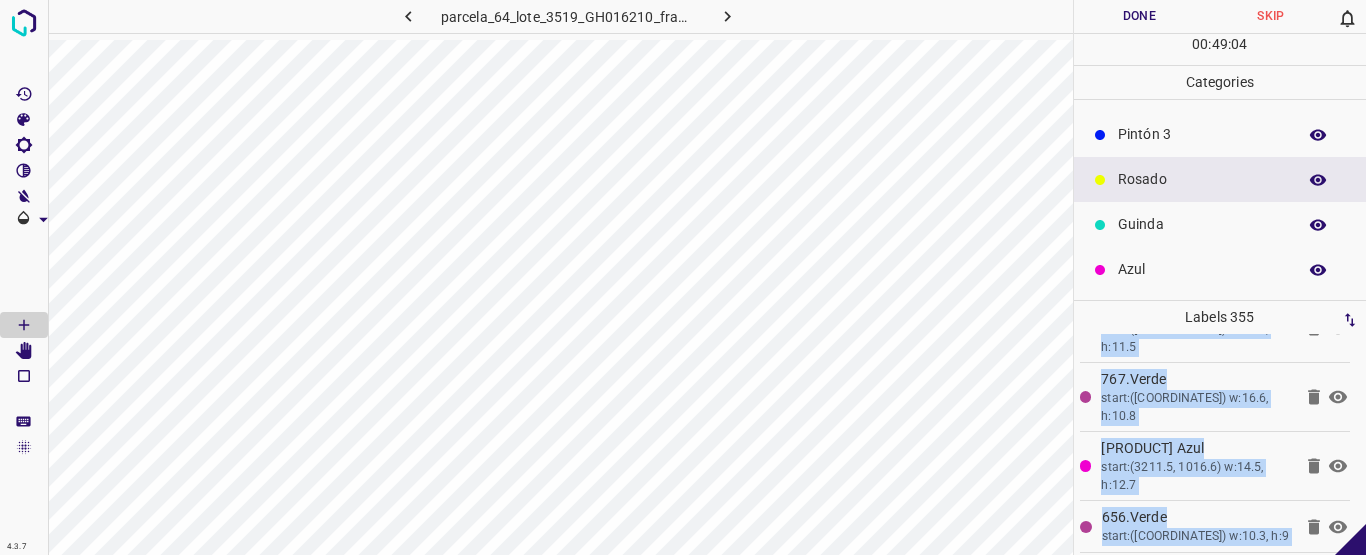 scroll, scrollTop: 43, scrollLeft: 0, axis: vertical 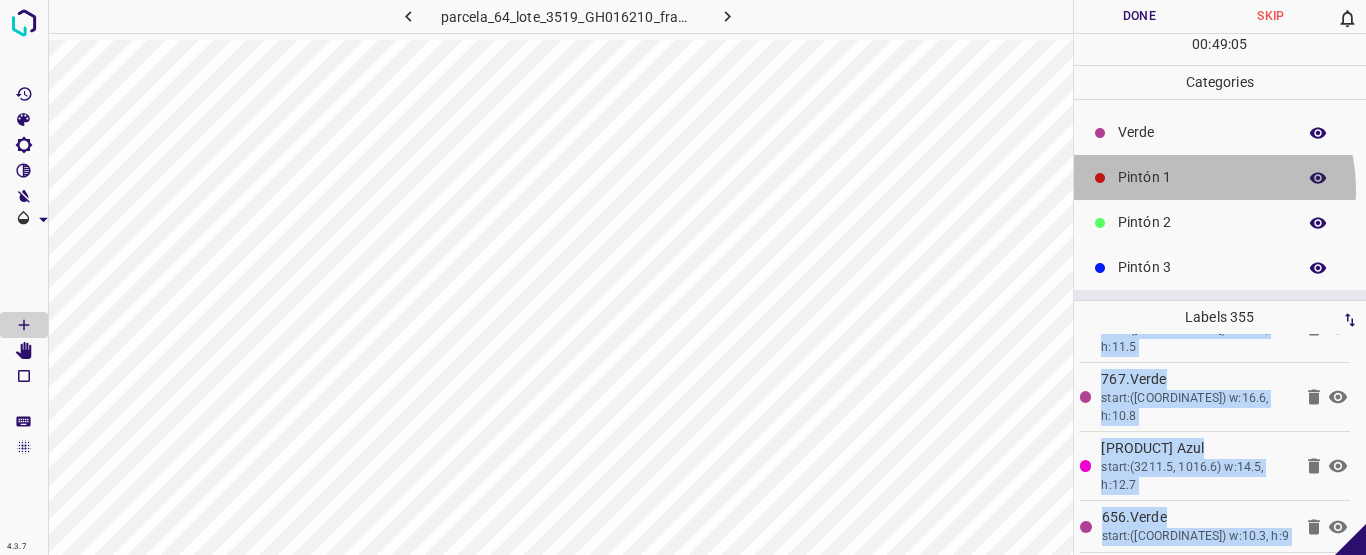 click on "Pintón 1" at bounding box center (1202, 177) 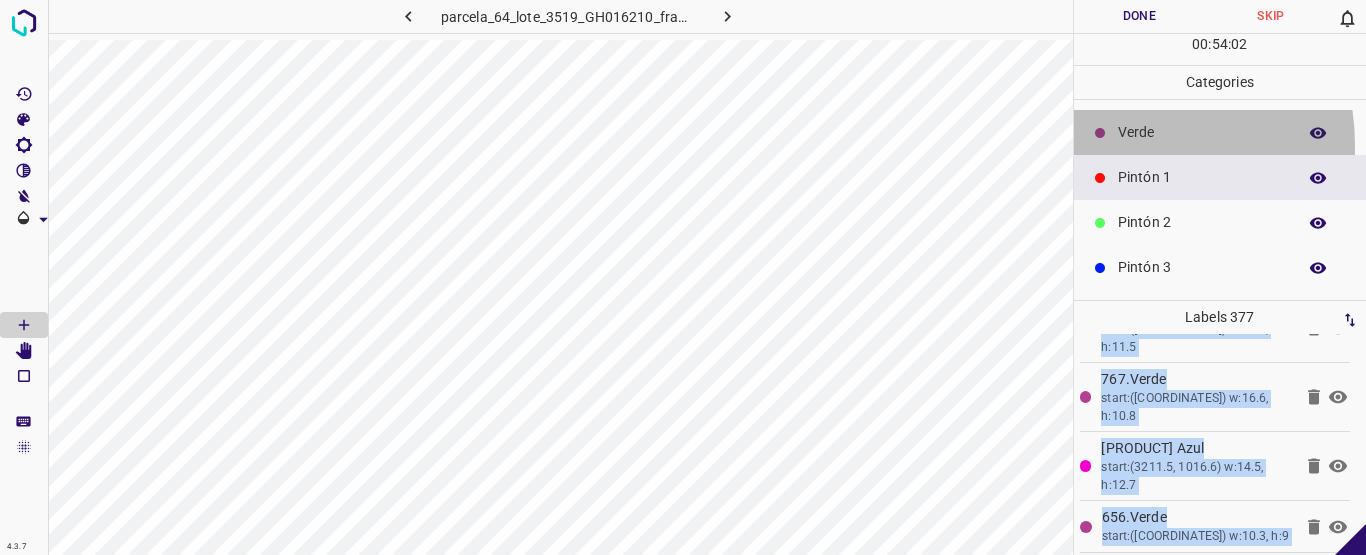 click on "Verde" at bounding box center (1220, 132) 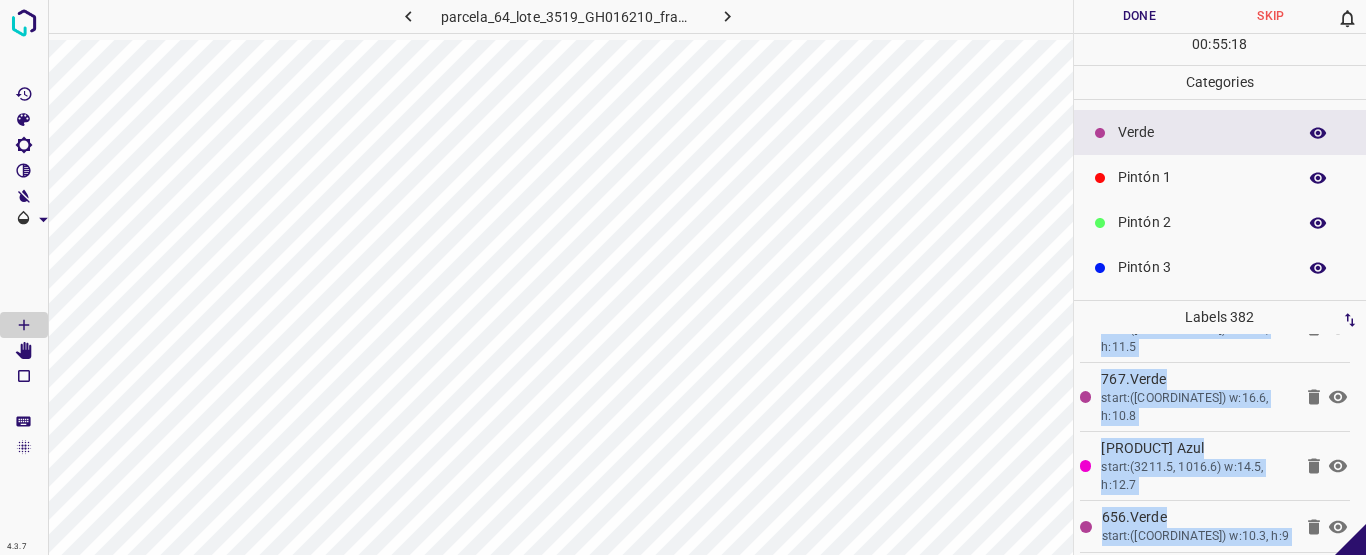 scroll, scrollTop: 0, scrollLeft: 0, axis: both 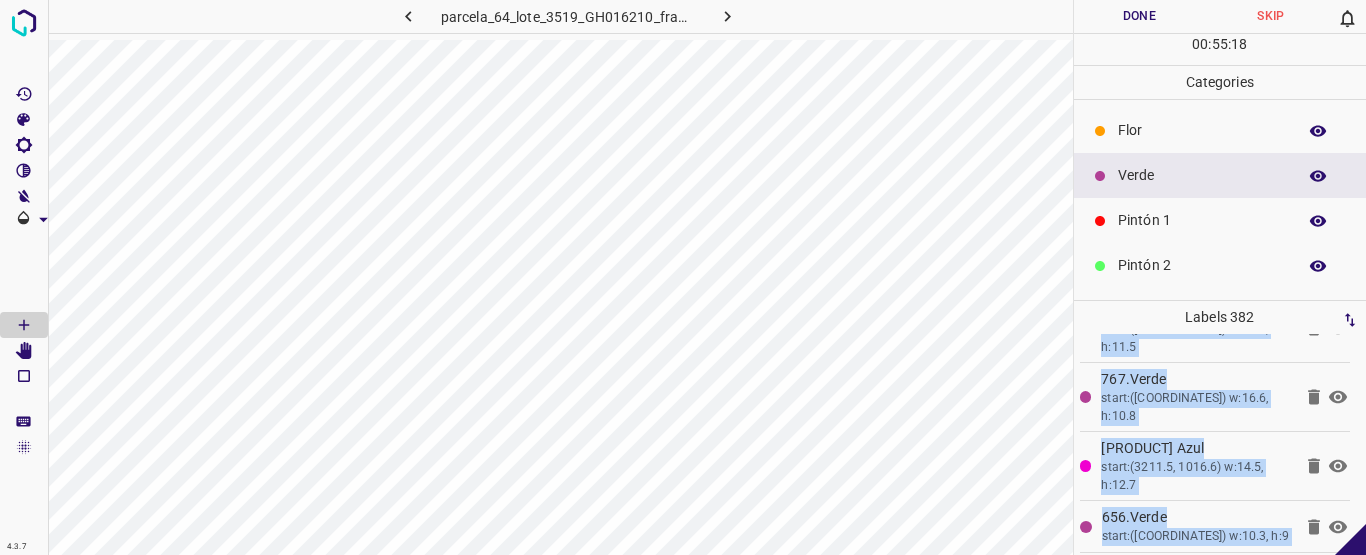 click on "Flor" at bounding box center (1202, 130) 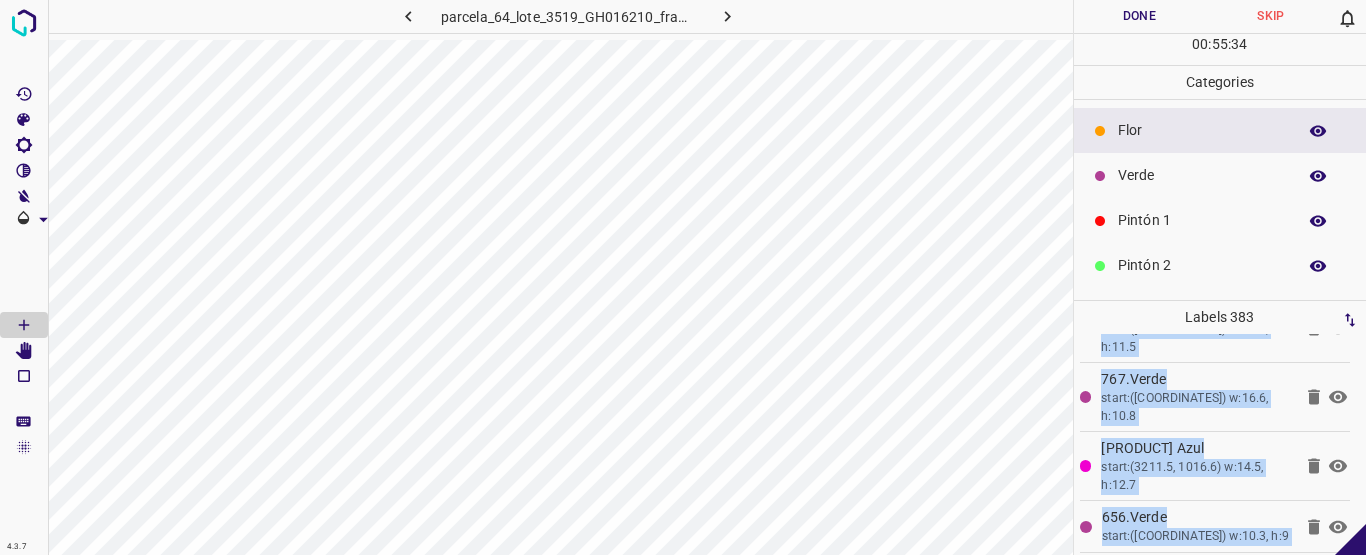 scroll, scrollTop: 176, scrollLeft: 0, axis: vertical 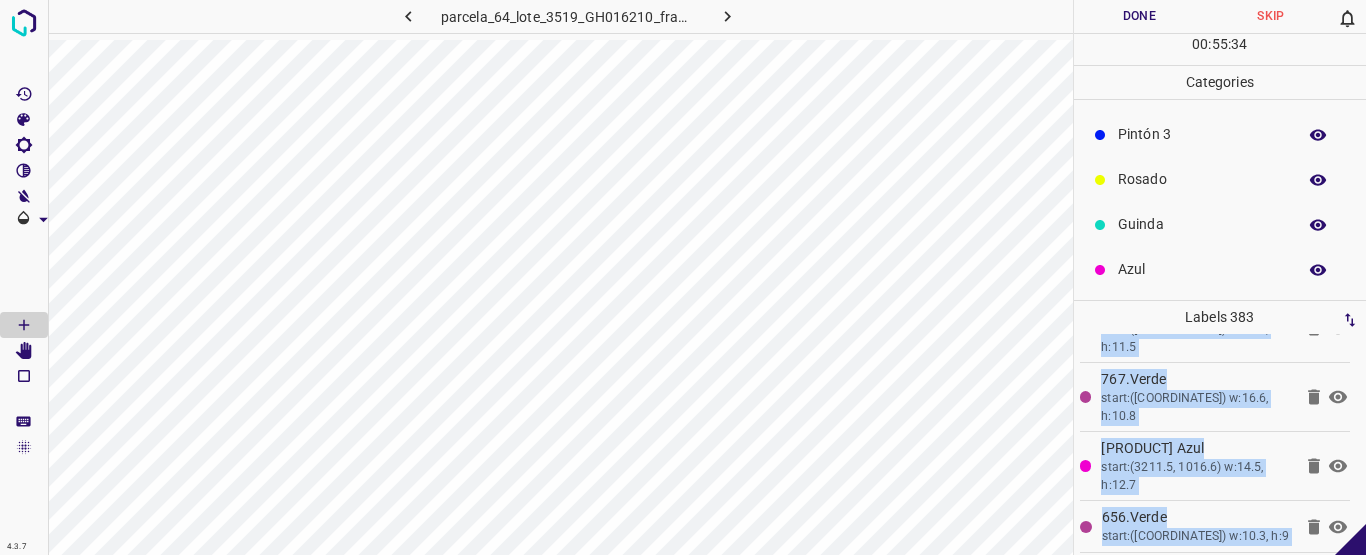click on "Azul" at bounding box center (1202, 269) 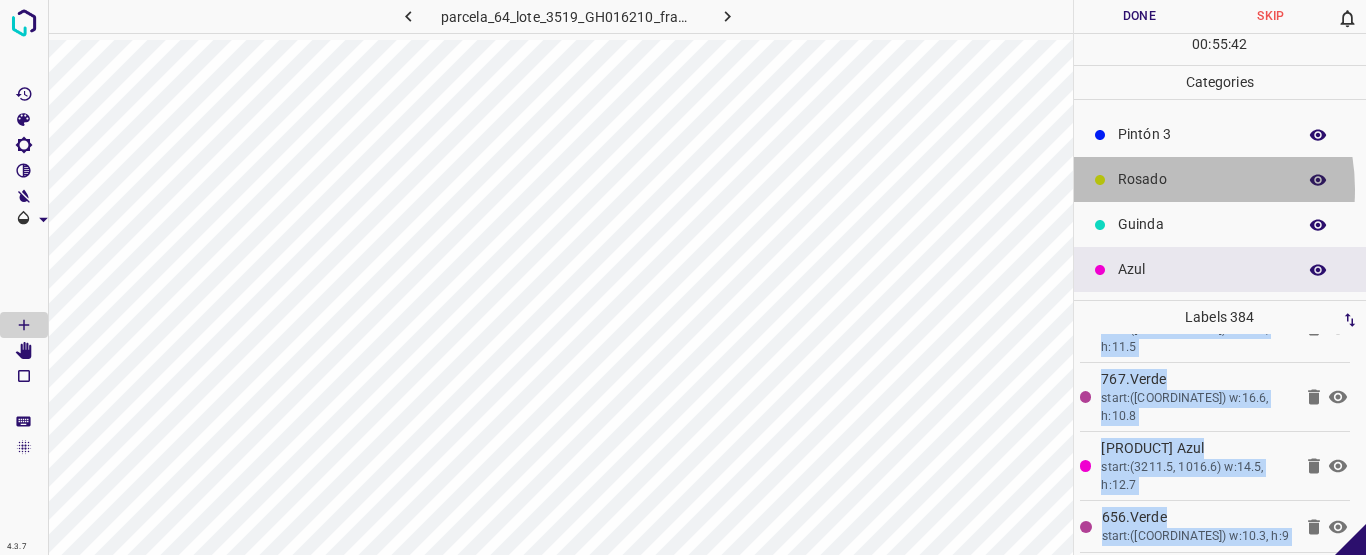 click on "Rosado" at bounding box center (1202, 179) 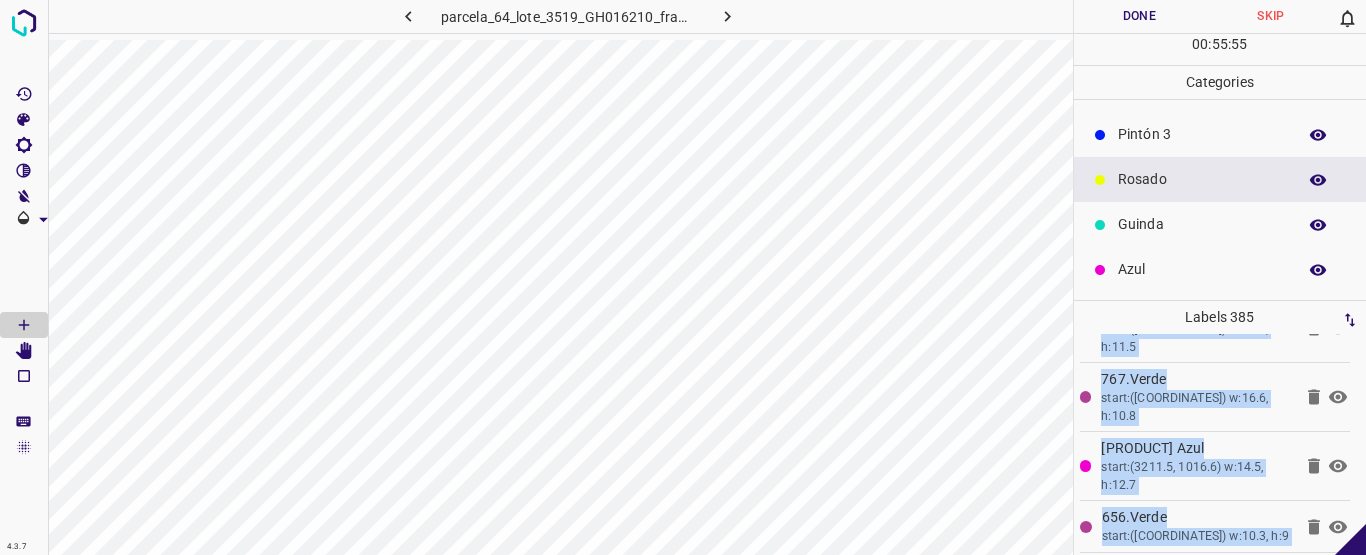 scroll, scrollTop: 43, scrollLeft: 0, axis: vertical 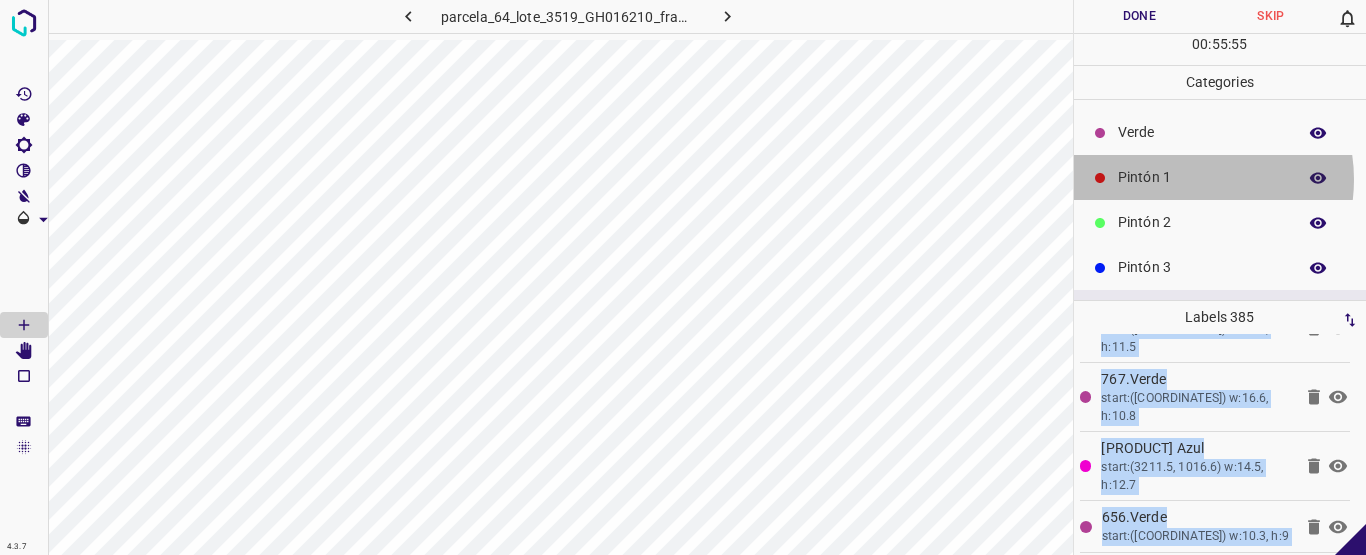 click on "Pintón 1" at bounding box center (1202, 177) 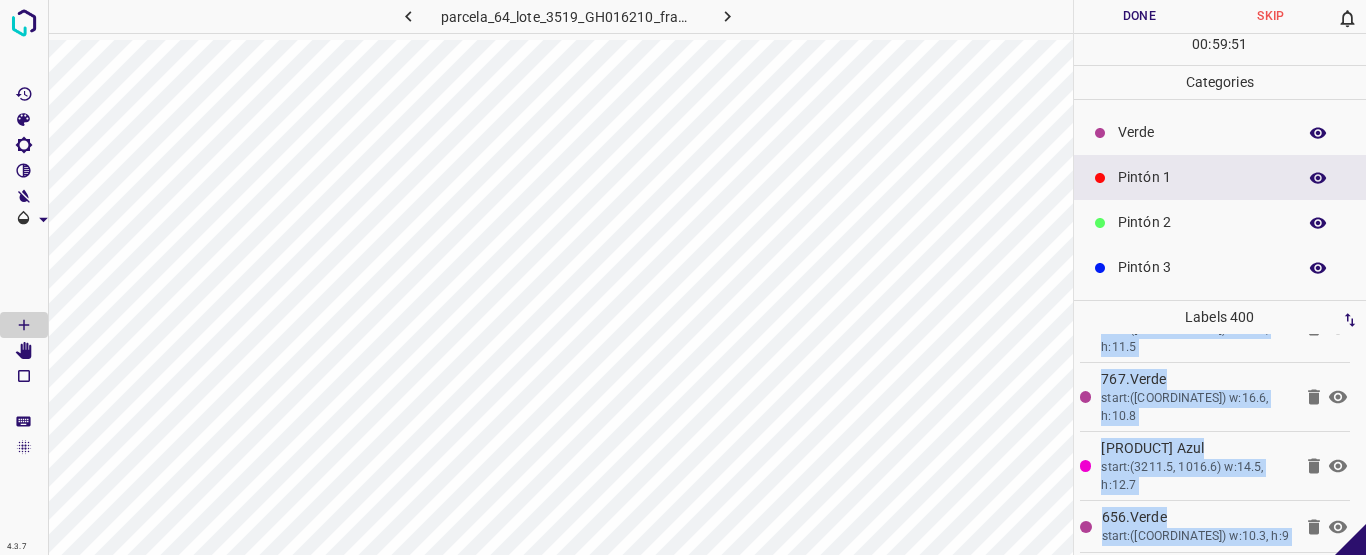 scroll, scrollTop: 0, scrollLeft: 0, axis: both 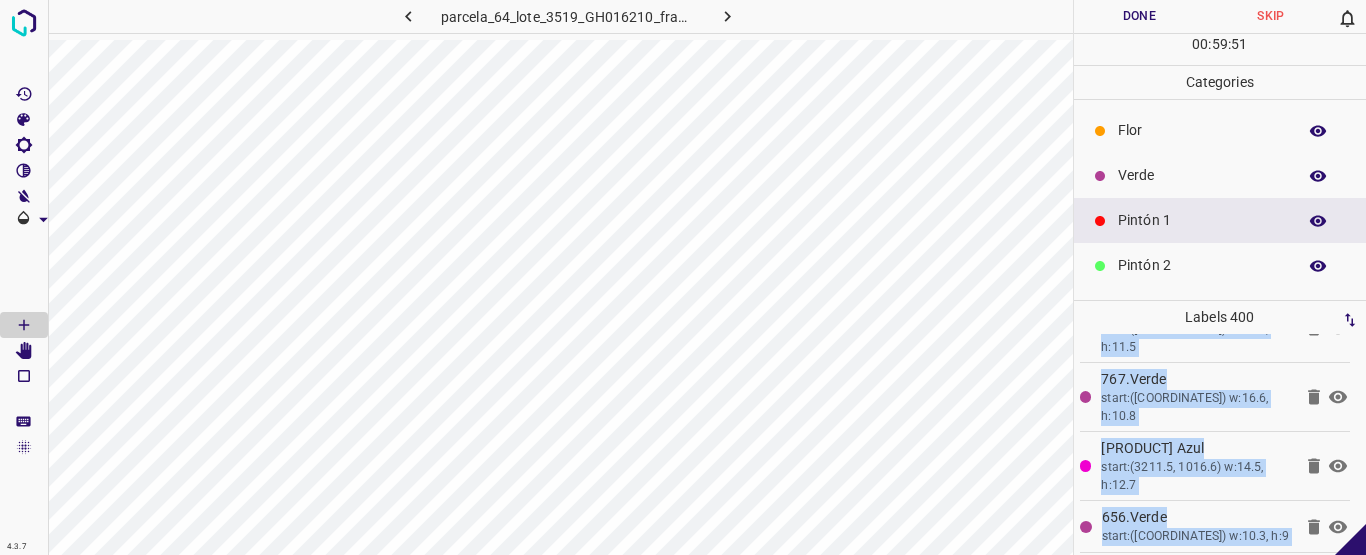 click on "Verde" at bounding box center (1202, 175) 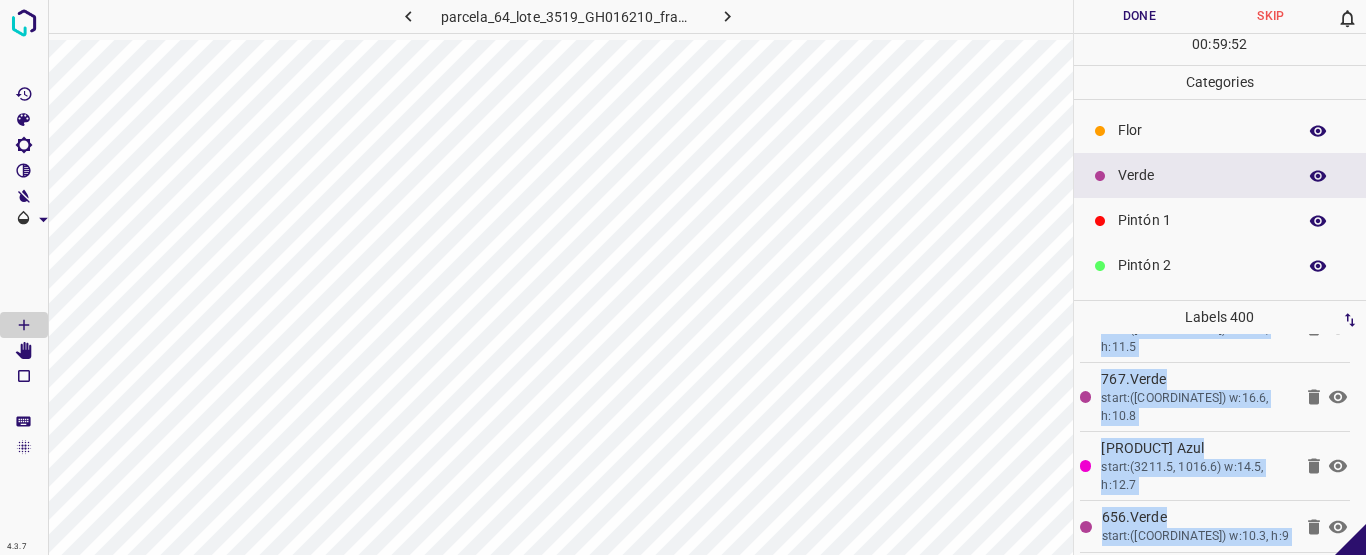 click on "Flor" at bounding box center (1202, 130) 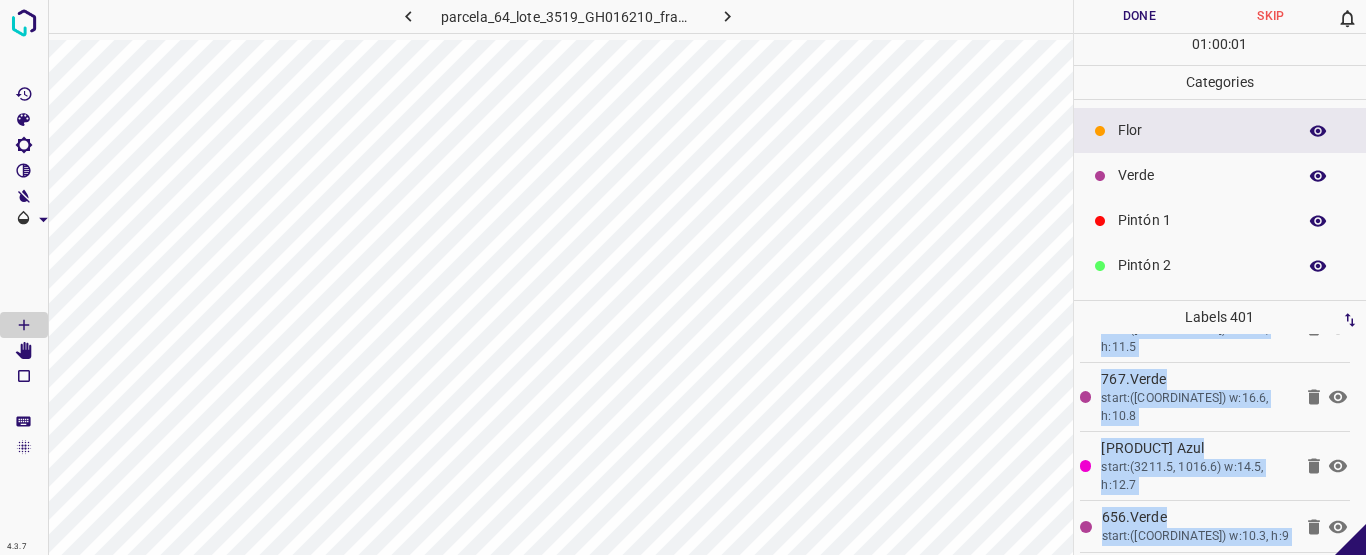 click on "Verde" at bounding box center [1202, 175] 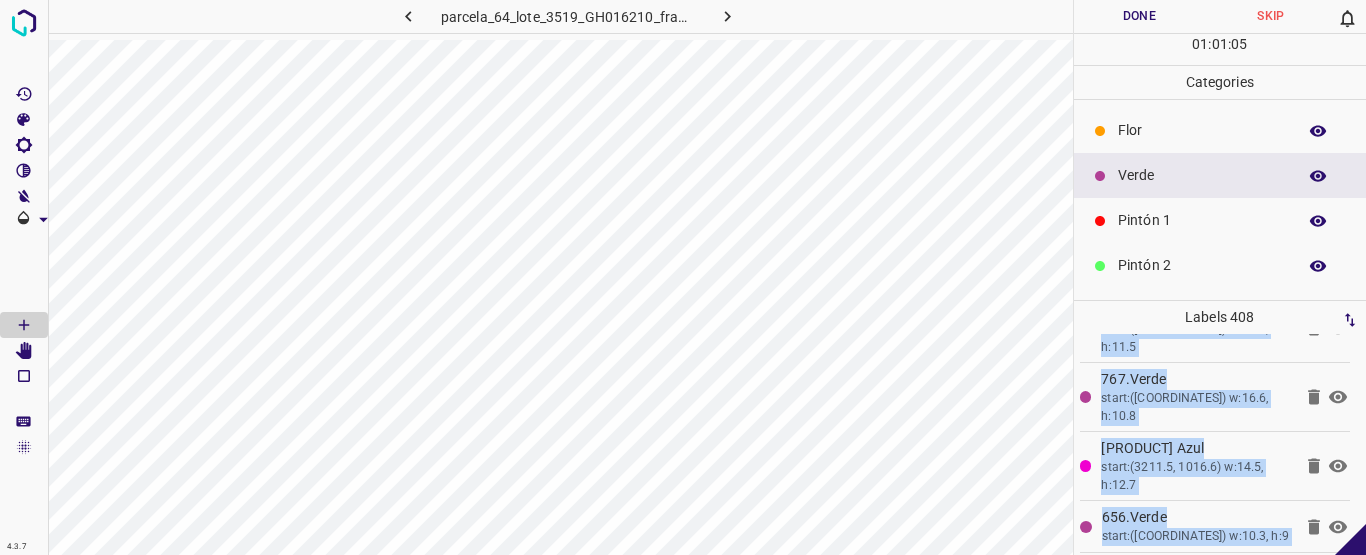 click on "Pintón 1" at bounding box center (1202, 220) 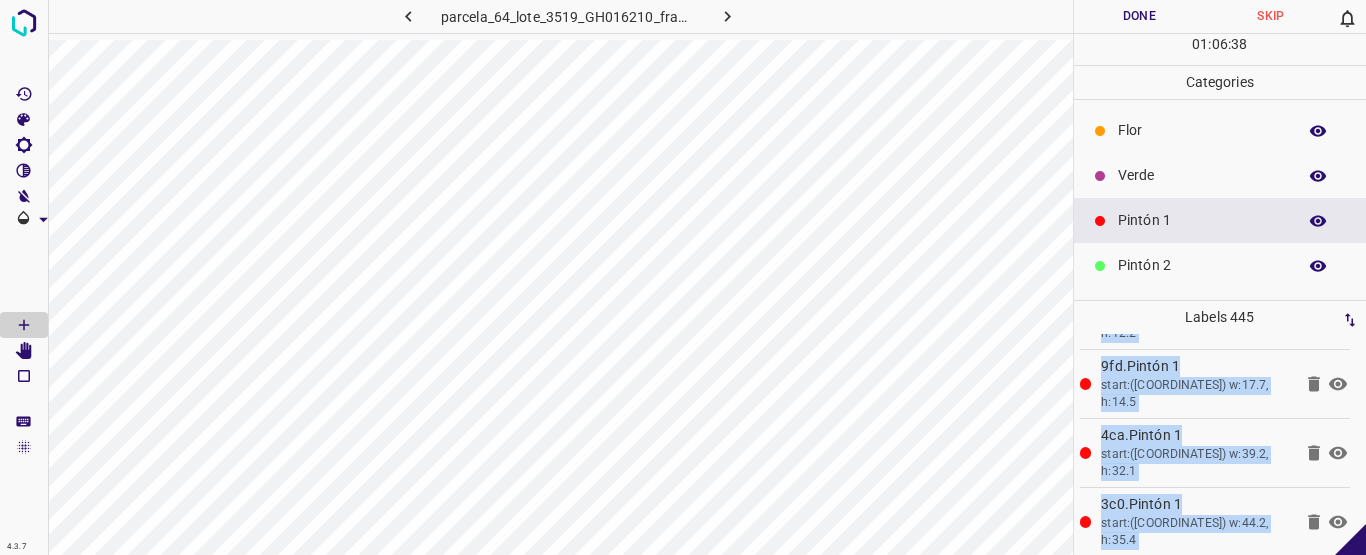 scroll, scrollTop: 30199, scrollLeft: 0, axis: vertical 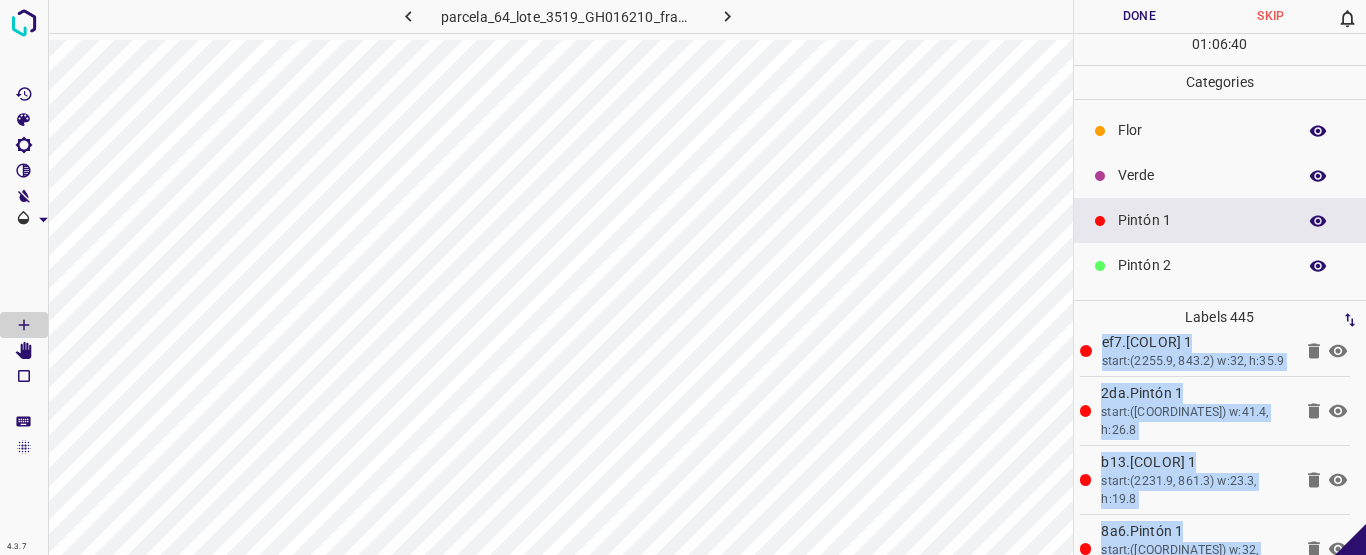 click 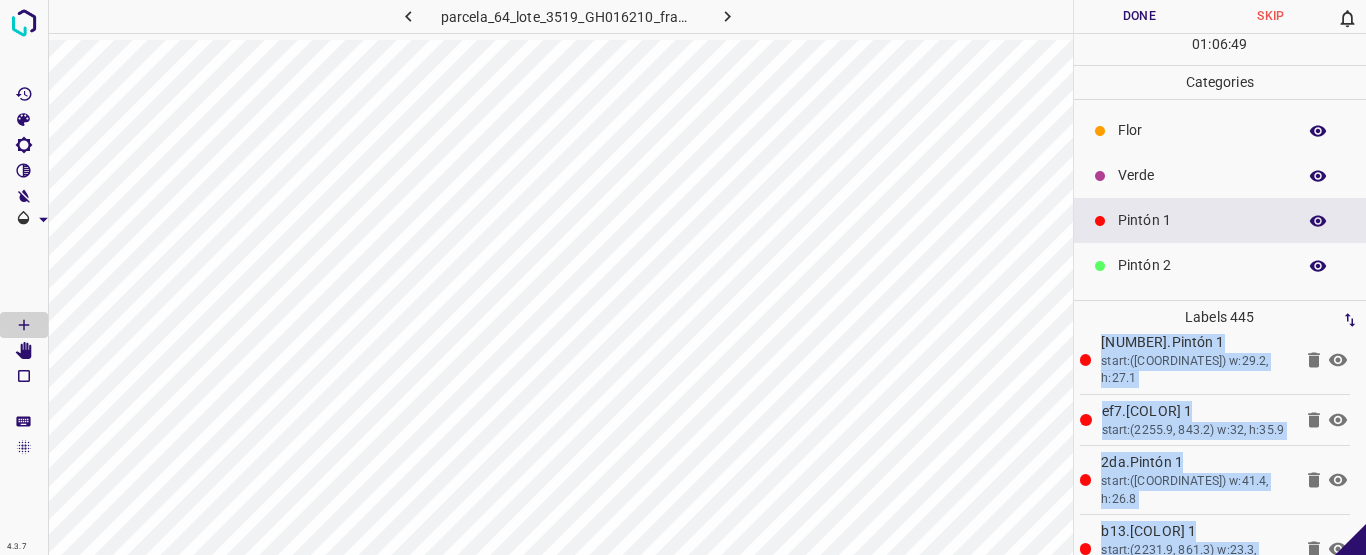 scroll, scrollTop: 30199, scrollLeft: 0, axis: vertical 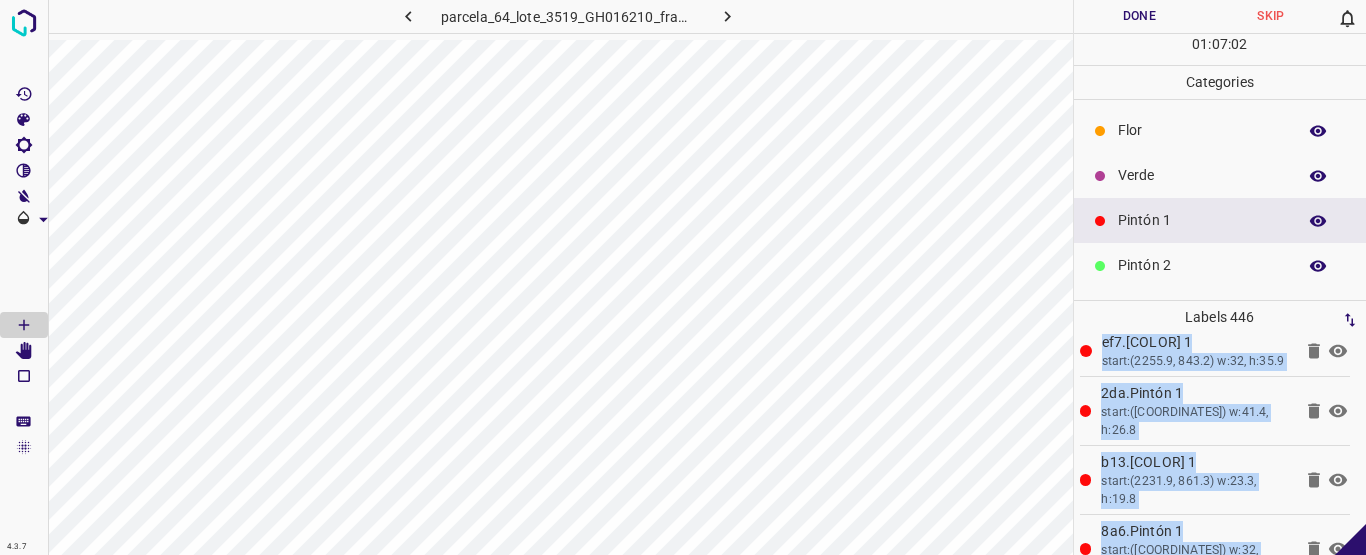 click on "Pintón 2" at bounding box center [1202, 265] 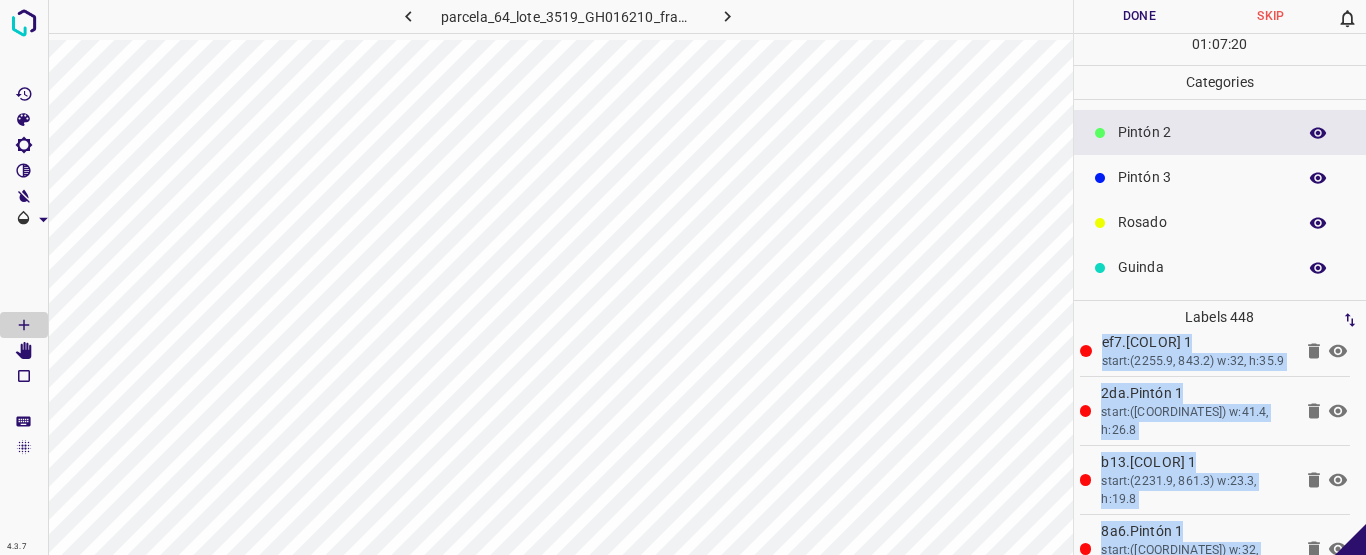 scroll, scrollTop: 0, scrollLeft: 0, axis: both 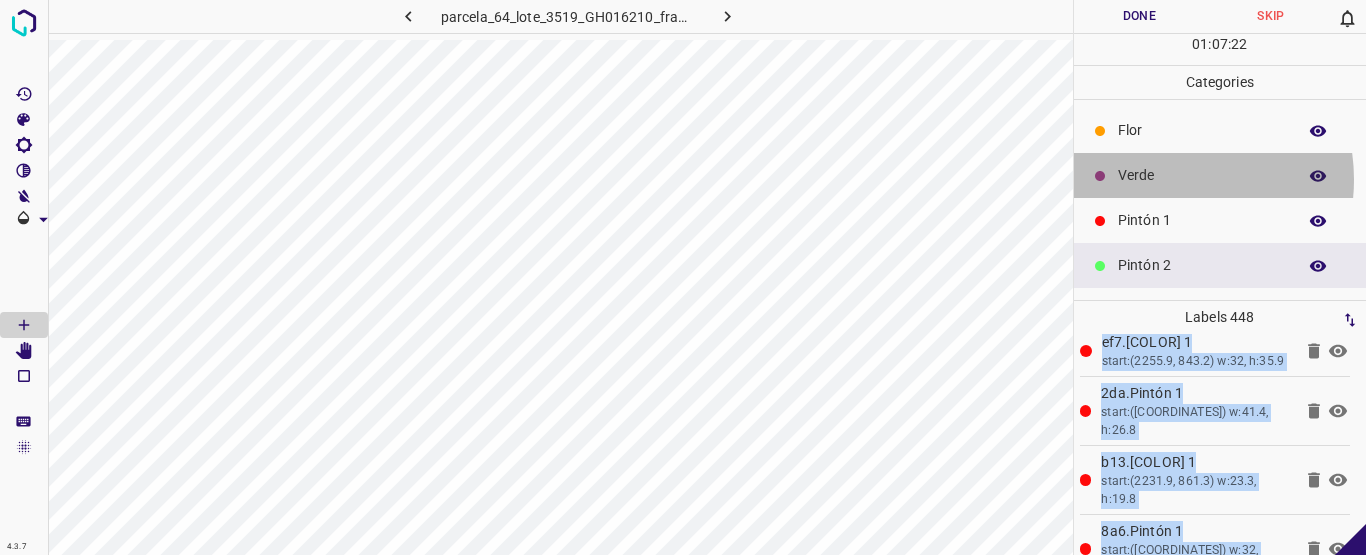 click on "Verde" at bounding box center (1202, 175) 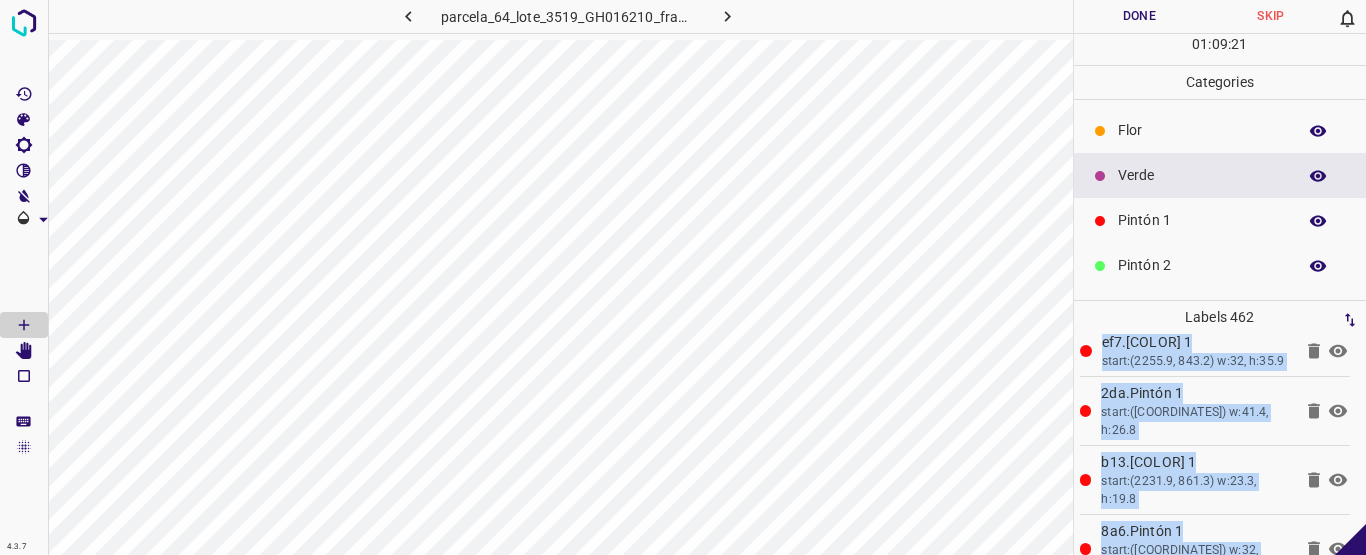 click on "Pintón 1" at bounding box center [1202, 220] 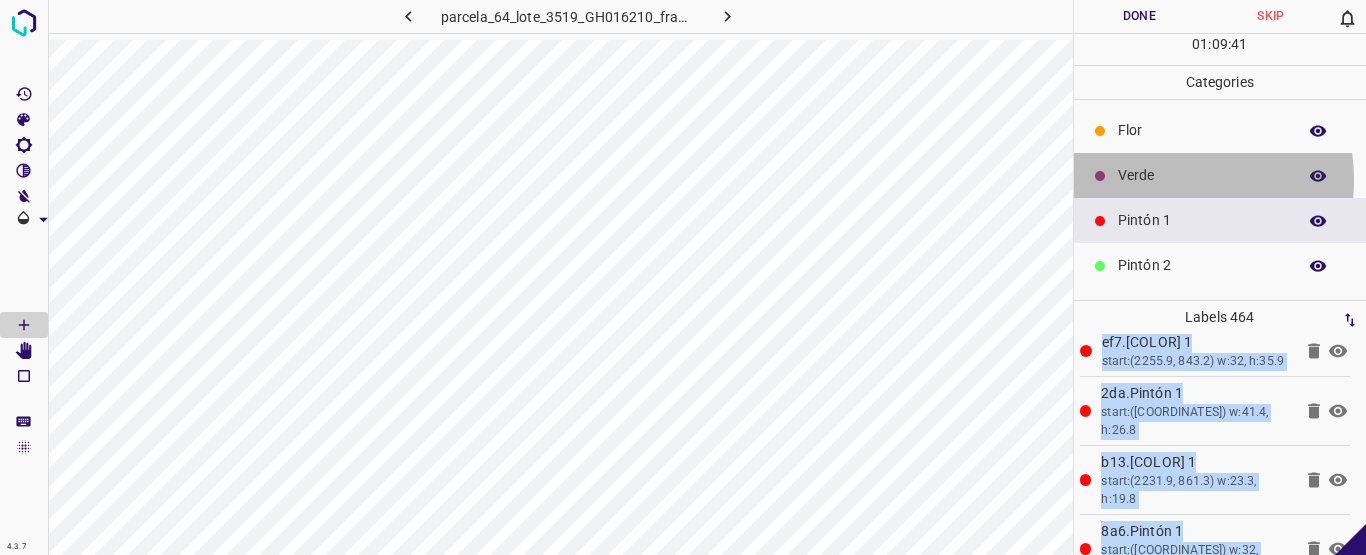 click on "Verde" at bounding box center [1202, 175] 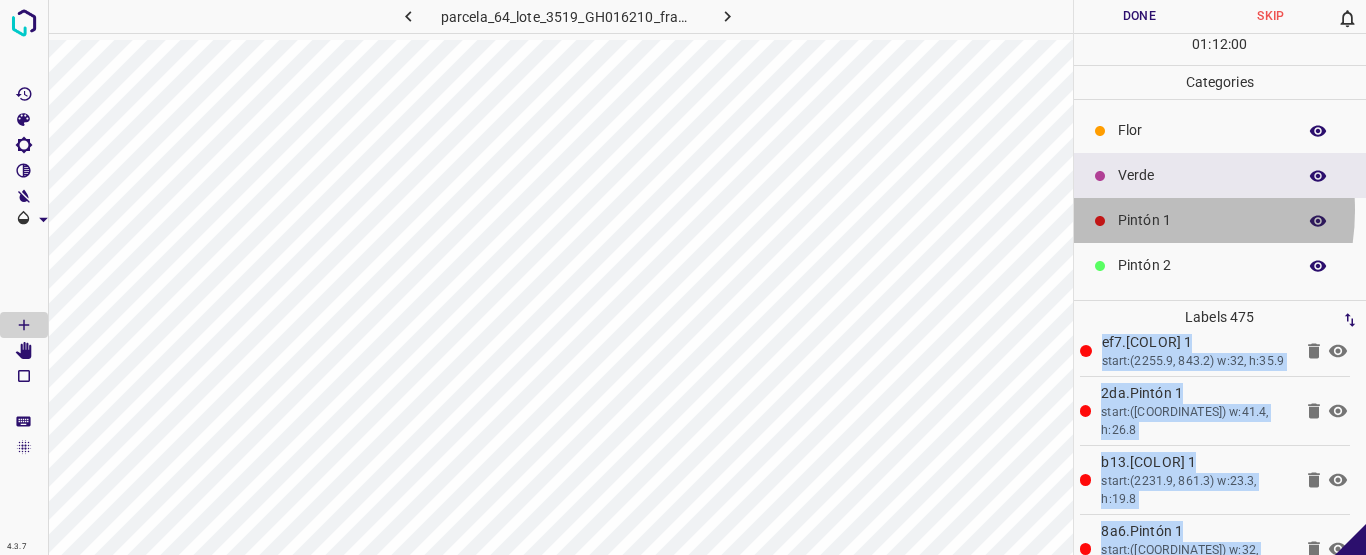 click on "Pintón 1" at bounding box center (1202, 220) 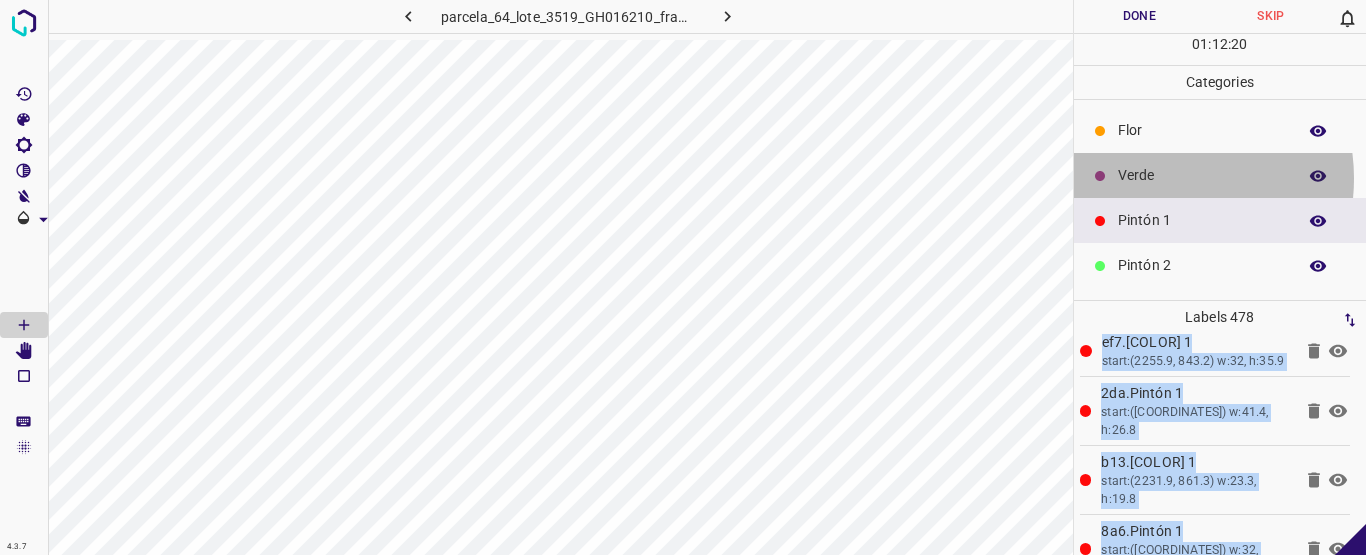 click on "Verde" at bounding box center [1202, 175] 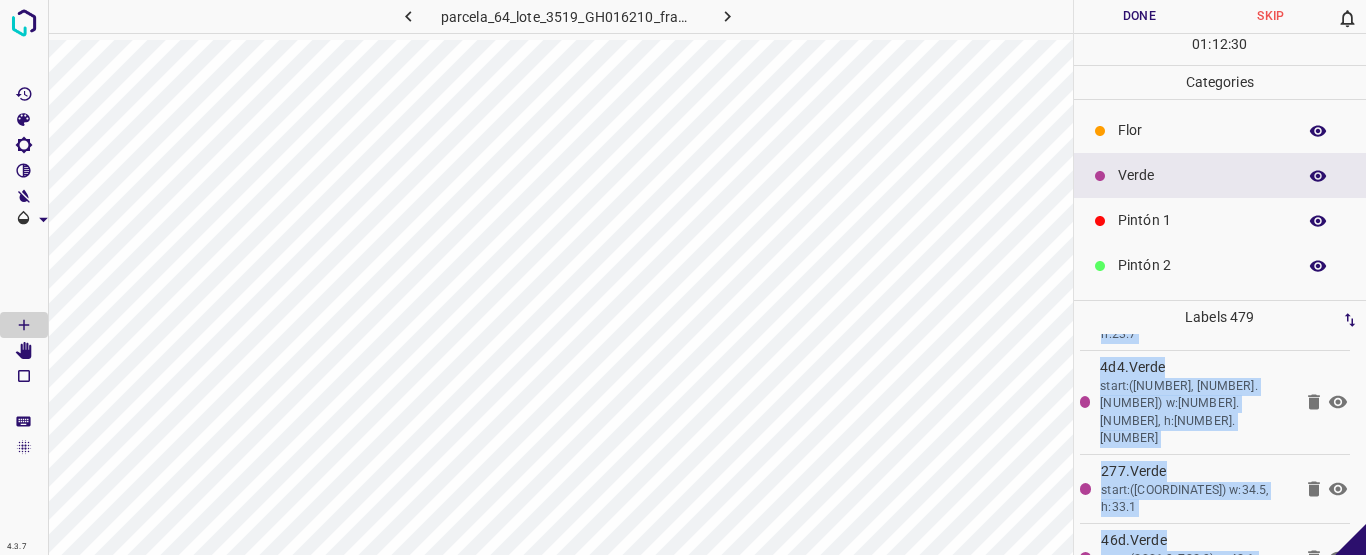 scroll, scrollTop: 32528, scrollLeft: 0, axis: vertical 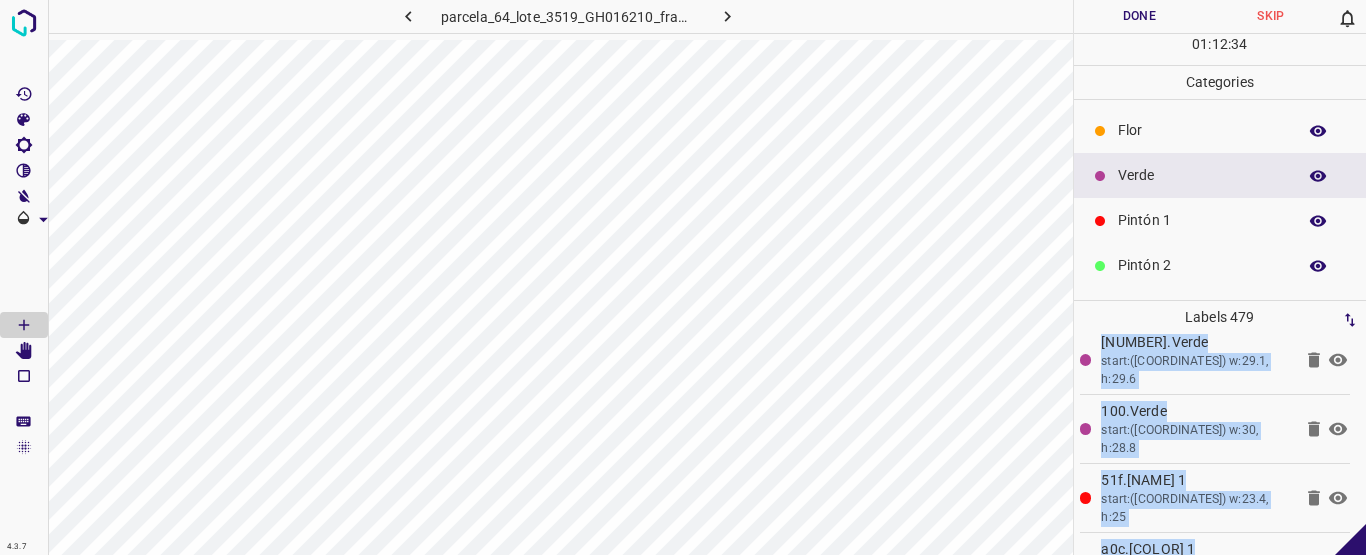 click 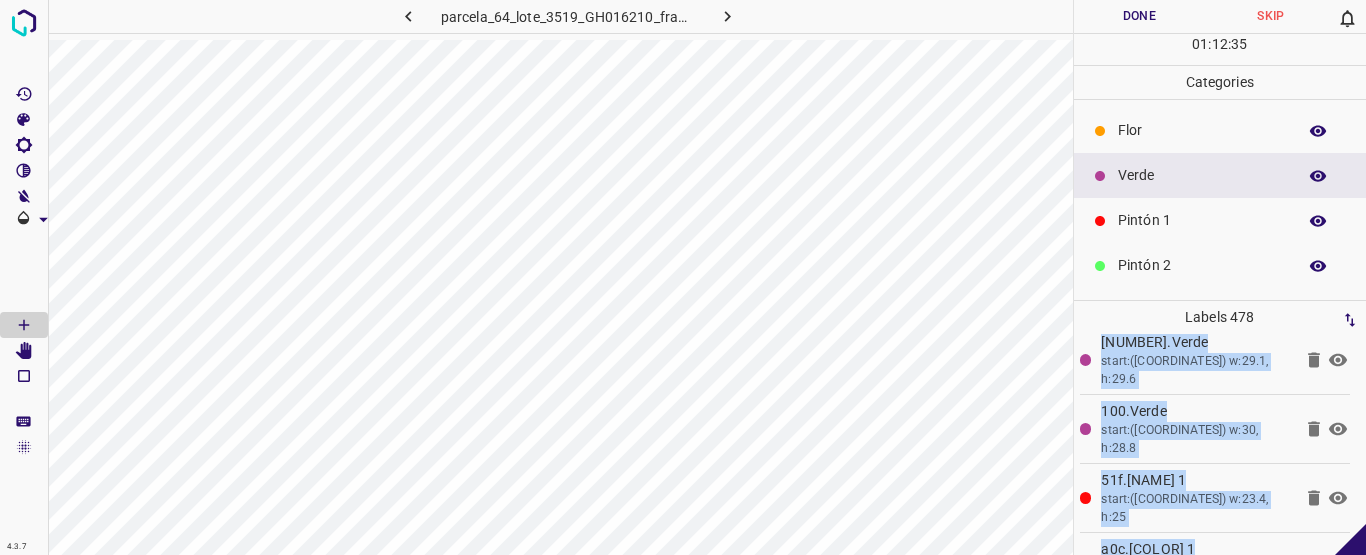 scroll, scrollTop: 32459, scrollLeft: 0, axis: vertical 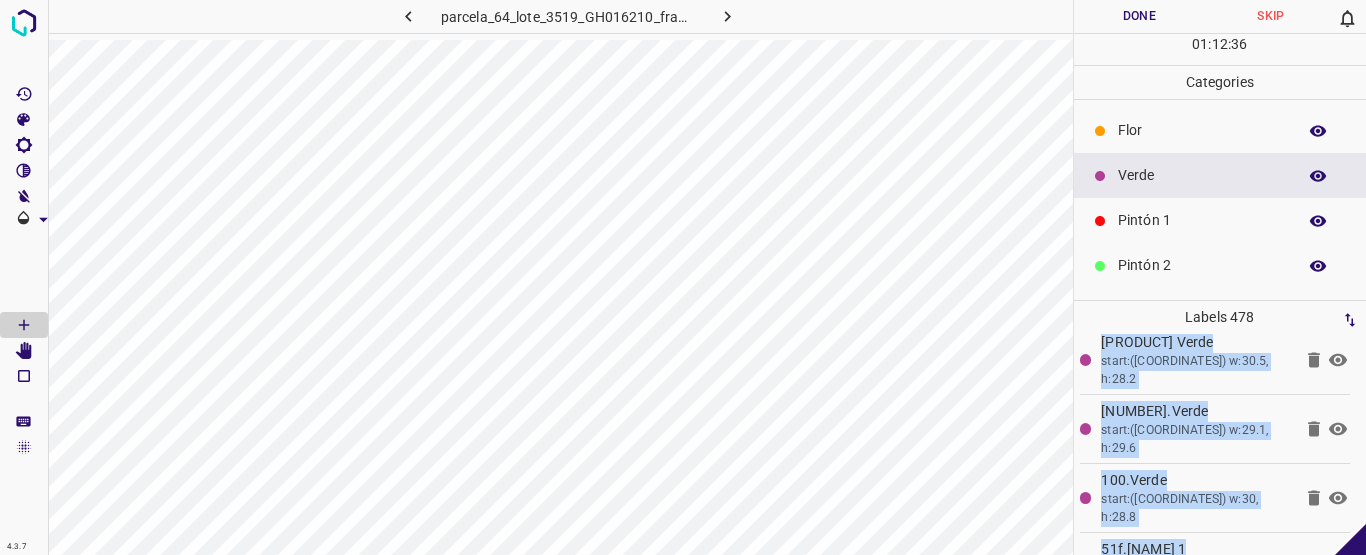 click on "Verde" at bounding box center [1202, 175] 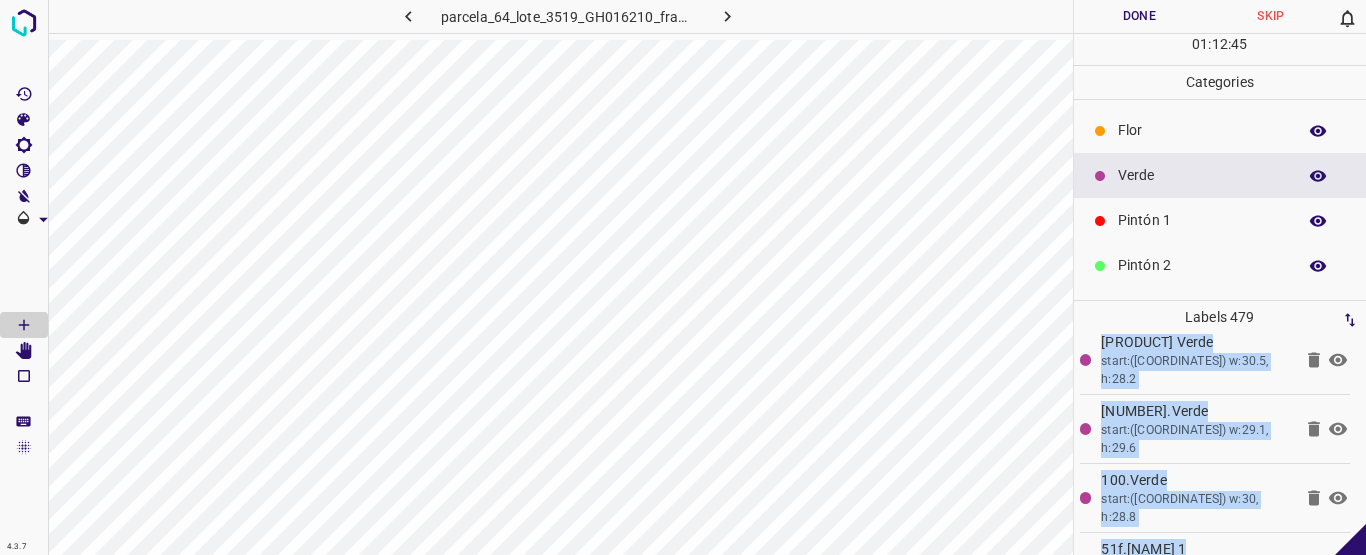 scroll, scrollTop: 32528, scrollLeft: 0, axis: vertical 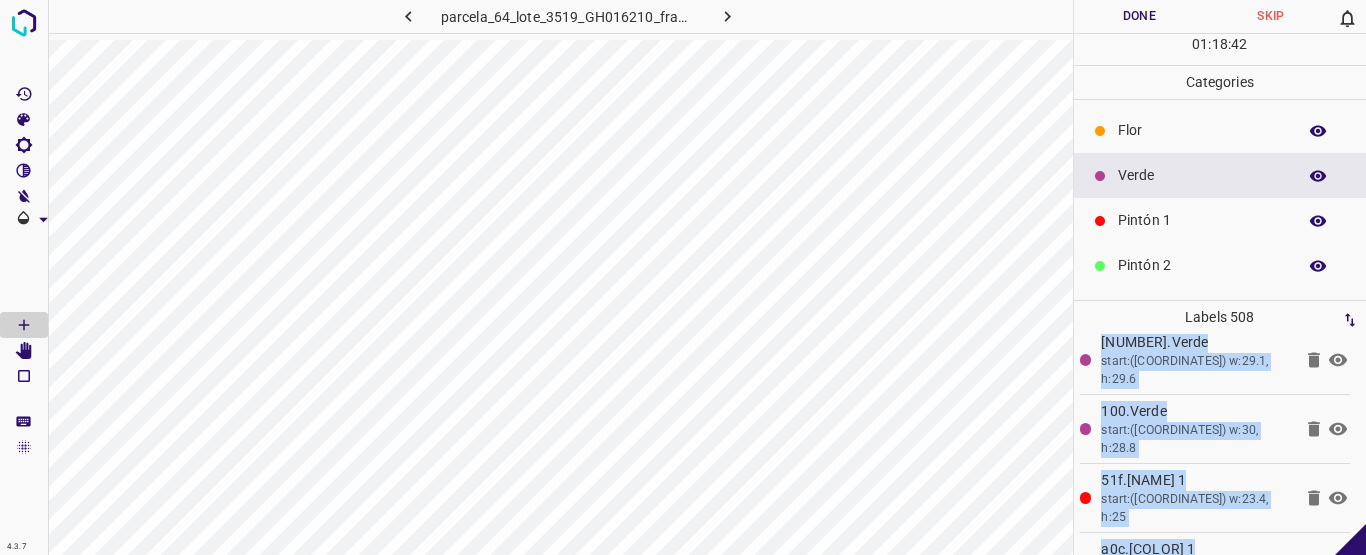 click on "Pintón 1" at bounding box center (1202, 220) 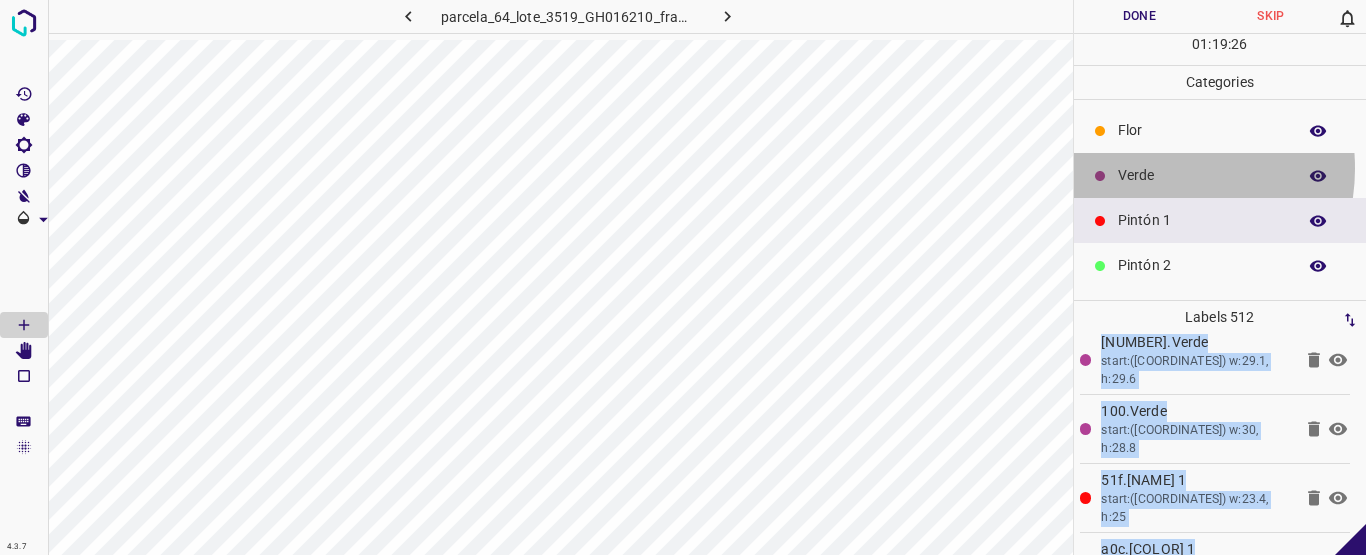 click on "Verde" at bounding box center [1202, 175] 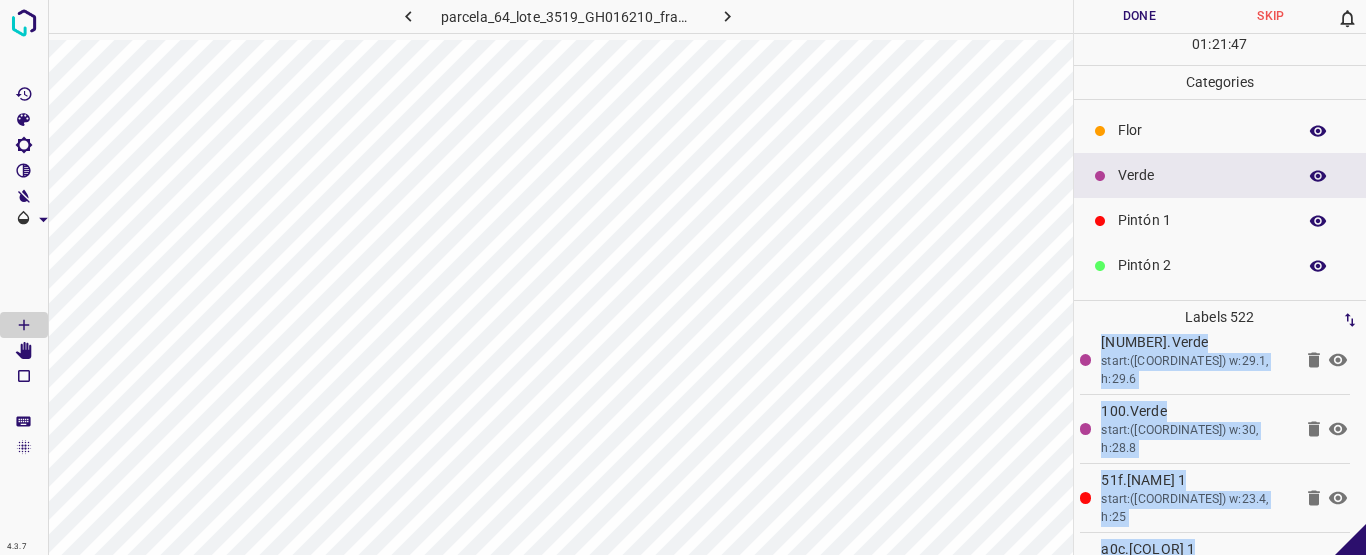 click on "Pintón 1" at bounding box center [1202, 220] 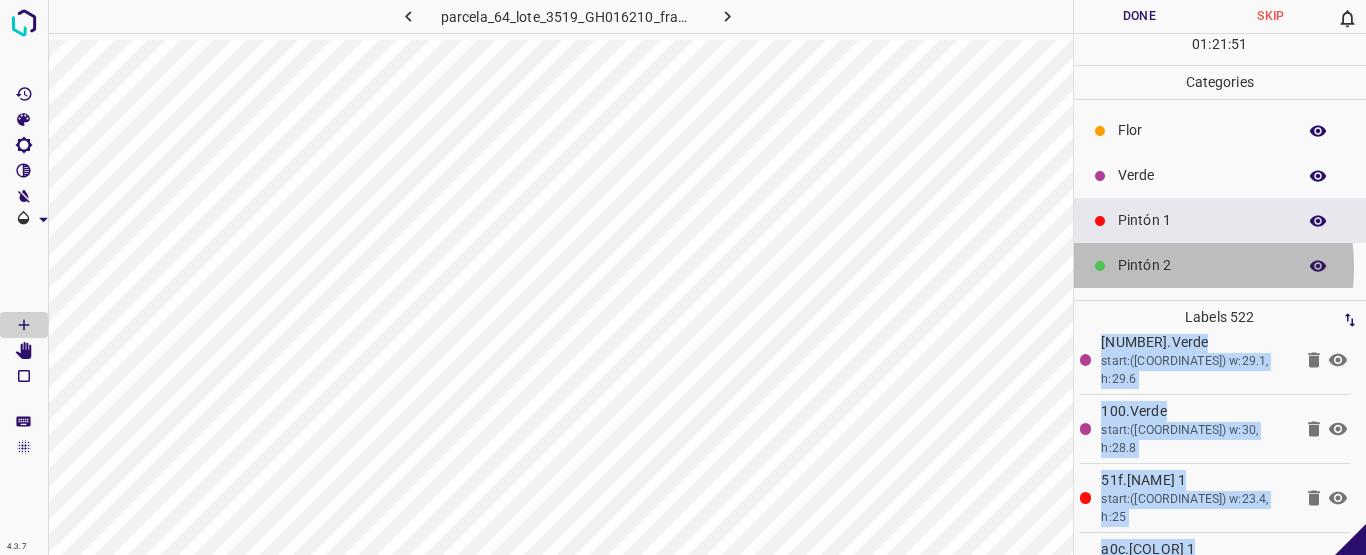 click on "Pintón 2" at bounding box center (1202, 265) 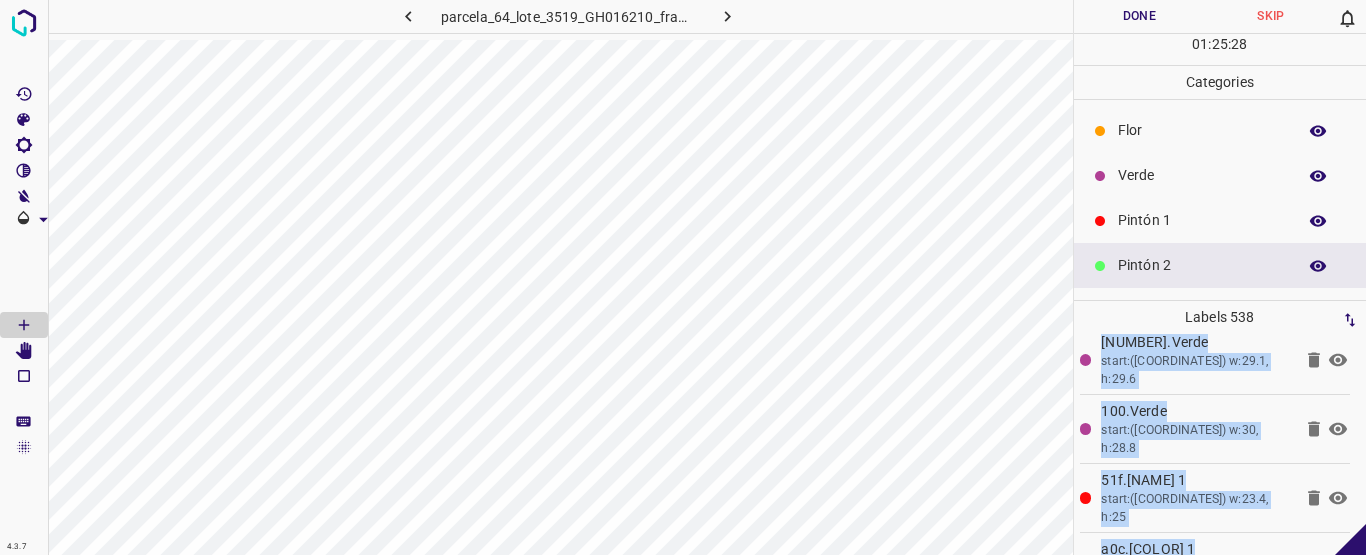 click on "Verde" at bounding box center [1220, 175] 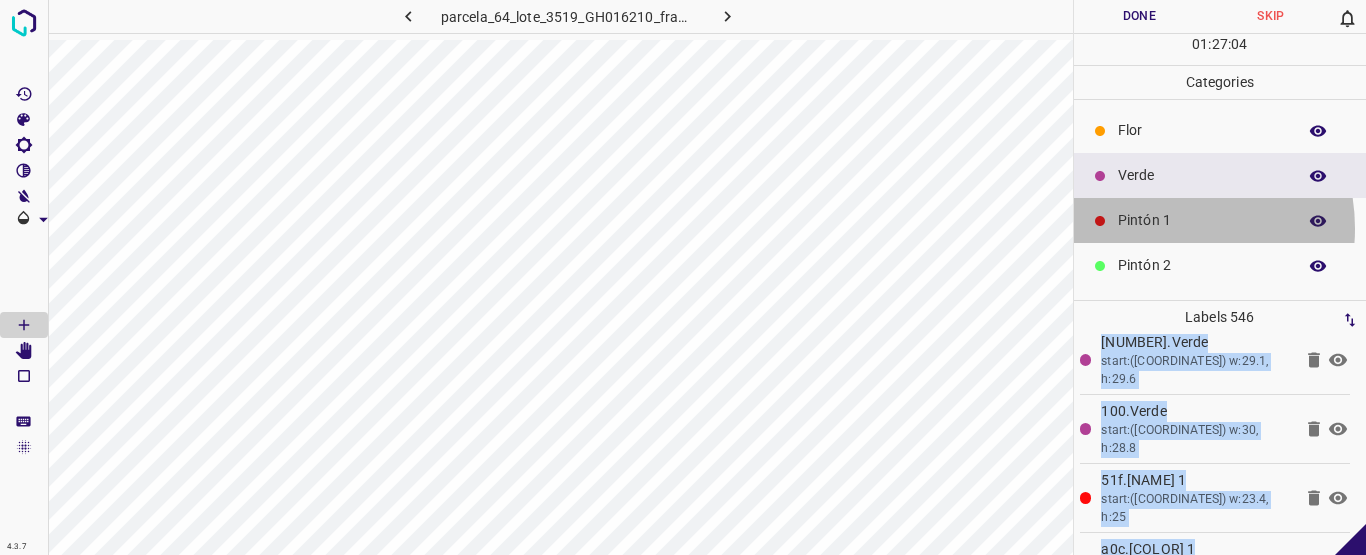 click on "Pintón 1" at bounding box center [1202, 220] 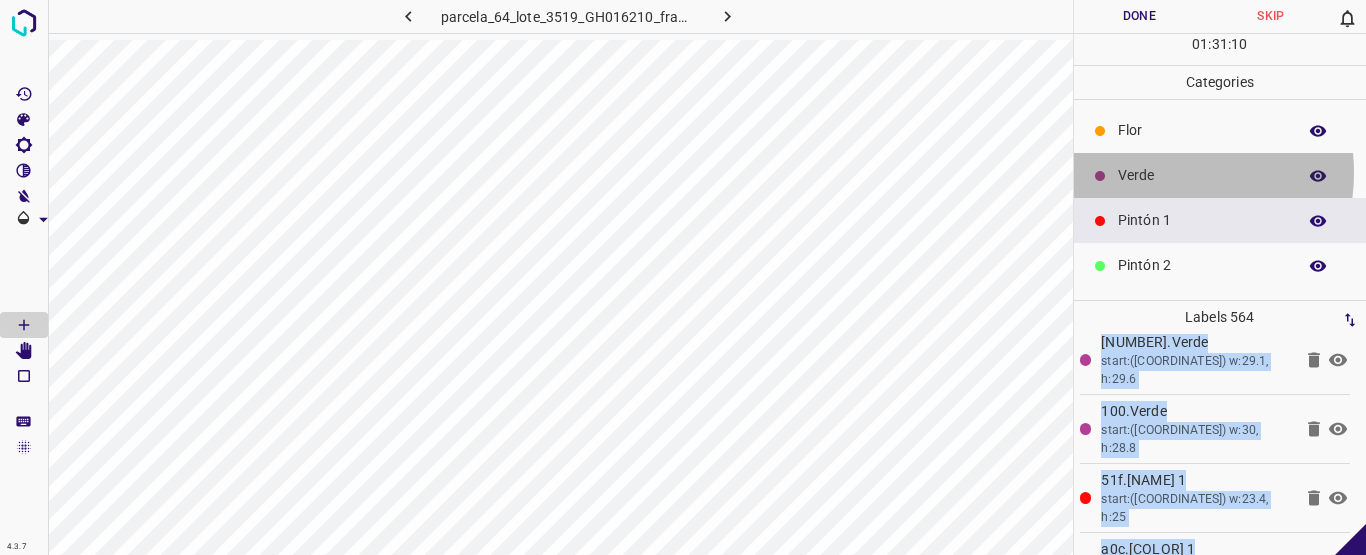 click on "Verde" at bounding box center (1202, 175) 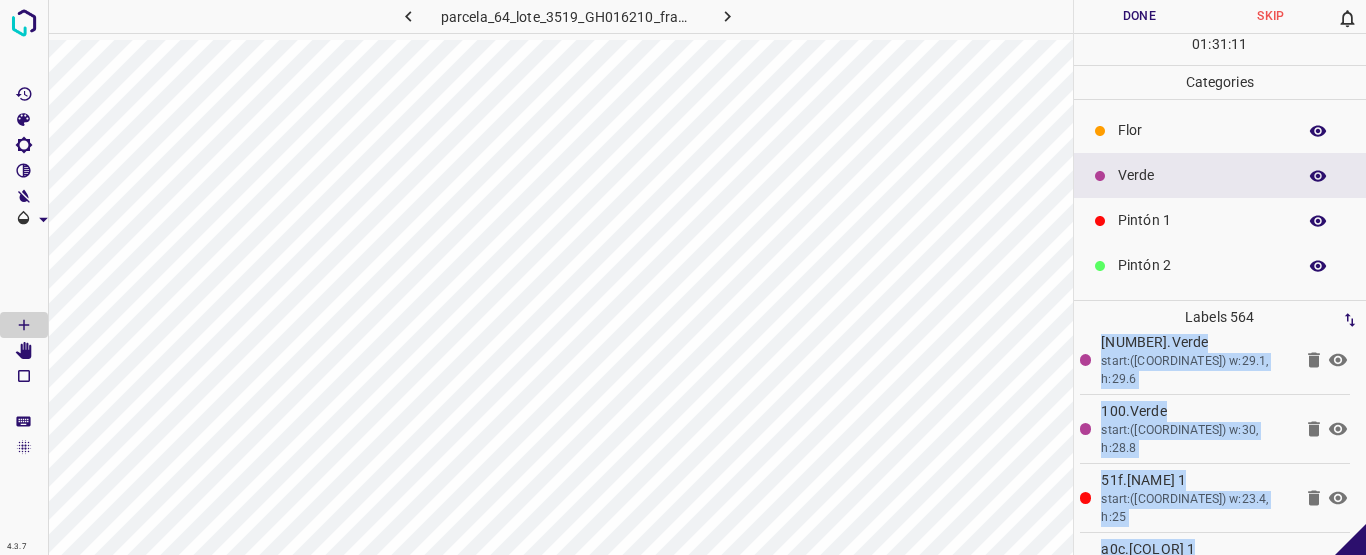 click on "Pintón 1" at bounding box center (1202, 220) 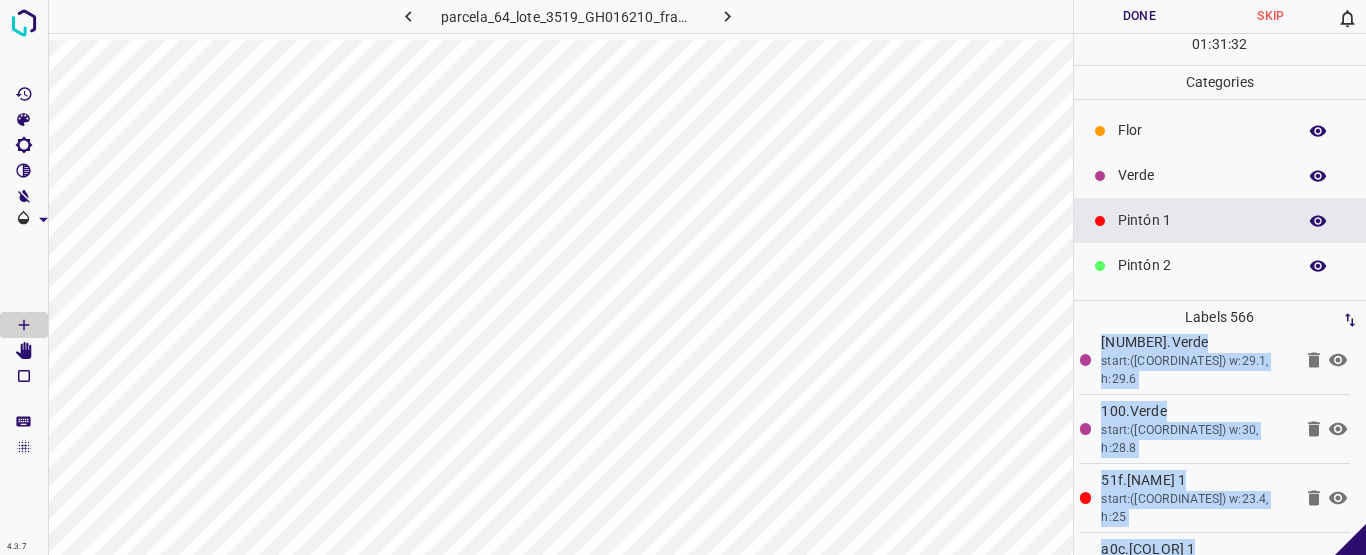 click on "Labels   566" at bounding box center (1220, 317) 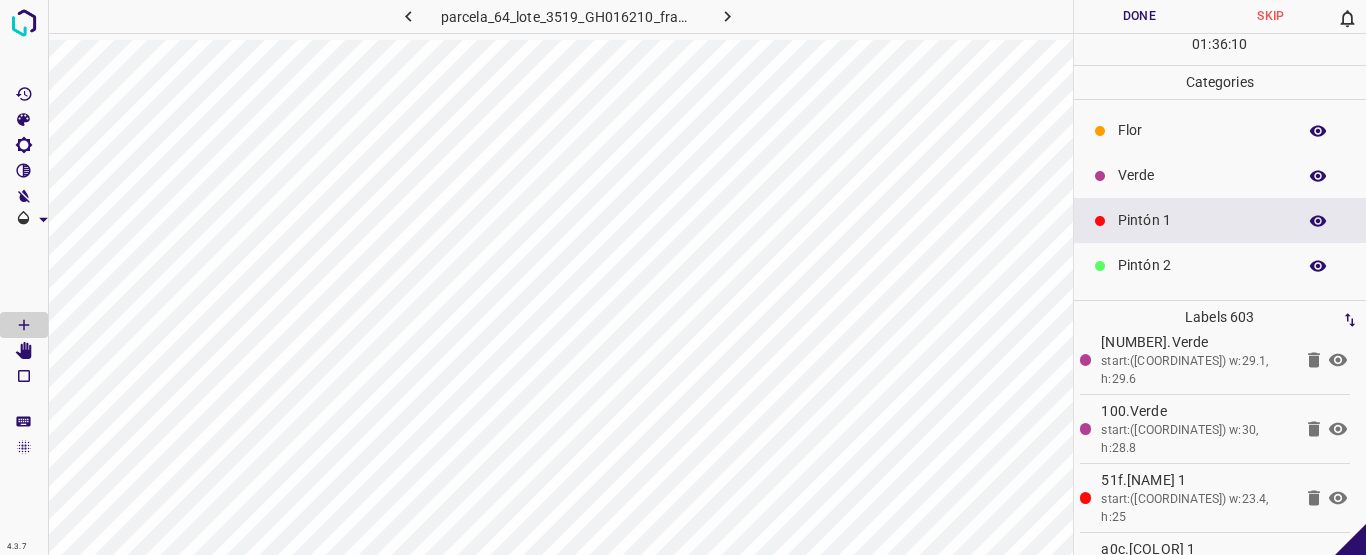click on "Verde" at bounding box center (1202, 175) 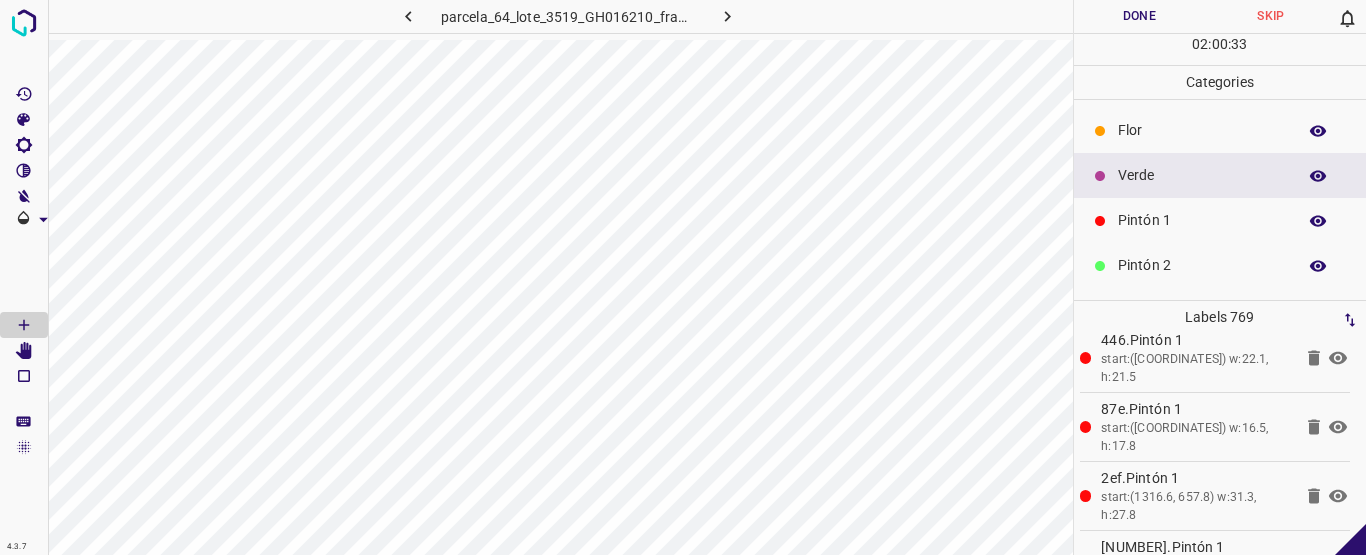 scroll, scrollTop: 51952, scrollLeft: 0, axis: vertical 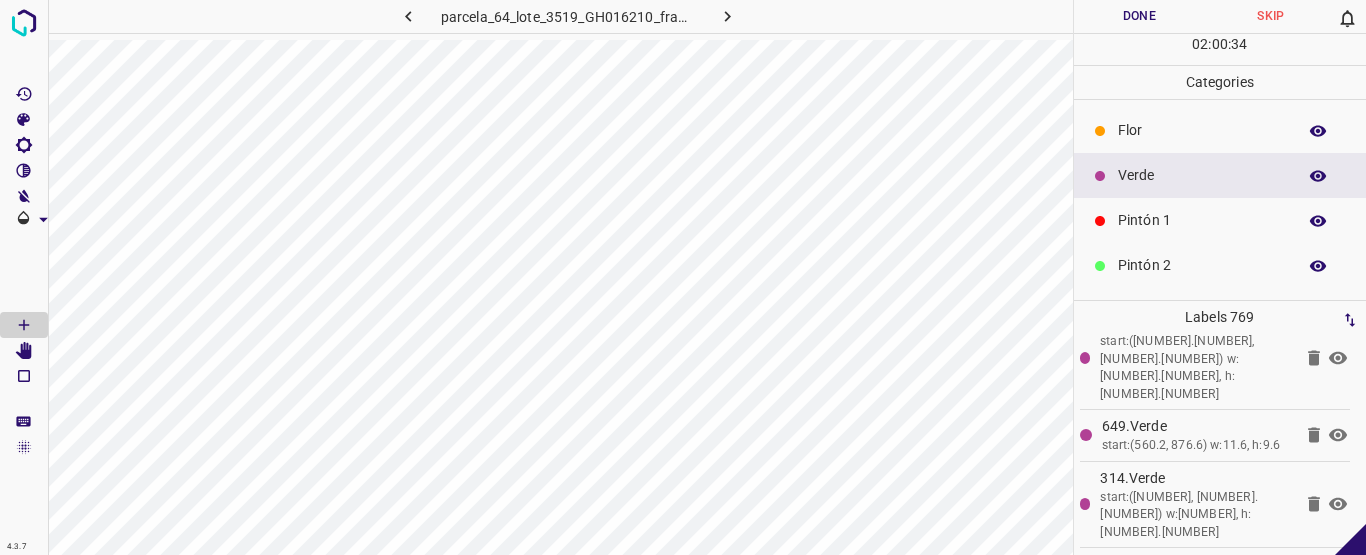 click 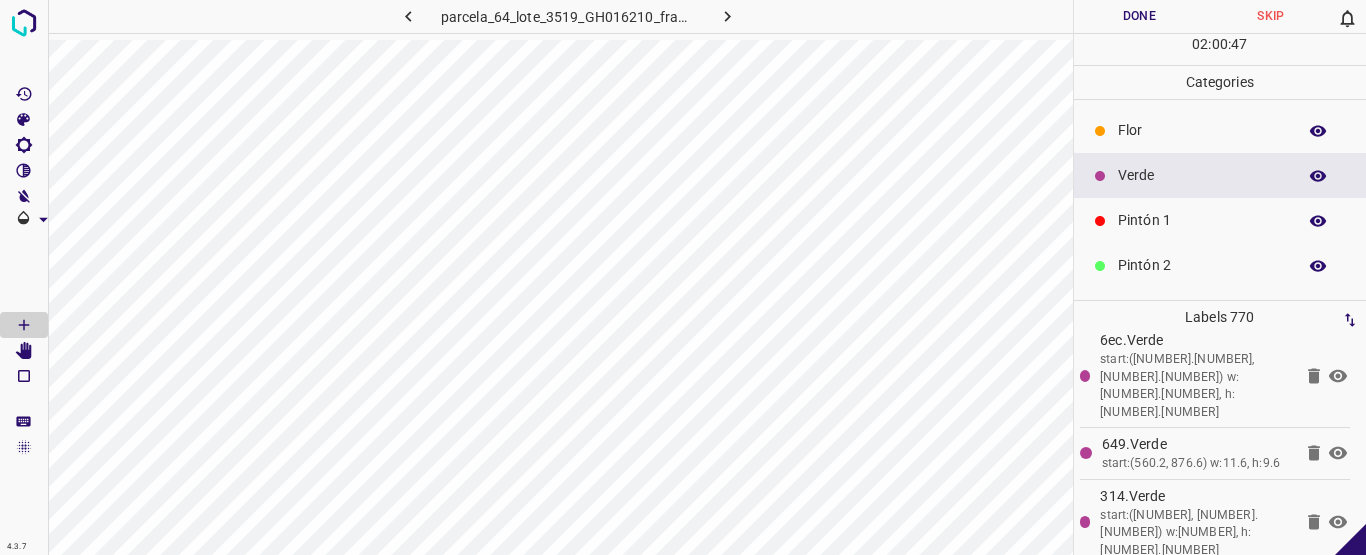 scroll, scrollTop: 52003, scrollLeft: 0, axis: vertical 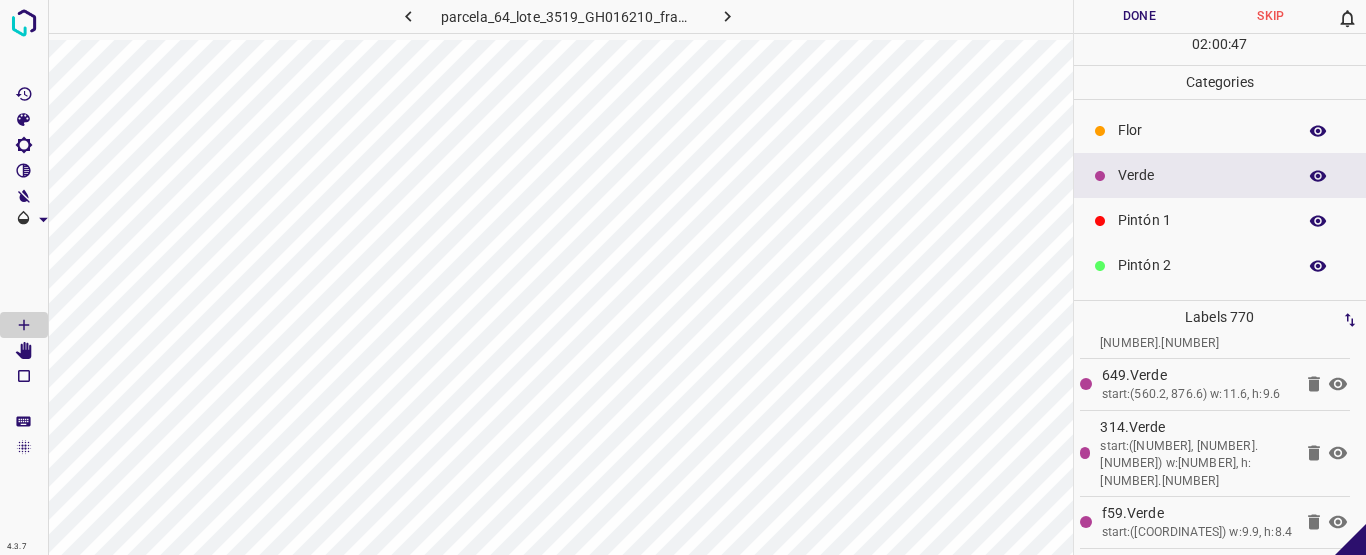 click 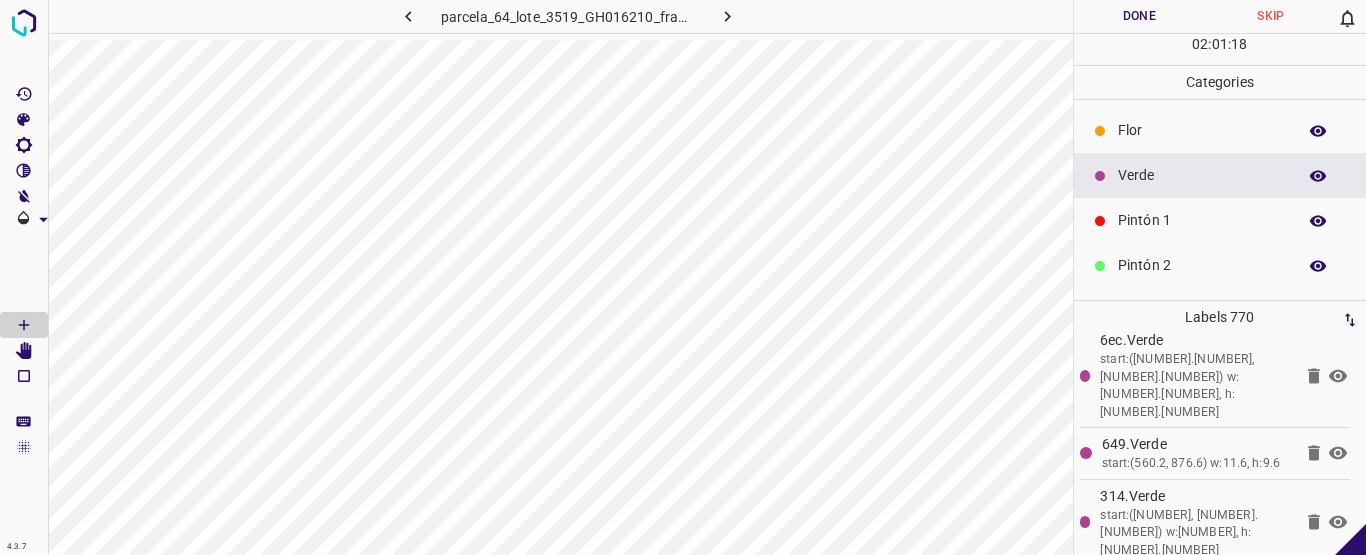 scroll, scrollTop: 52003, scrollLeft: 0, axis: vertical 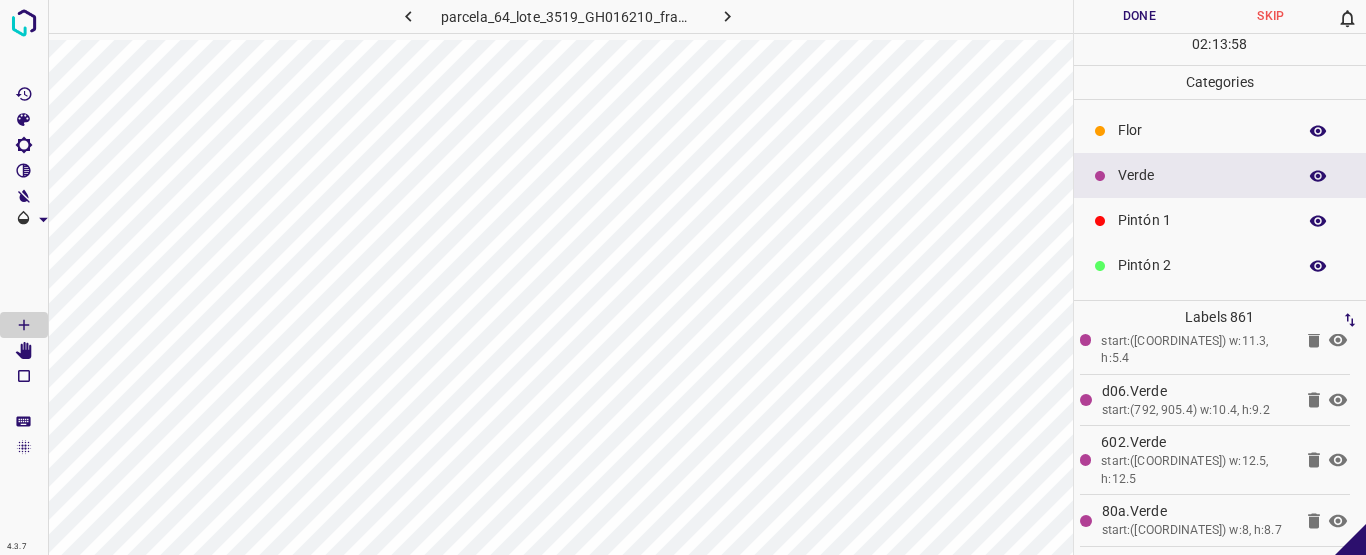 click 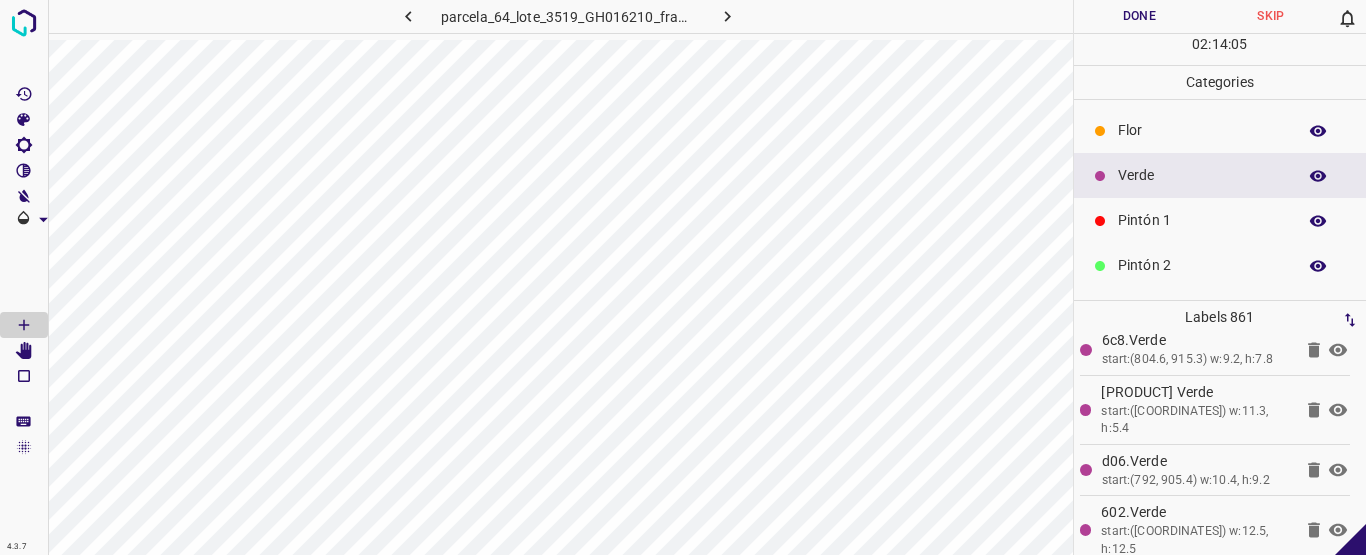 scroll, scrollTop: 57655, scrollLeft: 0, axis: vertical 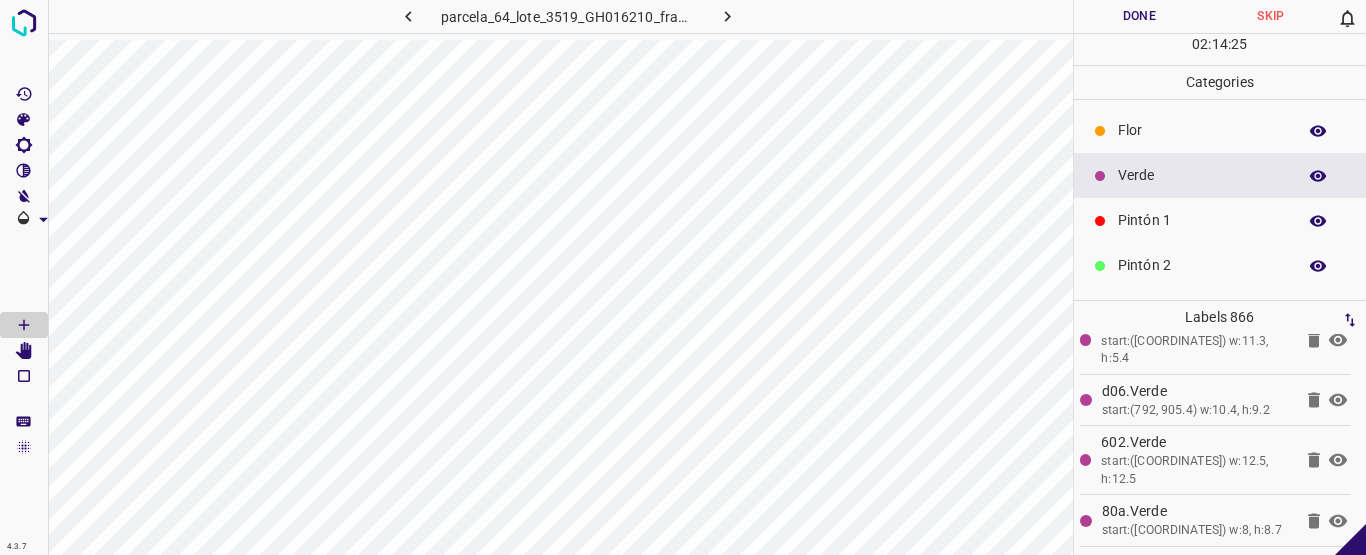 click 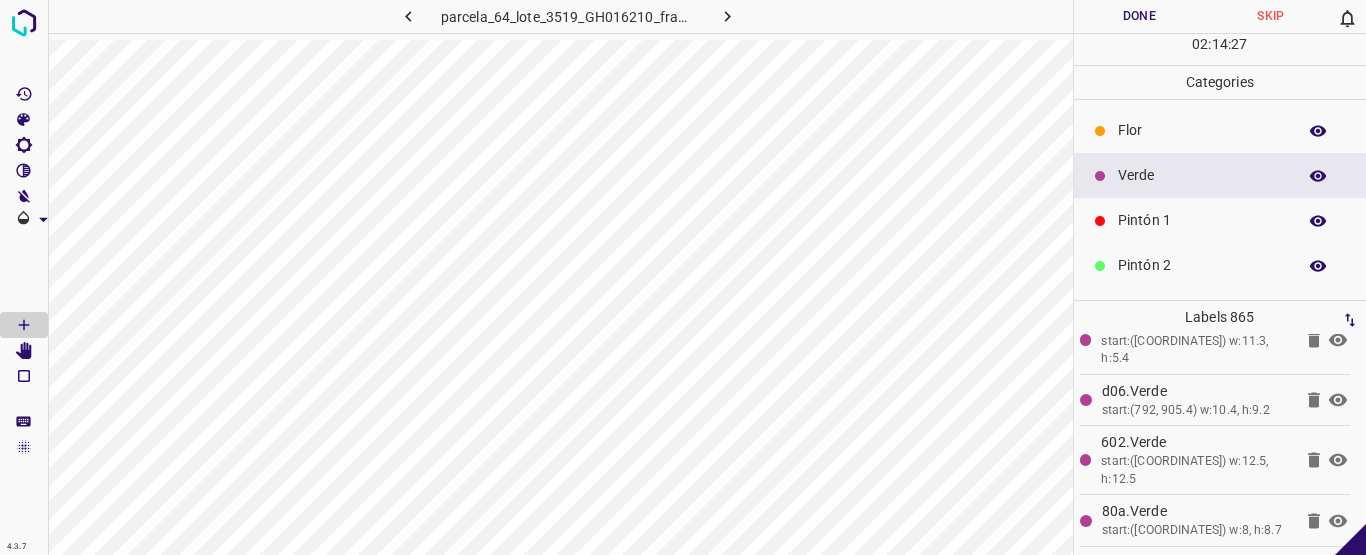 scroll, scrollTop: 57931, scrollLeft: 0, axis: vertical 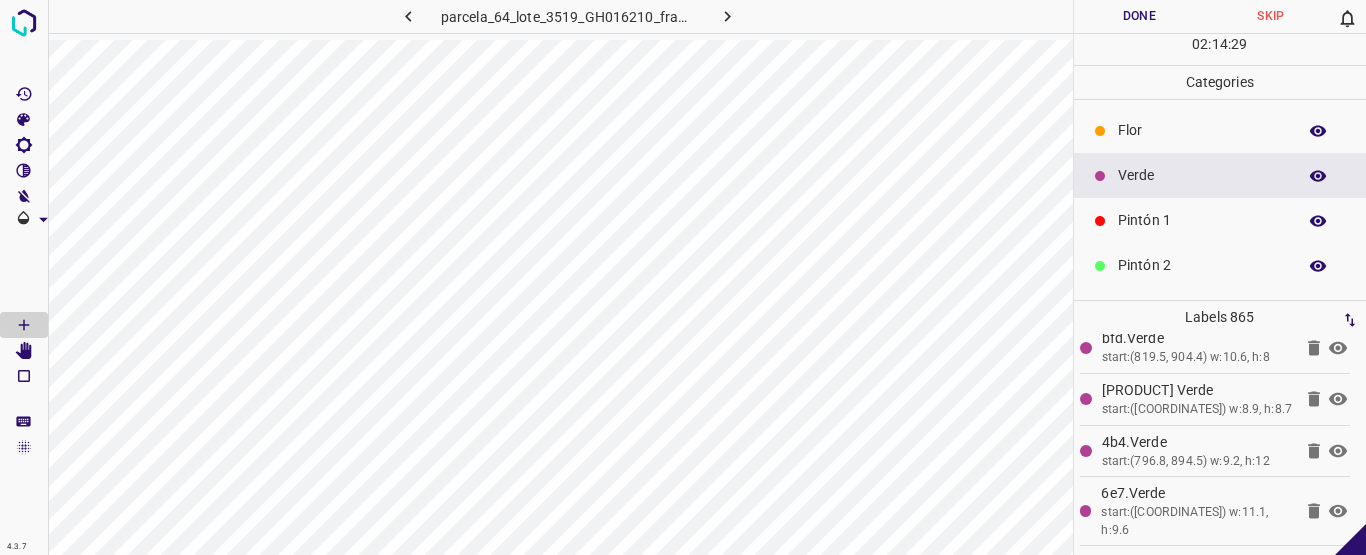 drag, startPoint x: 1353, startPoint y: 526, endPoint x: 1230, endPoint y: 505, distance: 124.77981 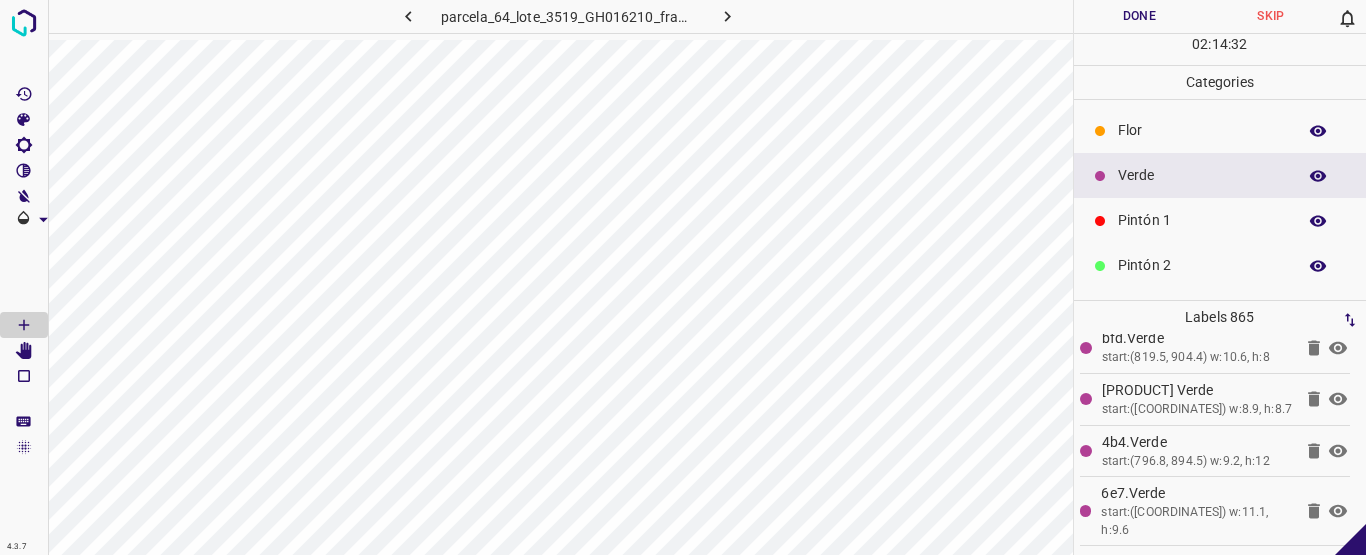 click 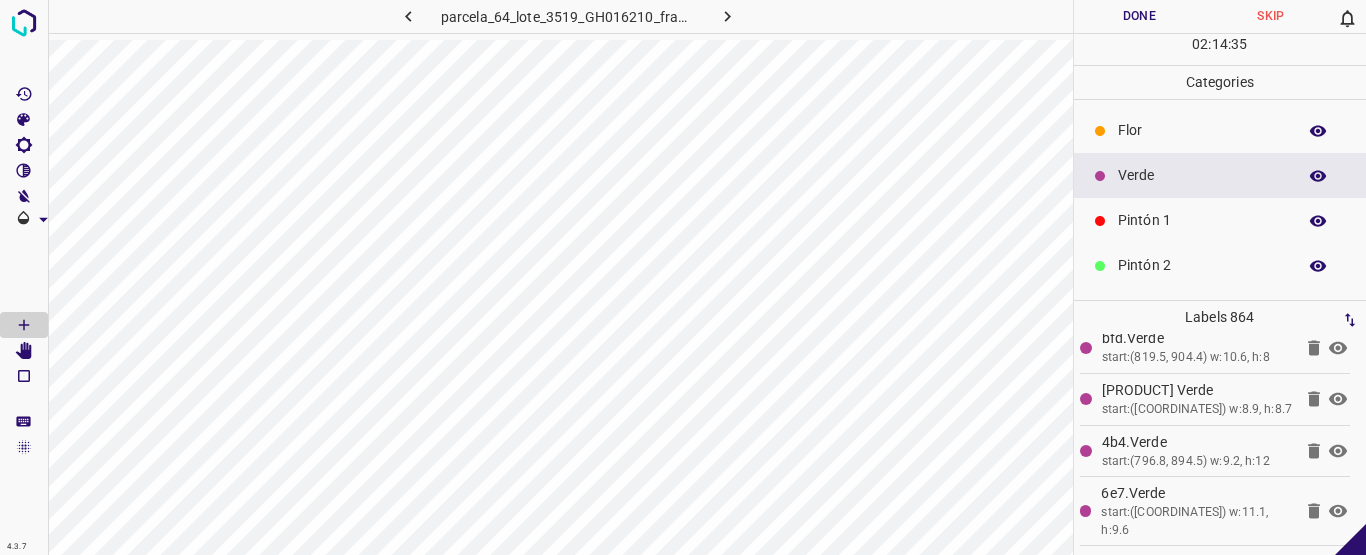 scroll, scrollTop: 57862, scrollLeft: 0, axis: vertical 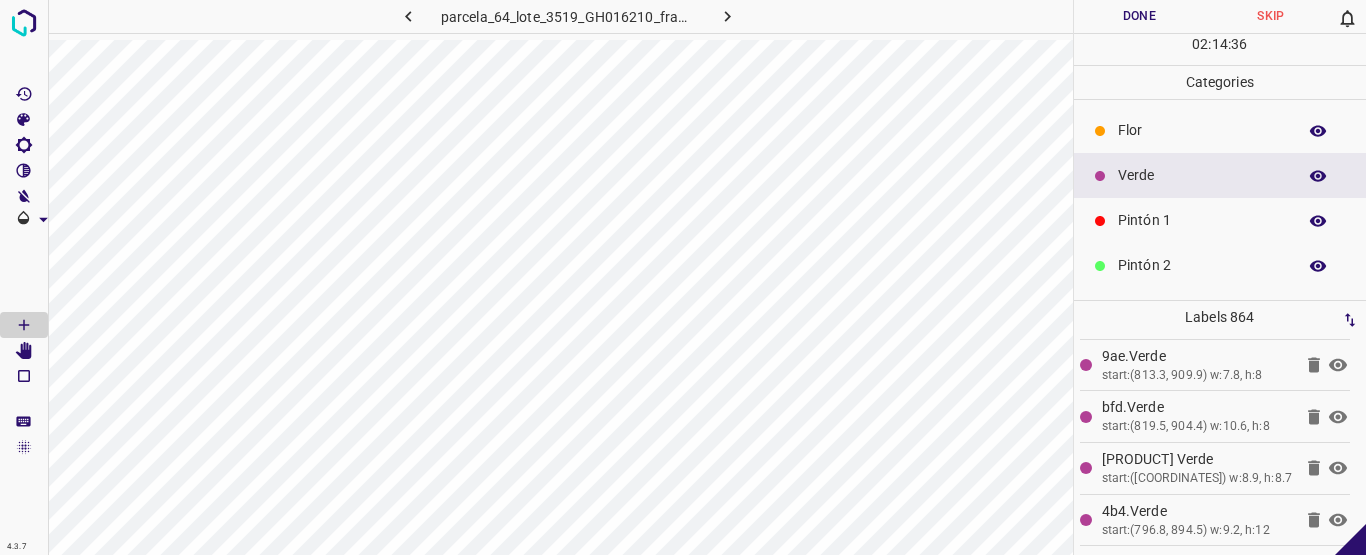 click 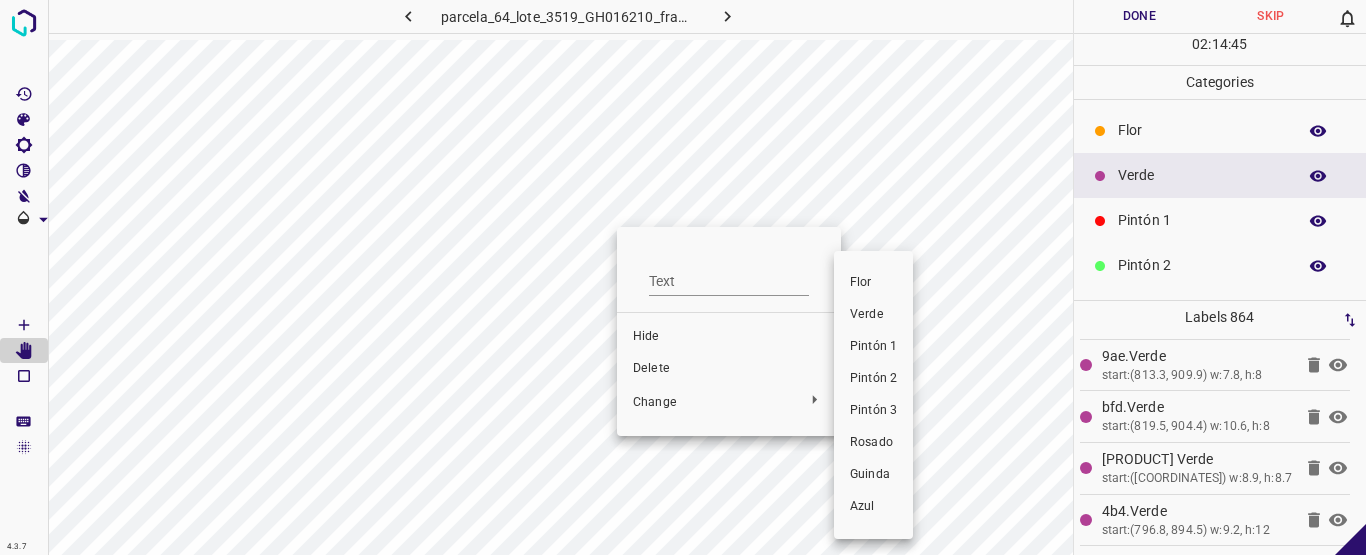 click at bounding box center [683, 277] 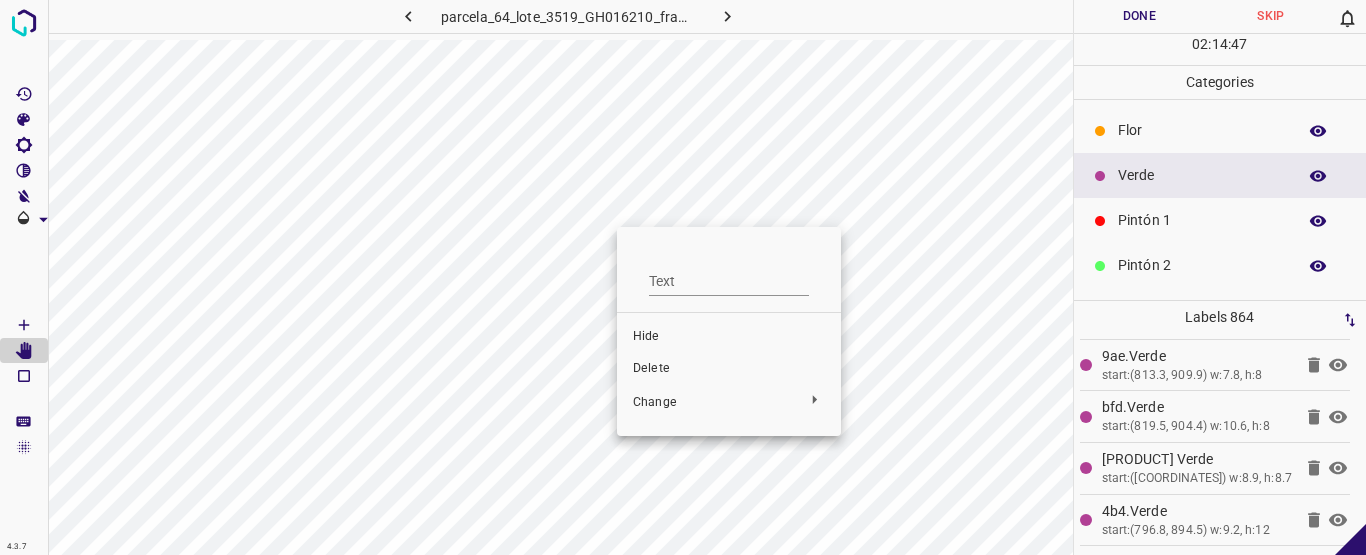click on "Hide" at bounding box center (729, 337) 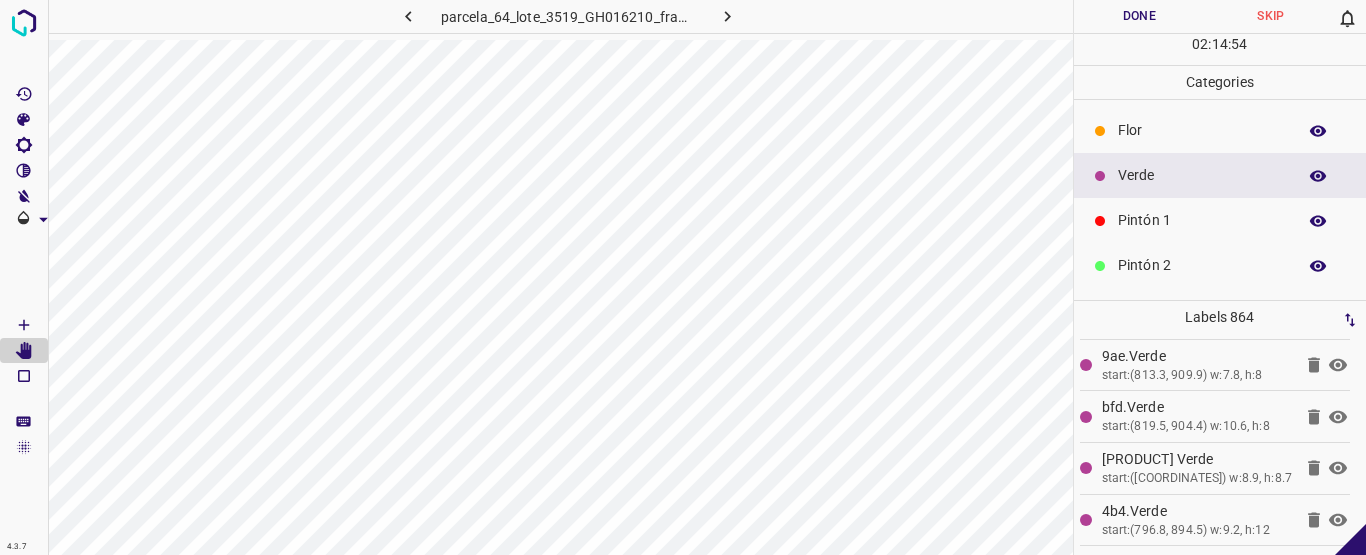 click 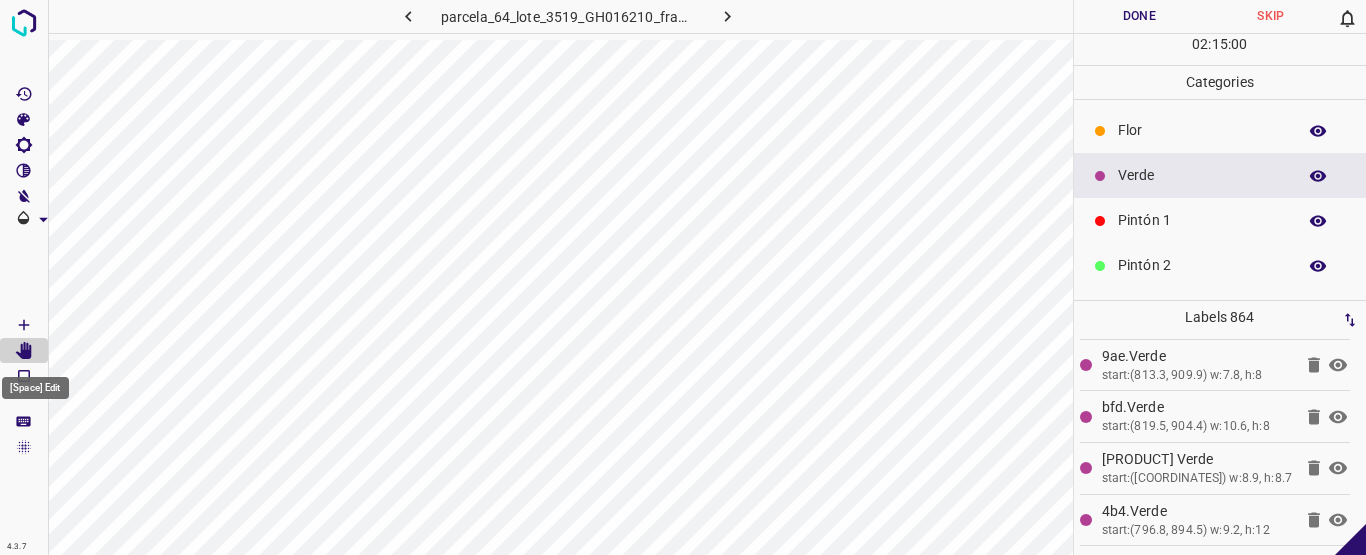click on "[Space] Edit" at bounding box center (35, 382) 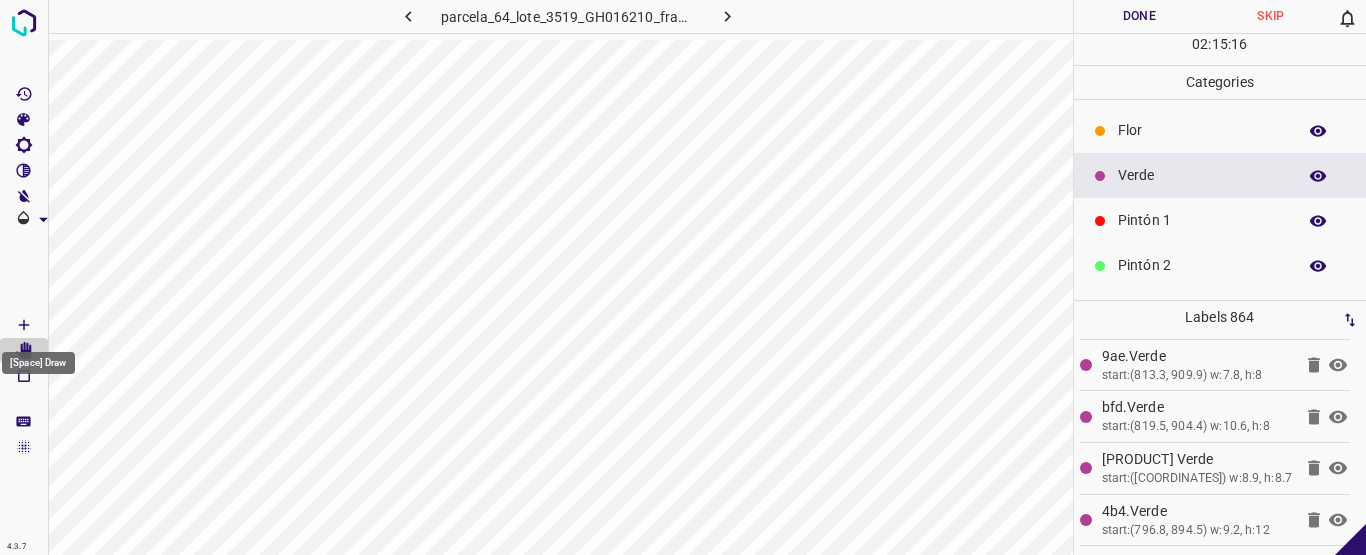 click 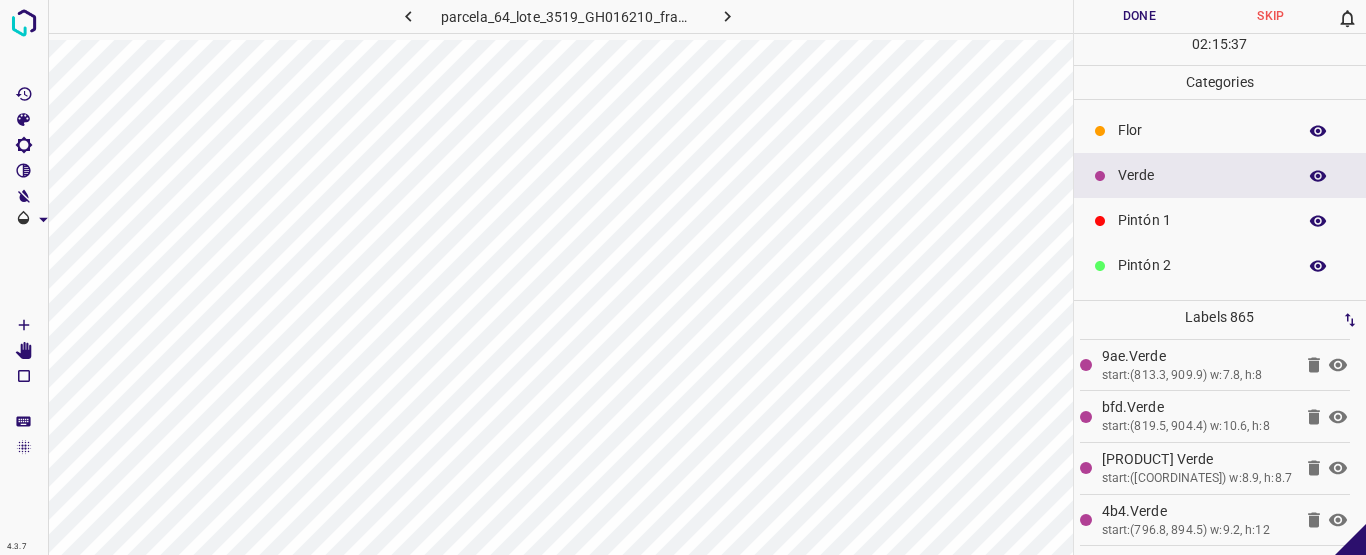 scroll, scrollTop: 57931, scrollLeft: 0, axis: vertical 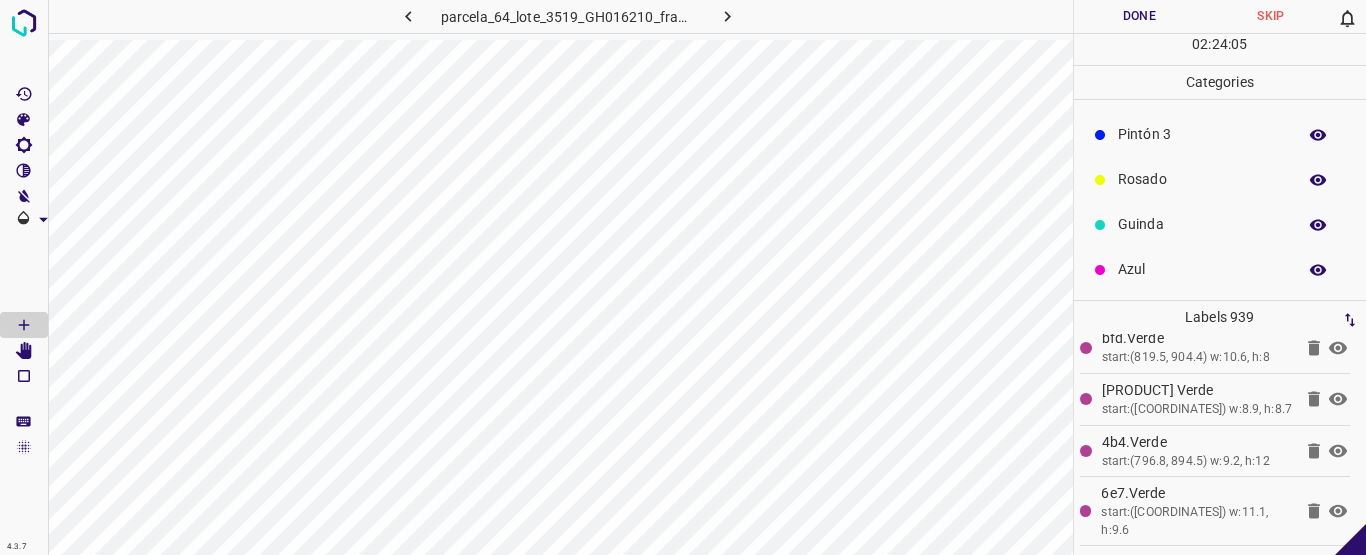 click on "Guinda" at bounding box center [1202, 224] 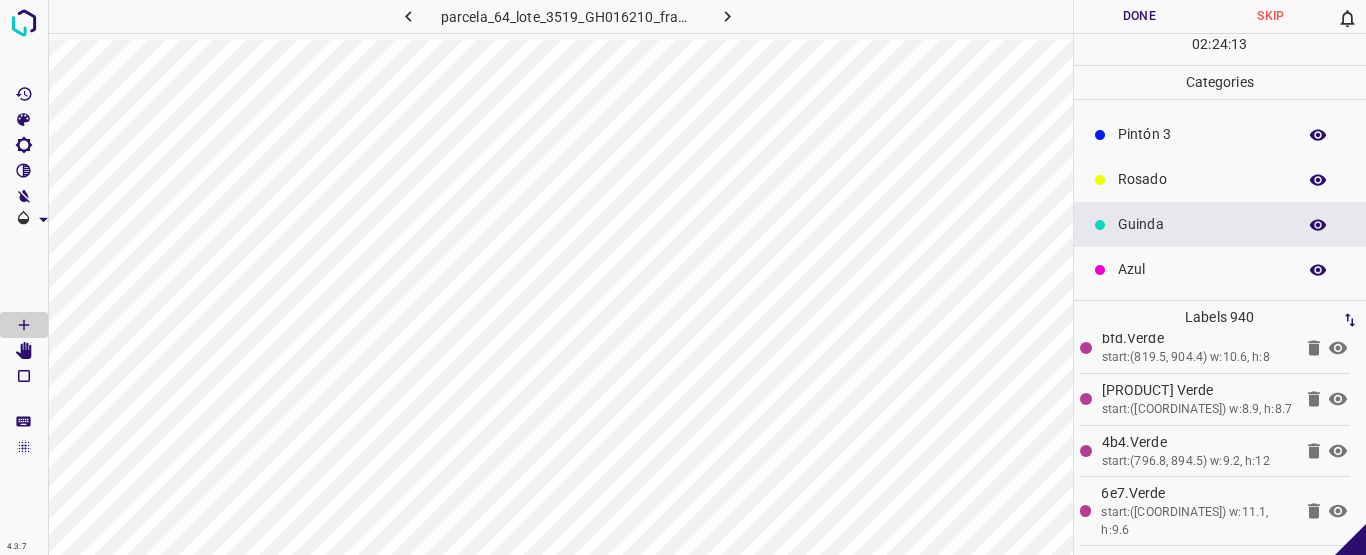 click on "Pintón 1" at bounding box center (1202, 44) 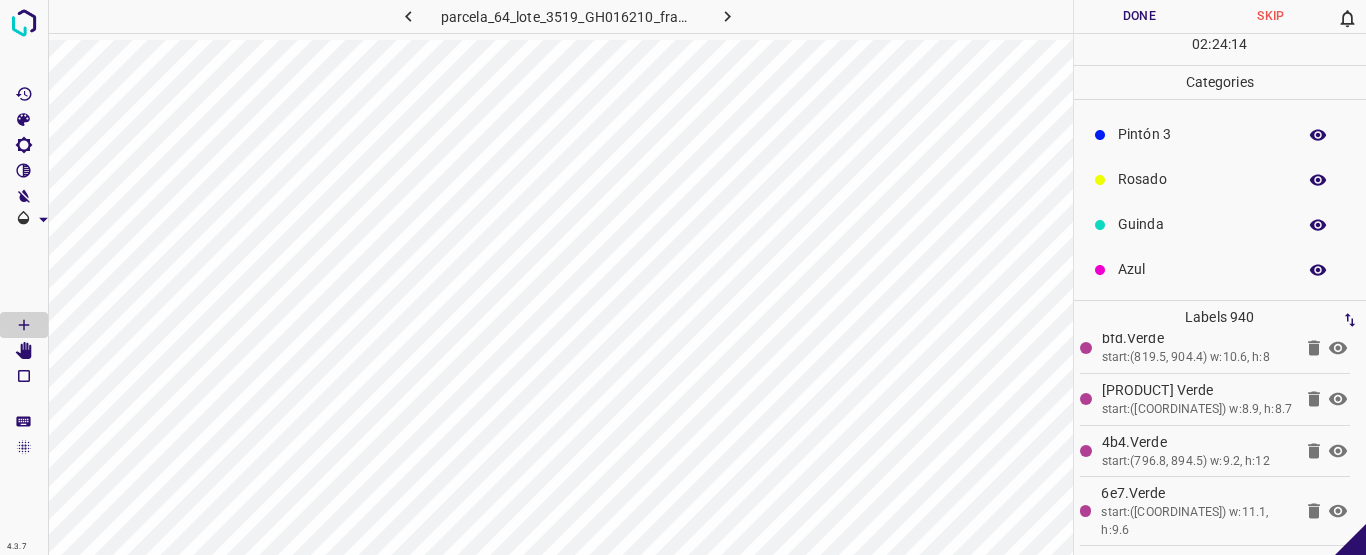 scroll, scrollTop: 0, scrollLeft: 0, axis: both 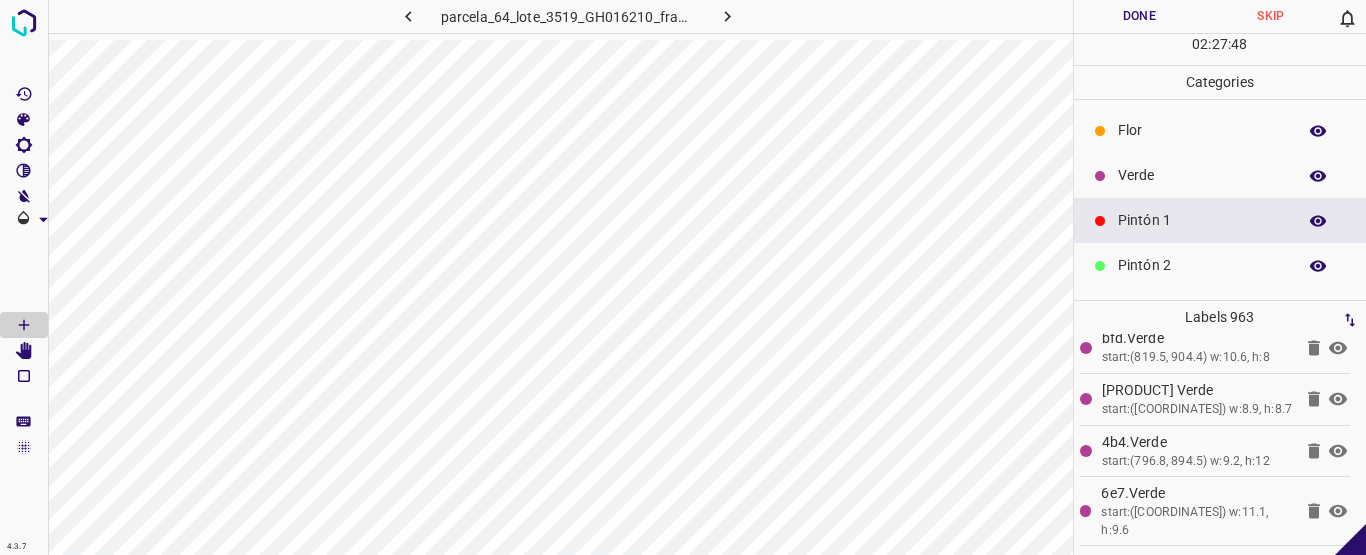 click on "Verde" at bounding box center (1202, 175) 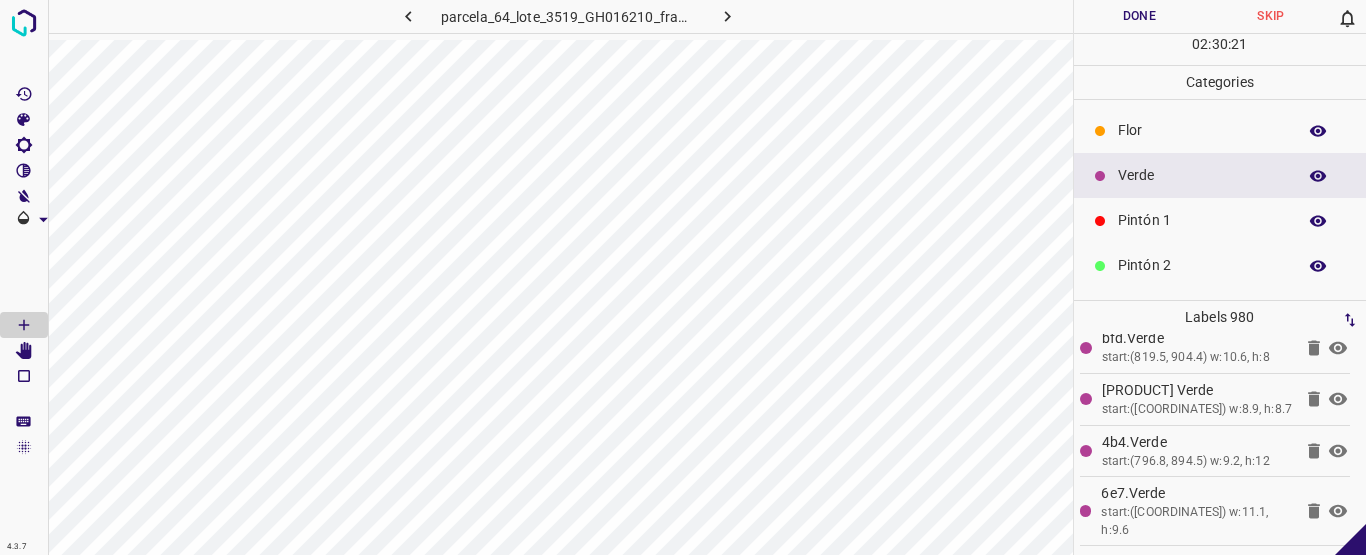 click 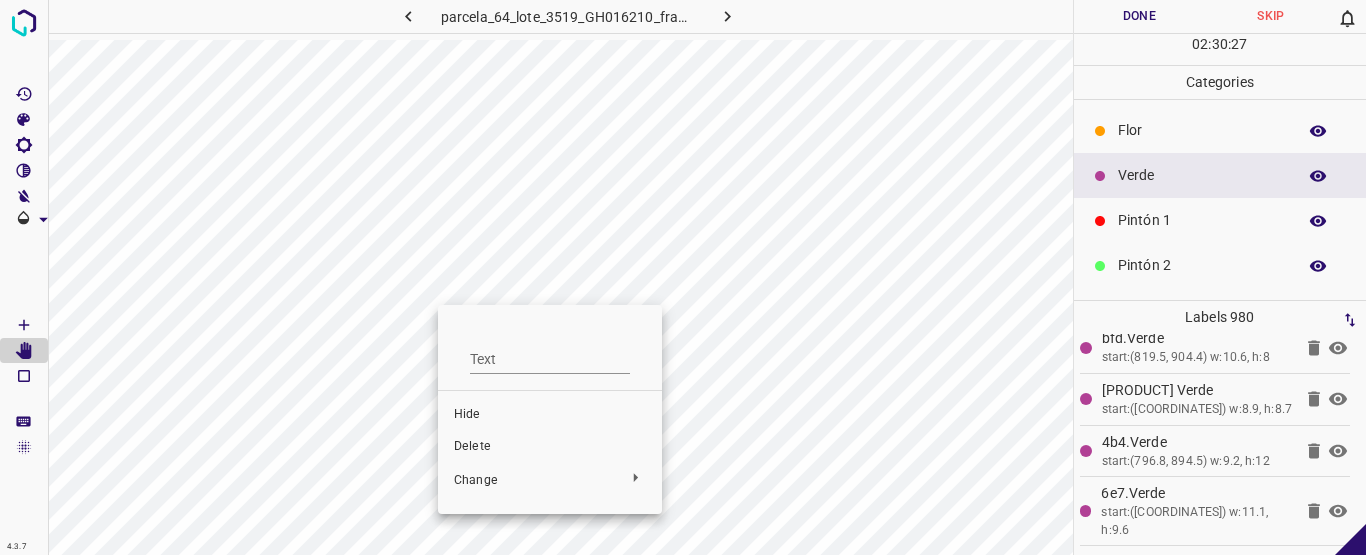 click on "Delete" at bounding box center [550, 447] 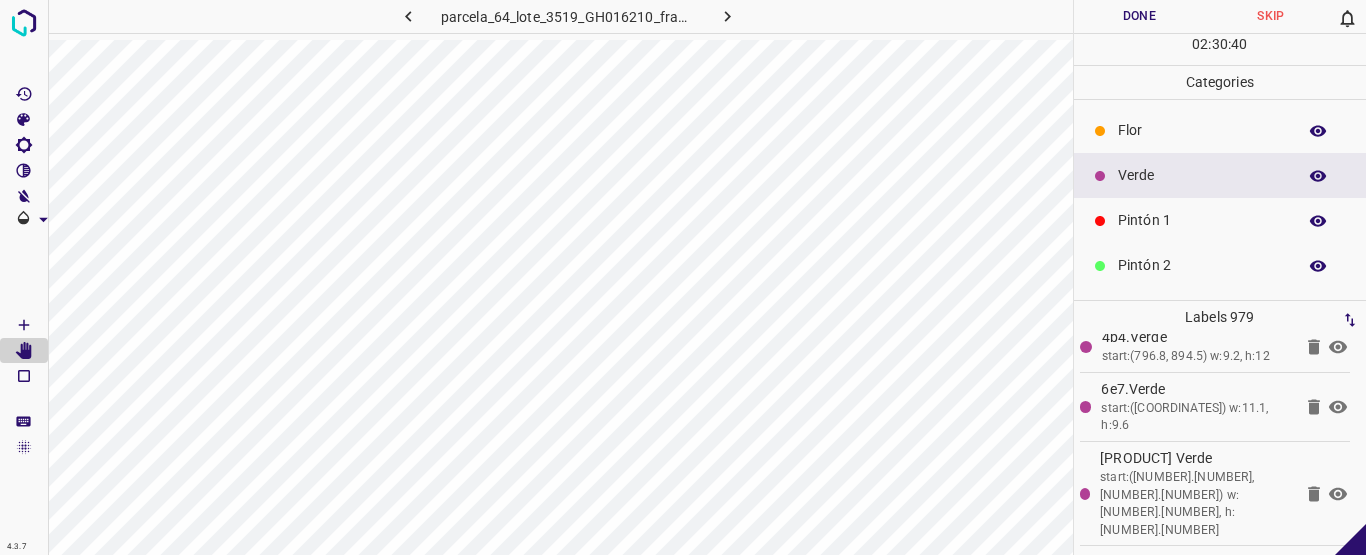 click at bounding box center [24, 272] 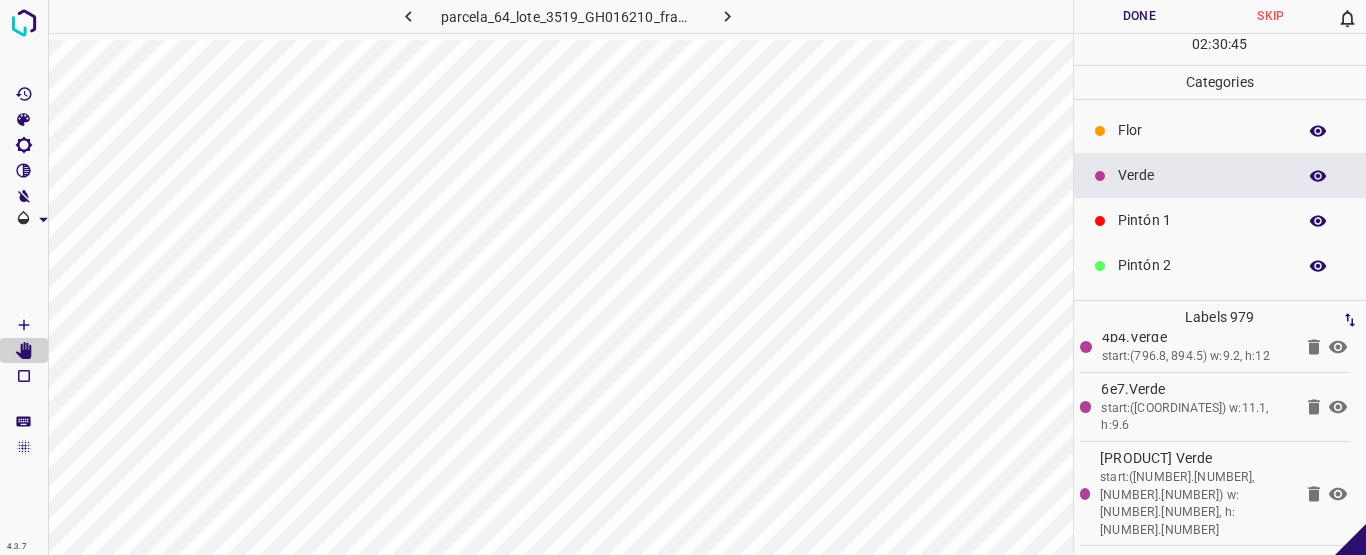 click 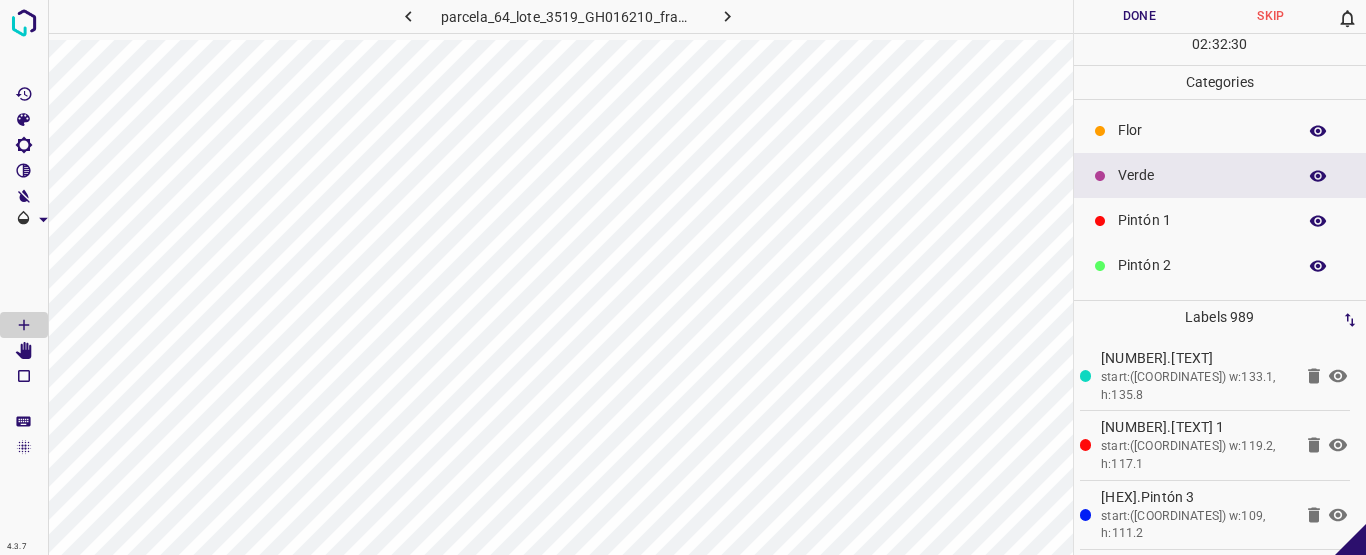 scroll, scrollTop: 0, scrollLeft: 0, axis: both 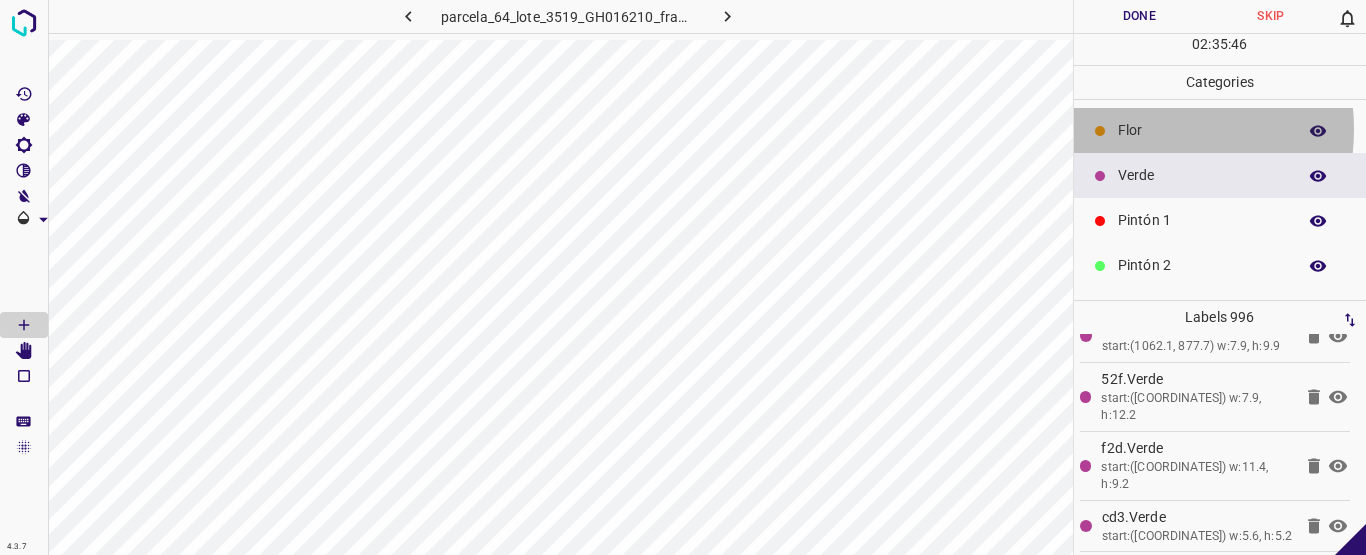 click on "Flor" at bounding box center (1202, 130) 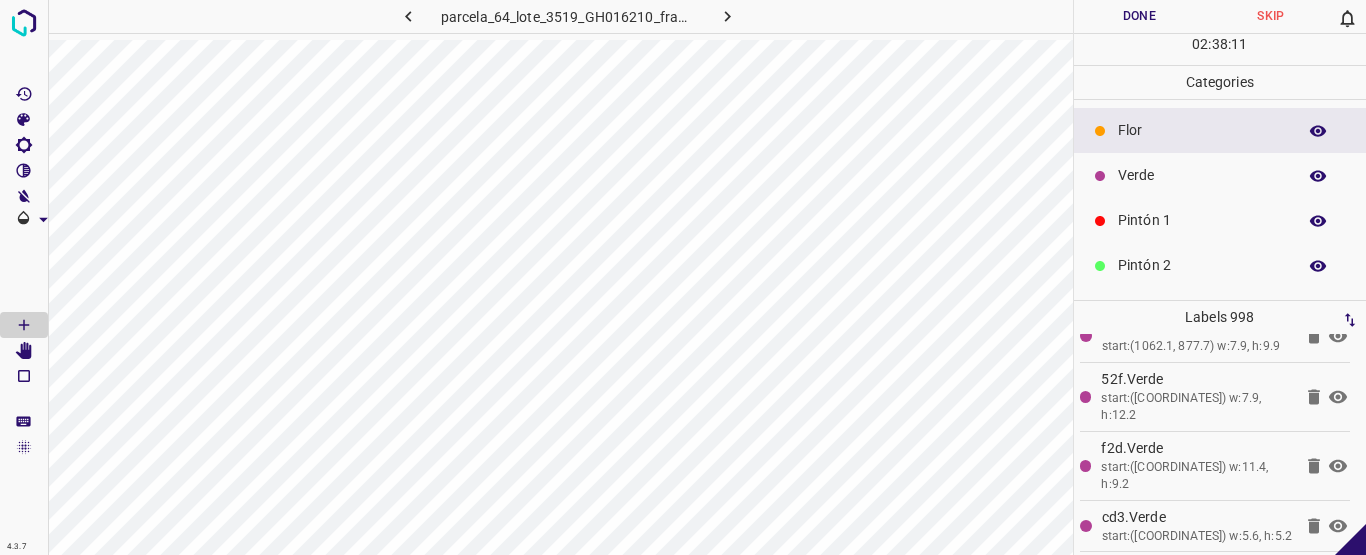 scroll, scrollTop: 65798, scrollLeft: 0, axis: vertical 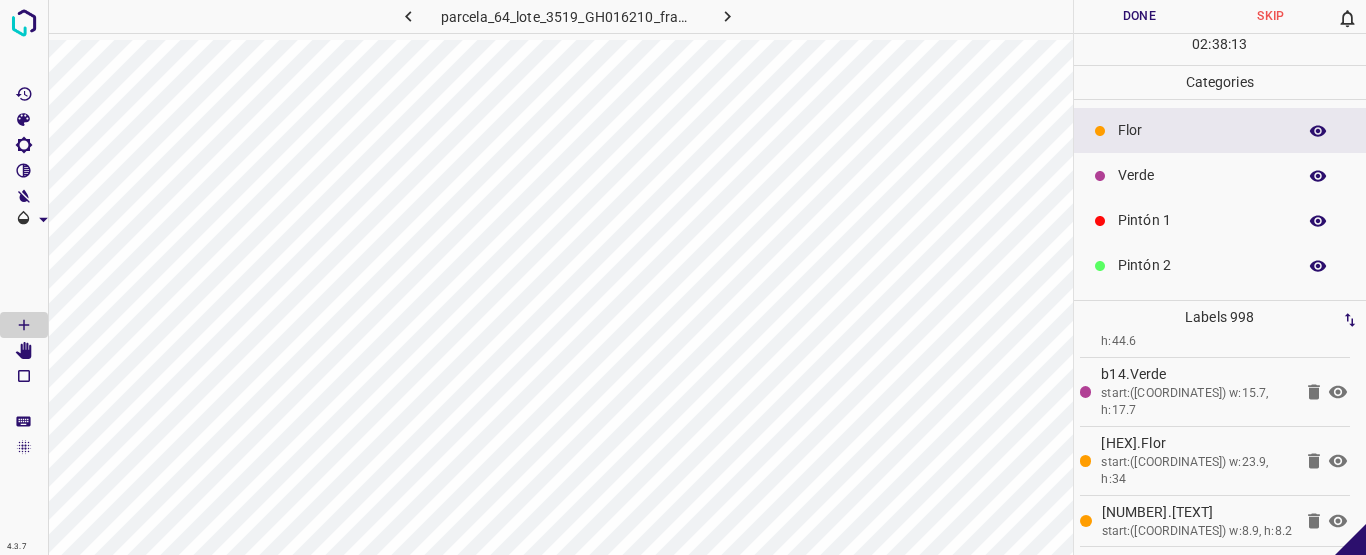 click 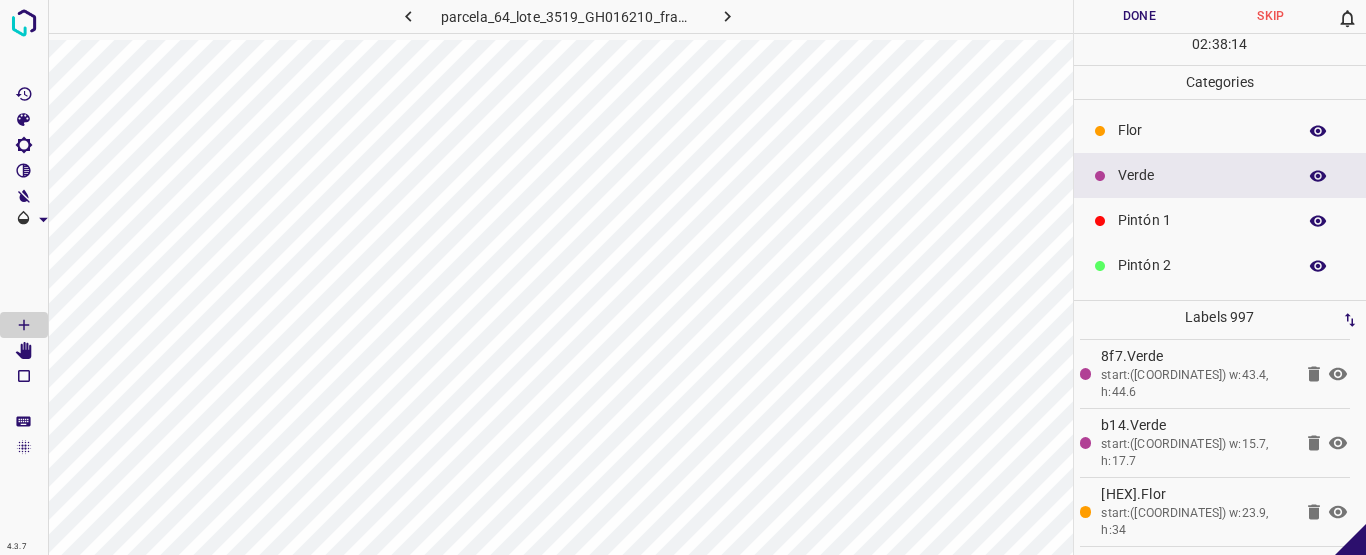 click on "Verde" at bounding box center (1202, 175) 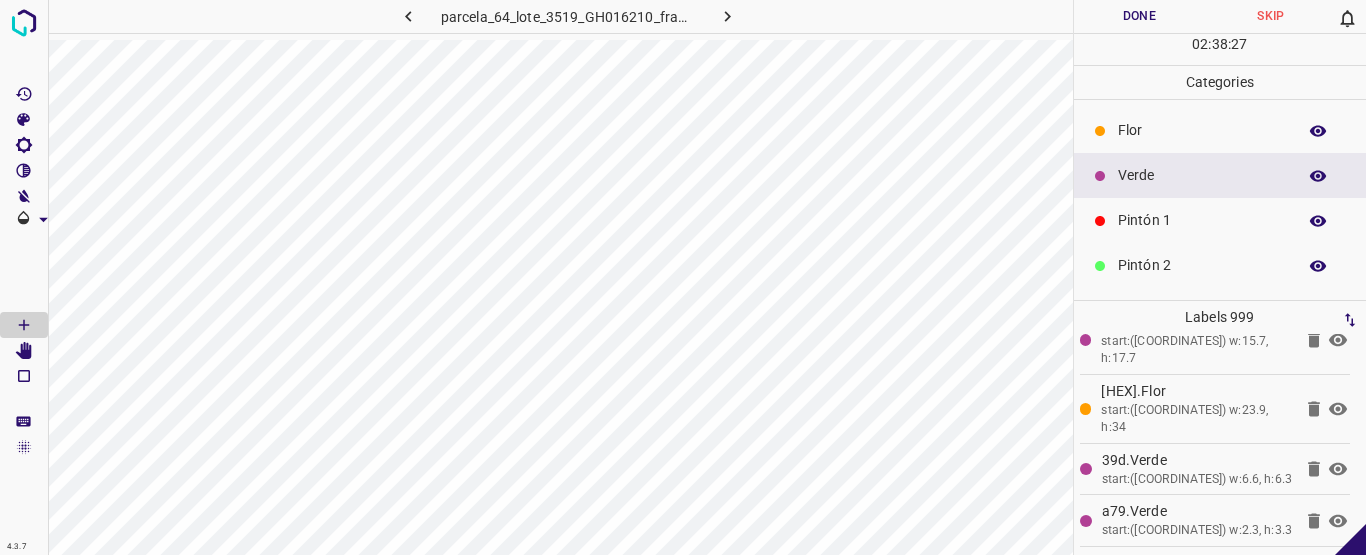 scroll, scrollTop: 65798, scrollLeft: 0, axis: vertical 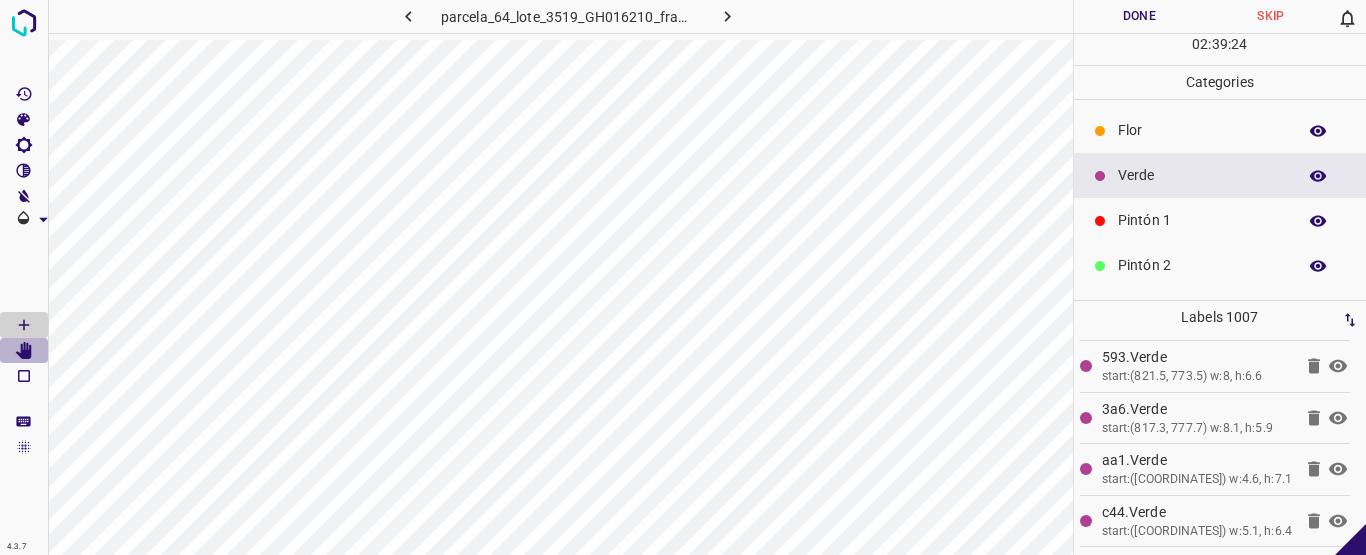 click 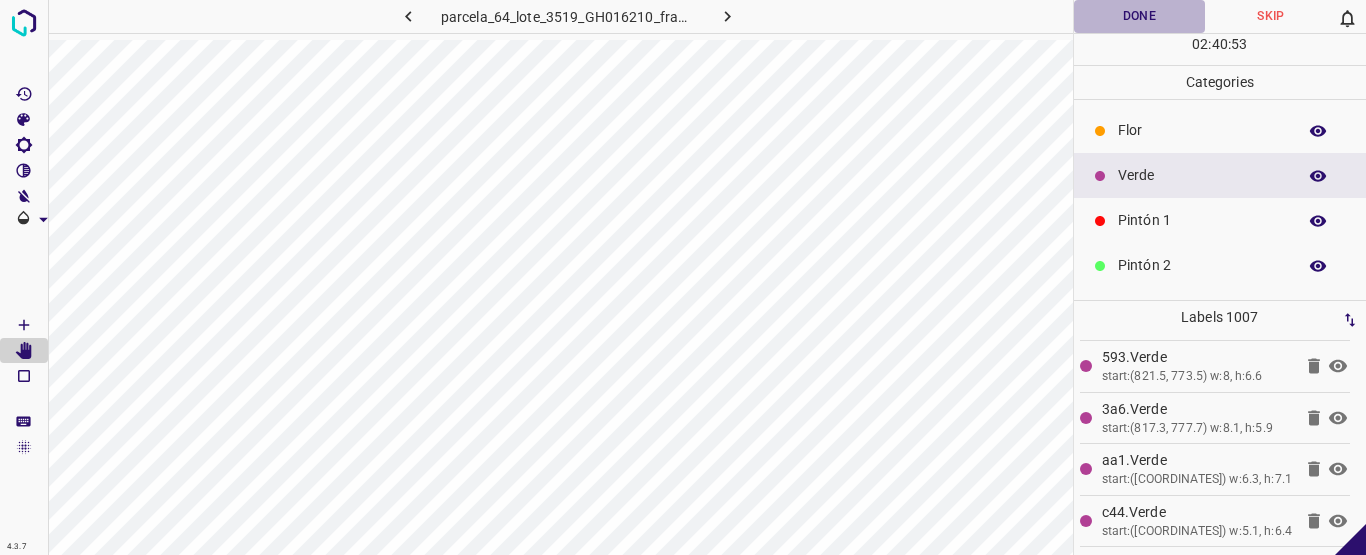 click on "Done" at bounding box center [1140, 16] 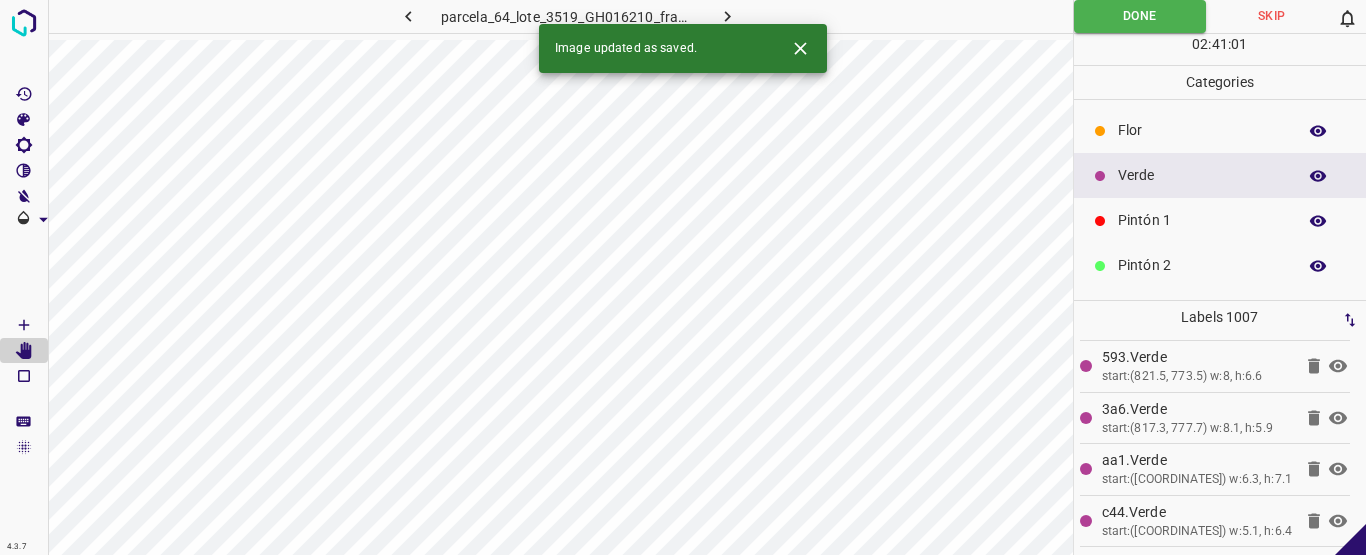 click 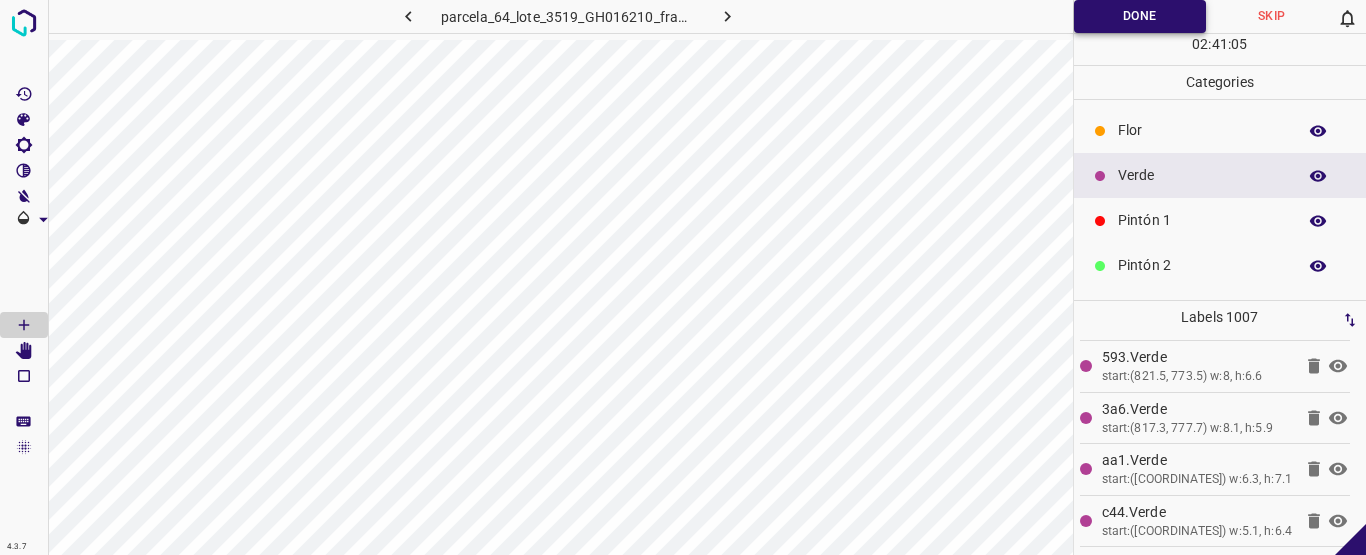 click on "Done" at bounding box center (1140, 16) 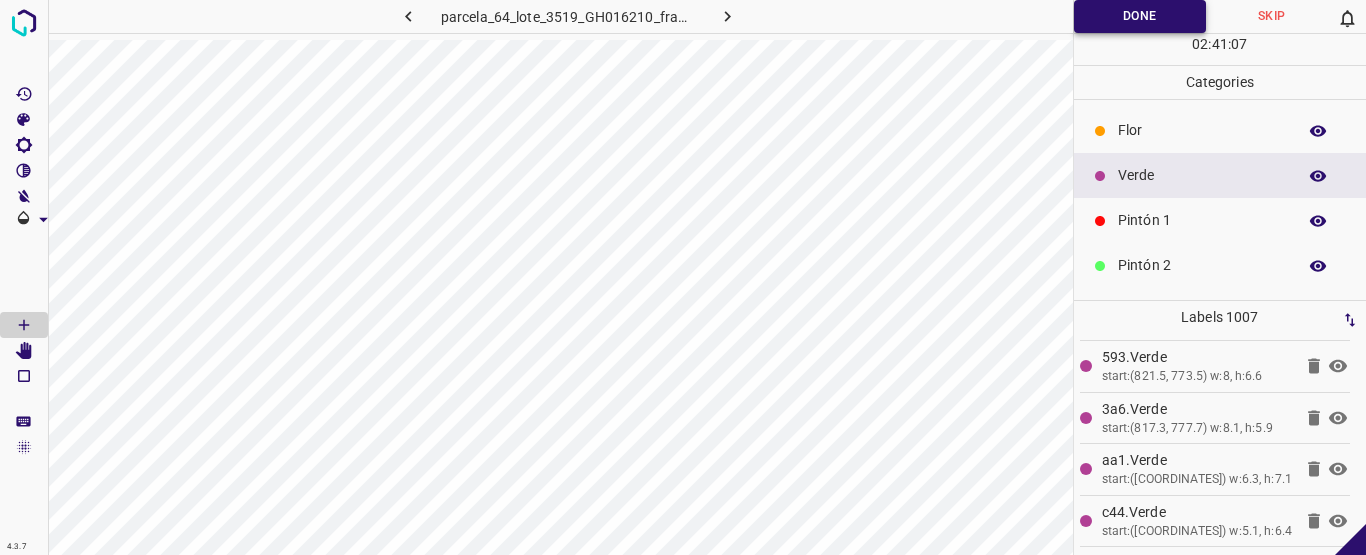 type 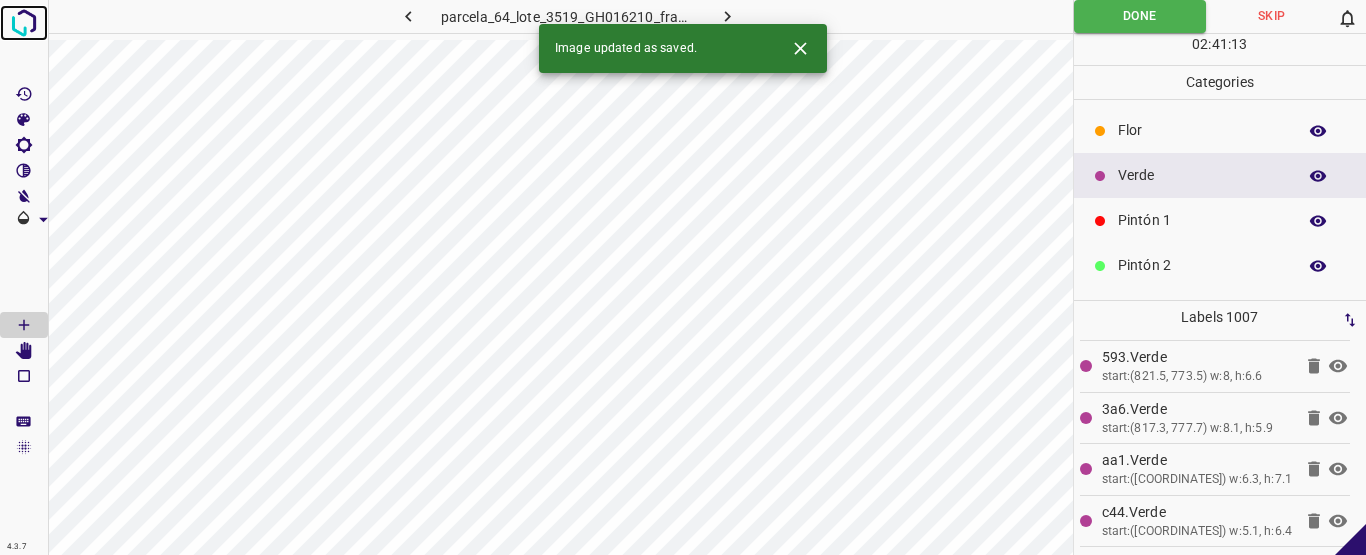 click at bounding box center (24, 23) 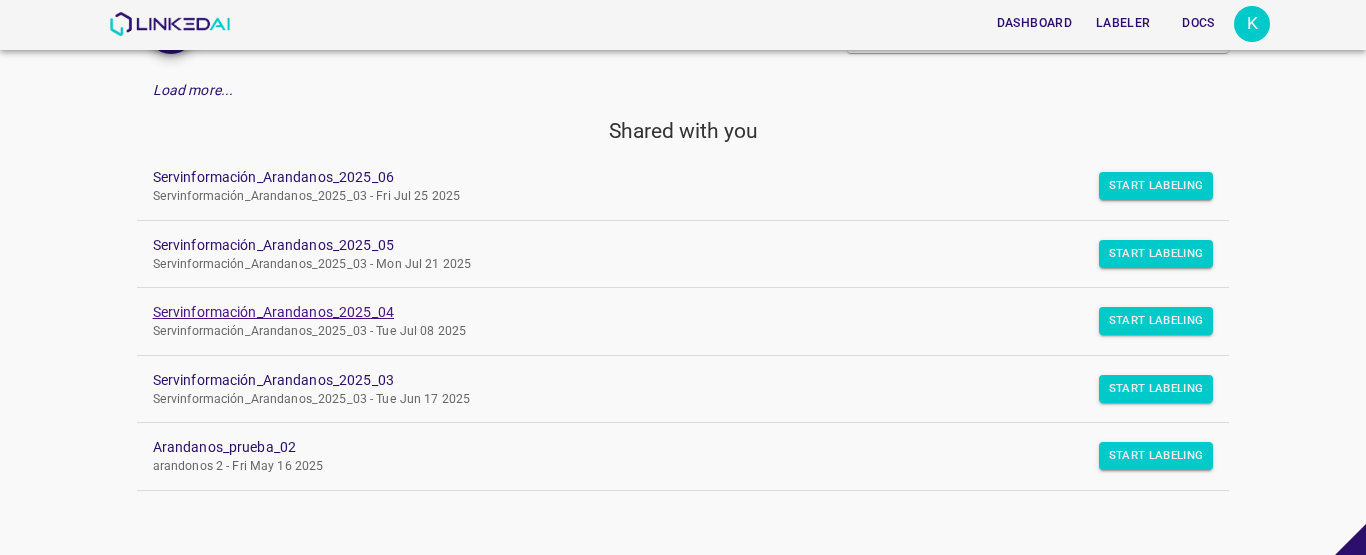 scroll, scrollTop: 137, scrollLeft: 0, axis: vertical 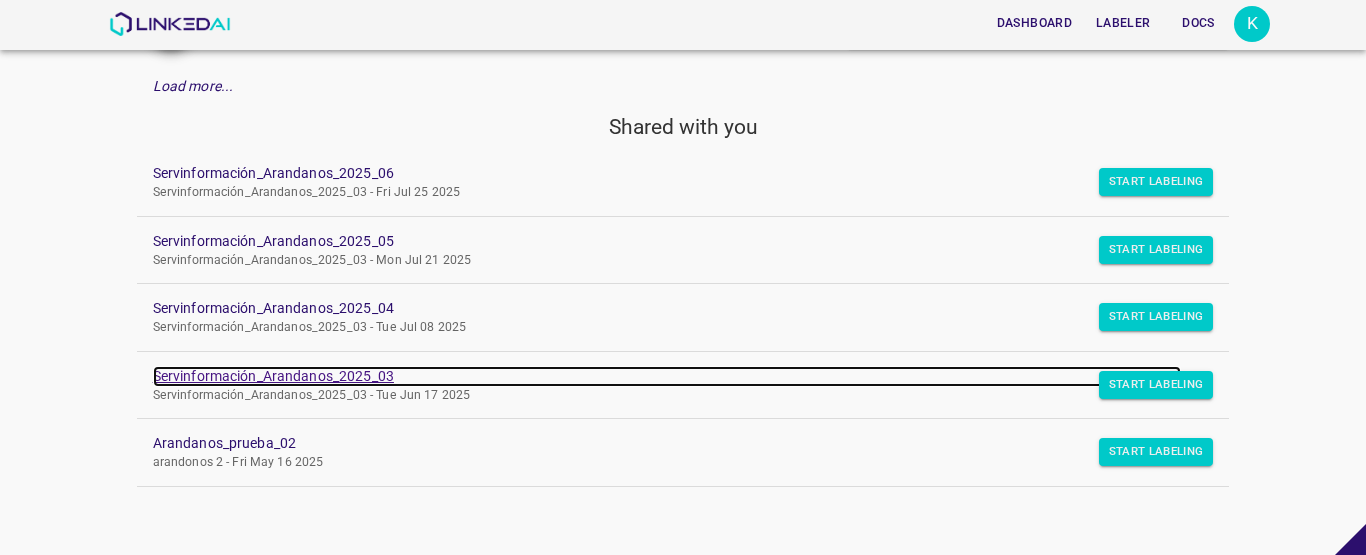 click on "Servinformación_Arandanos_2025_03" at bounding box center [667, 376] 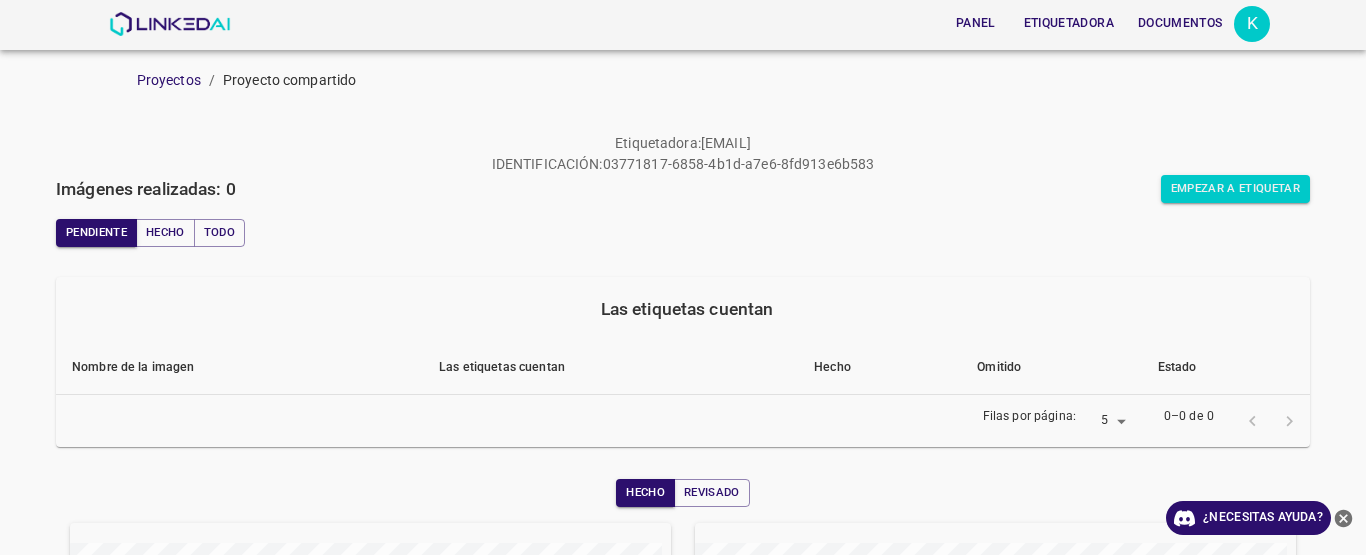 scroll, scrollTop: 0, scrollLeft: 0, axis: both 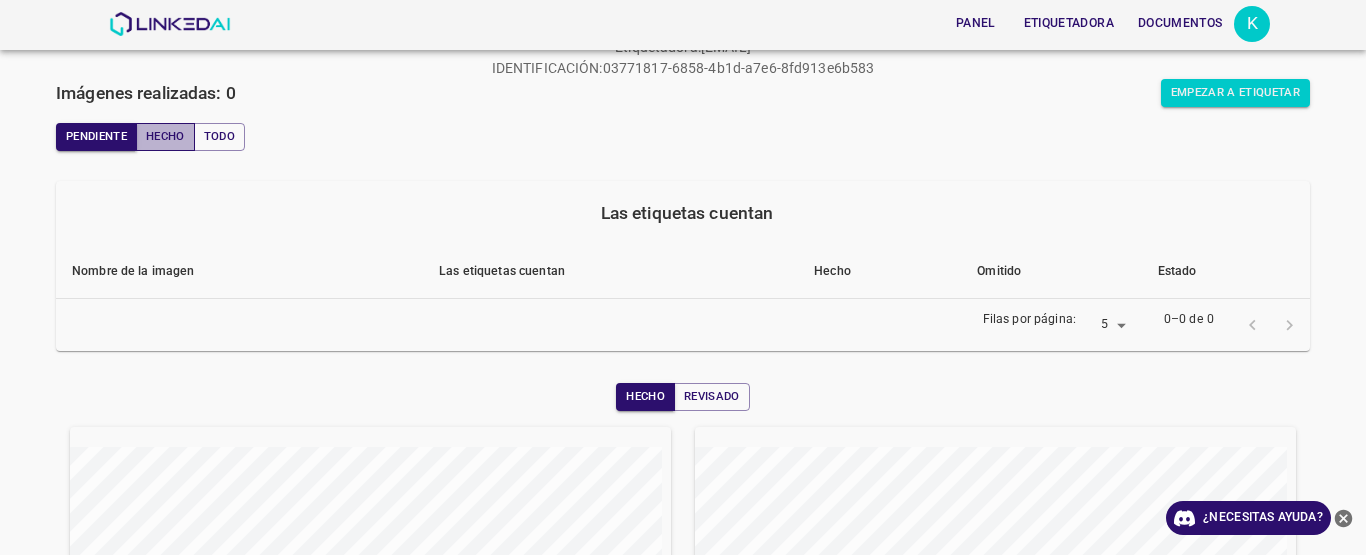click on "Hecho" at bounding box center [165, 136] 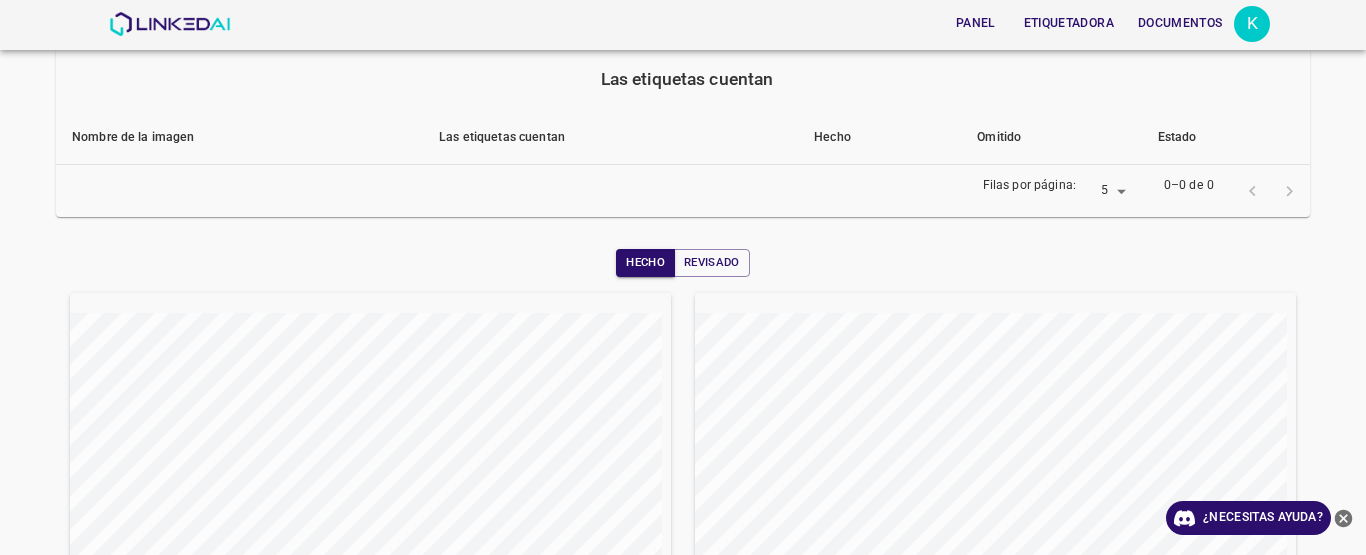 scroll, scrollTop: 0, scrollLeft: 0, axis: both 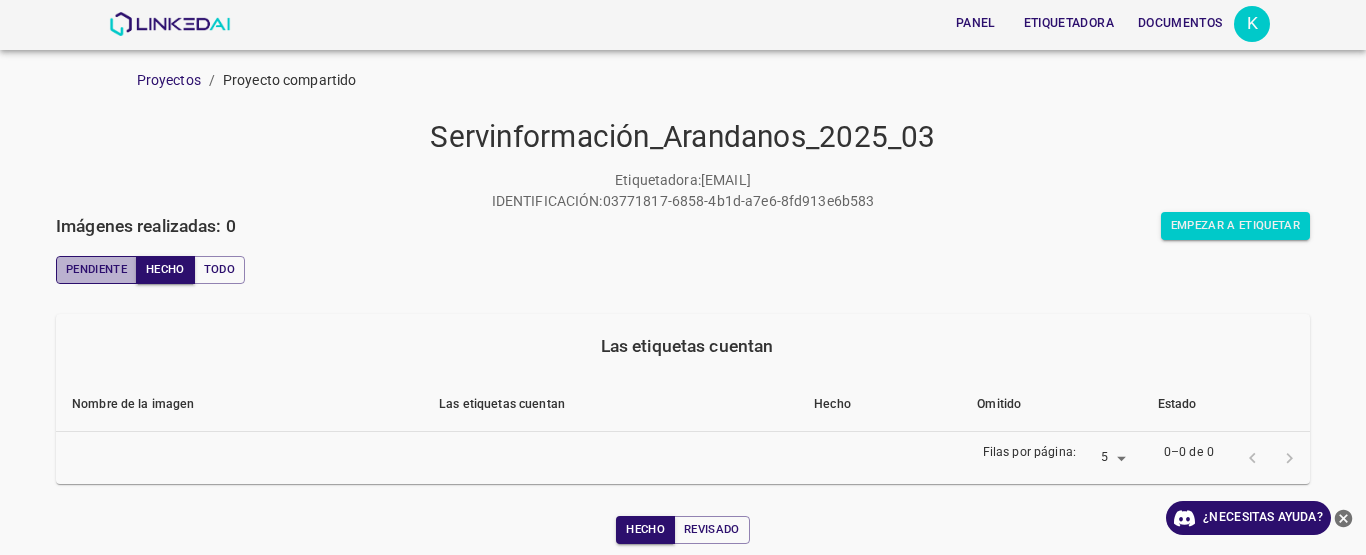 click on "Pendiente" at bounding box center [96, 269] 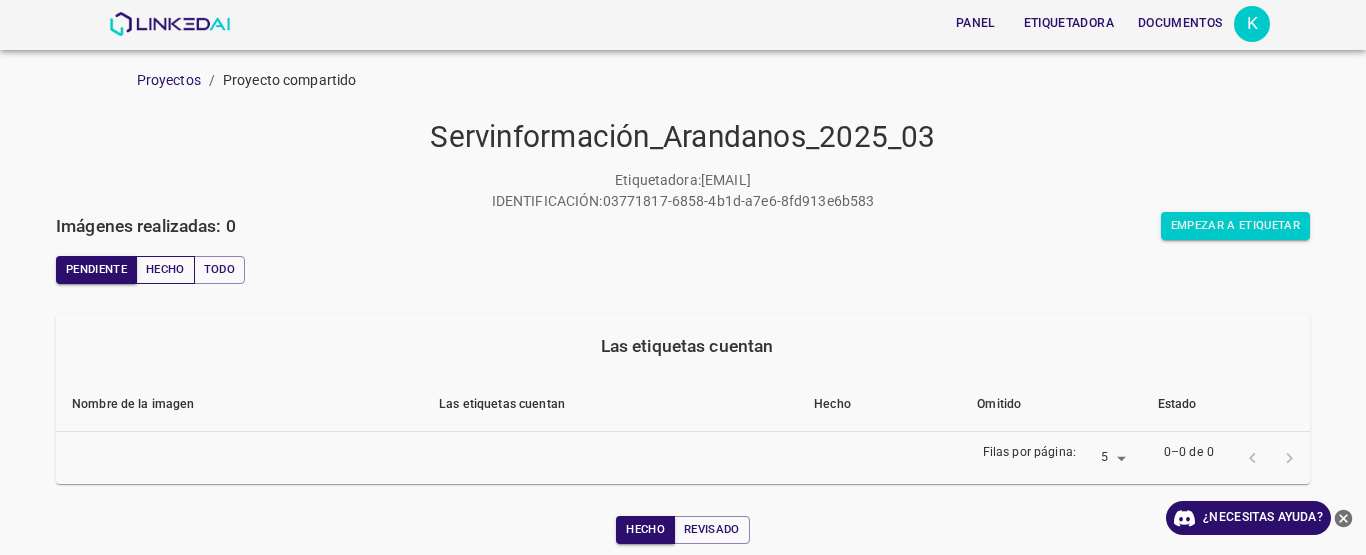 click on "Hecho" at bounding box center [165, 269] 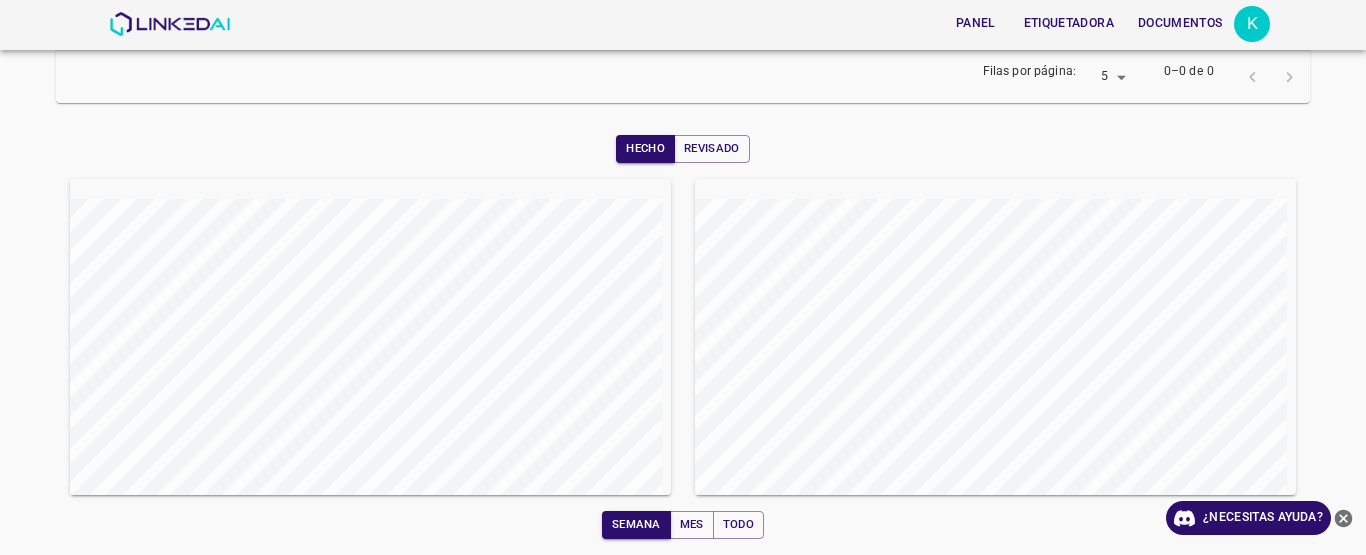 scroll, scrollTop: 0, scrollLeft: 0, axis: both 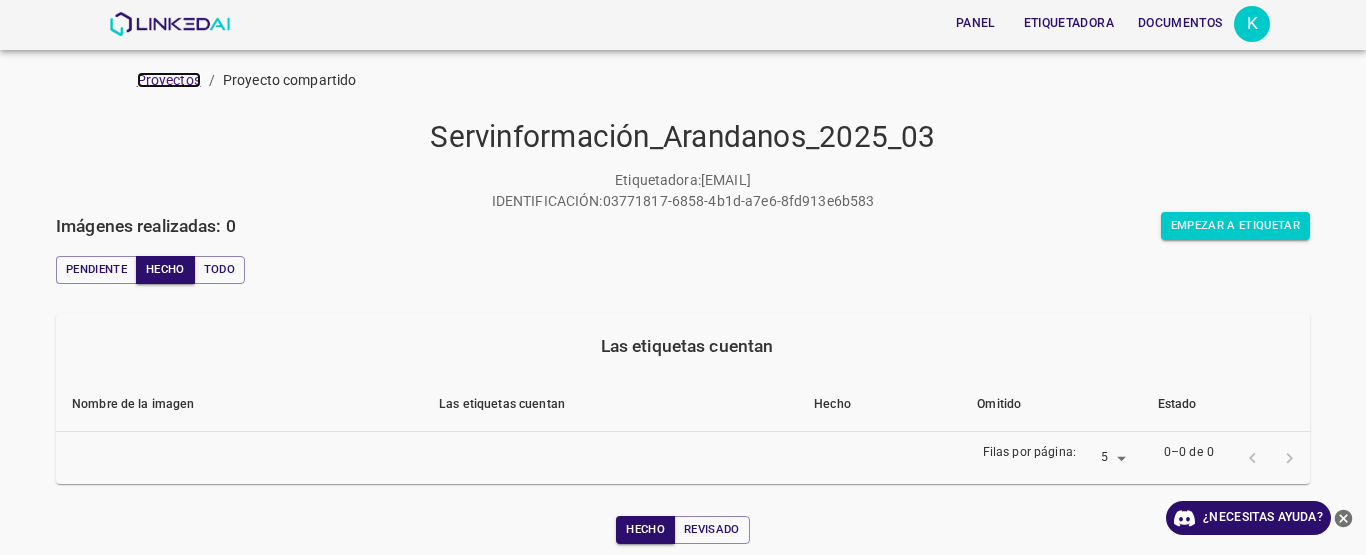 click on "Proyectos" at bounding box center [169, 80] 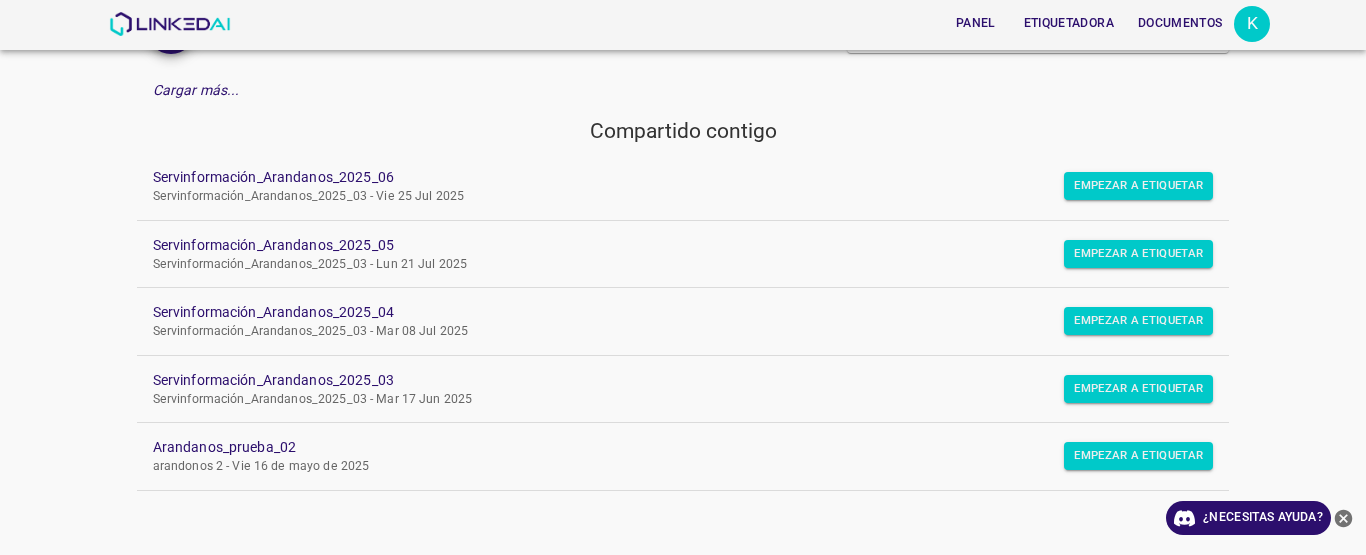scroll, scrollTop: 137, scrollLeft: 0, axis: vertical 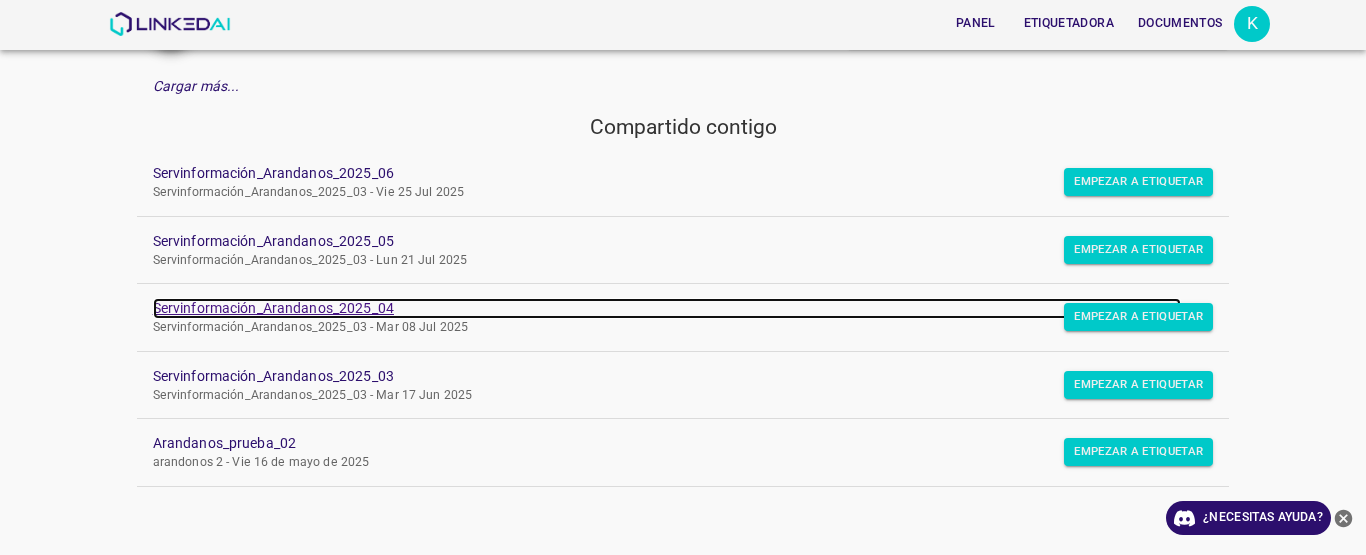 click on "Servinformación_Arandanos_2025_04" at bounding box center [273, 308] 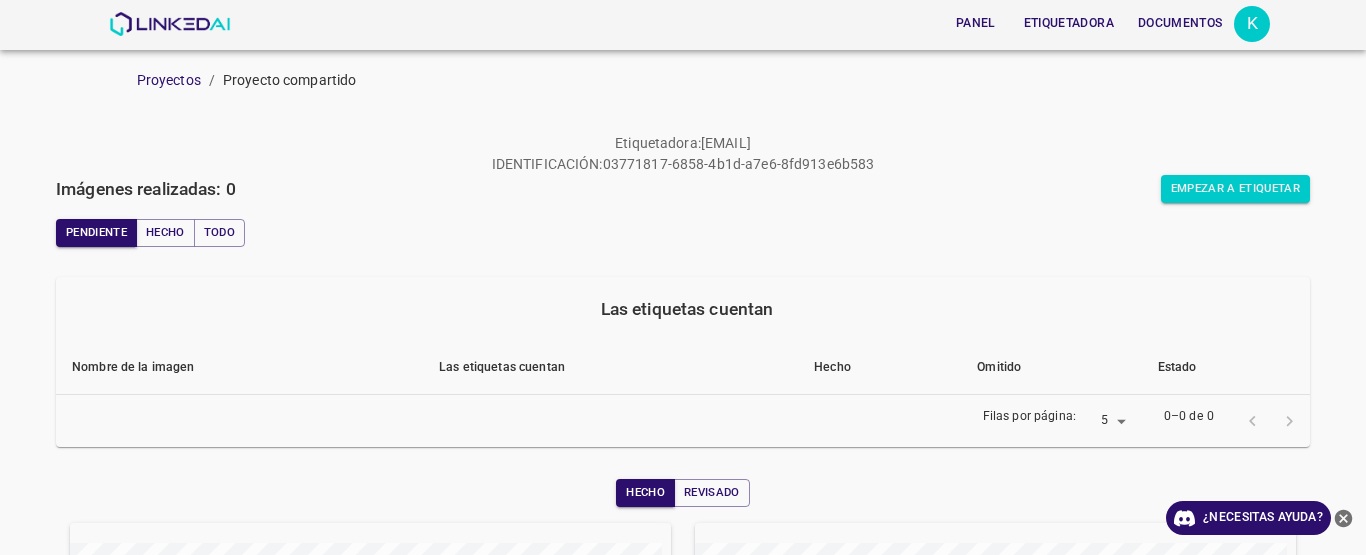 scroll, scrollTop: 0, scrollLeft: 0, axis: both 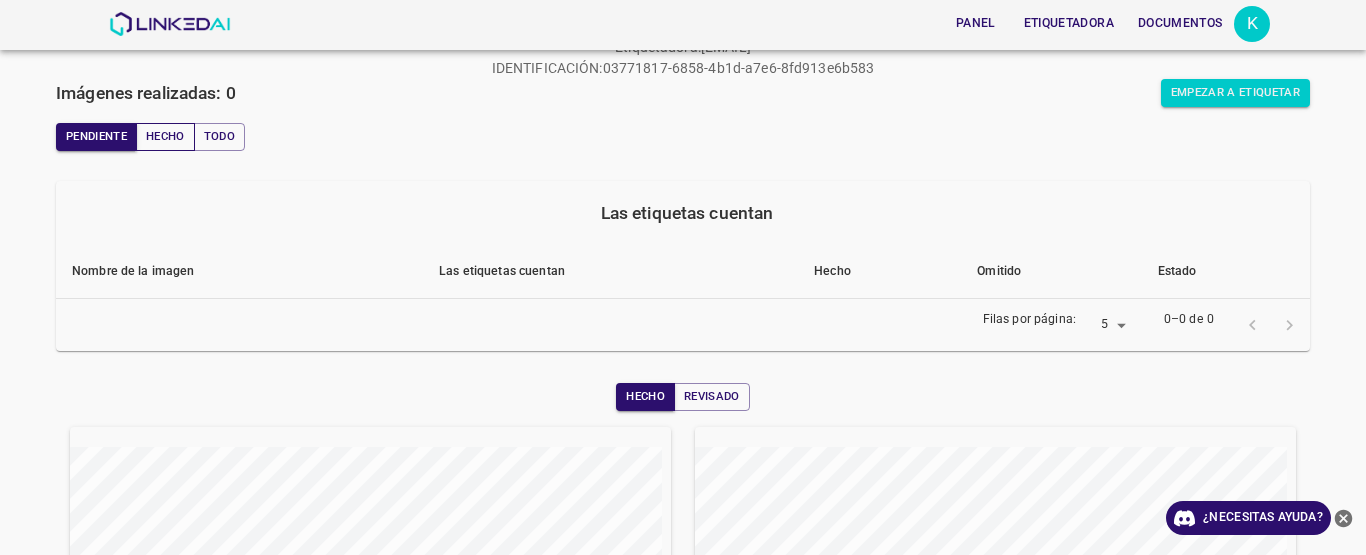 click on "Hecho" at bounding box center (165, 136) 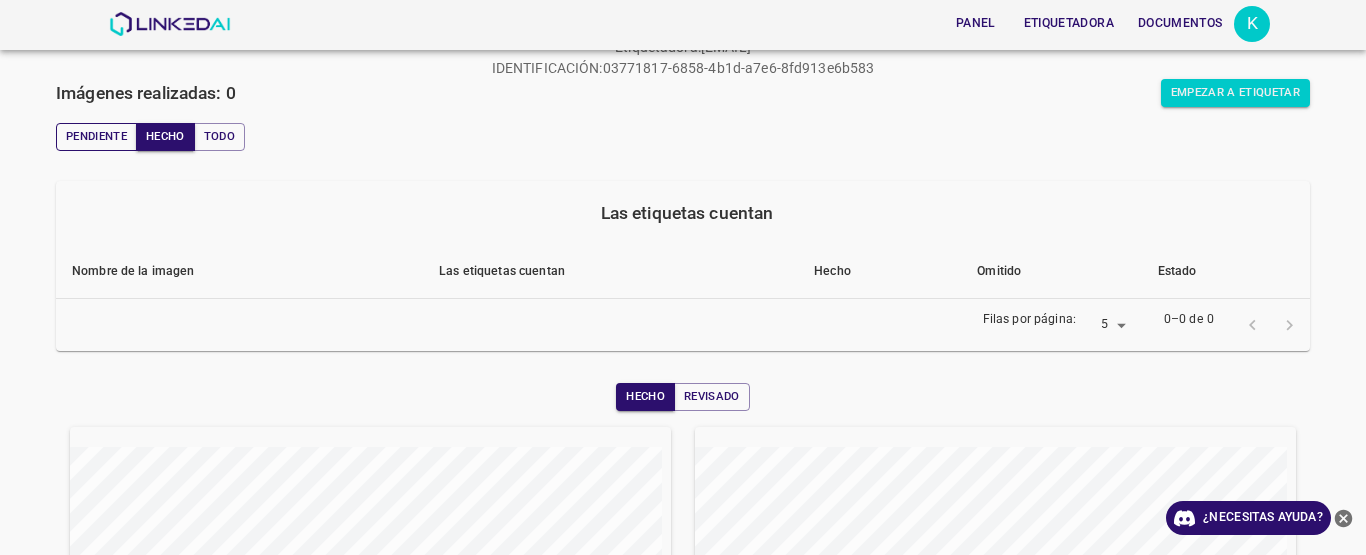 click on "Pendiente" at bounding box center (96, 136) 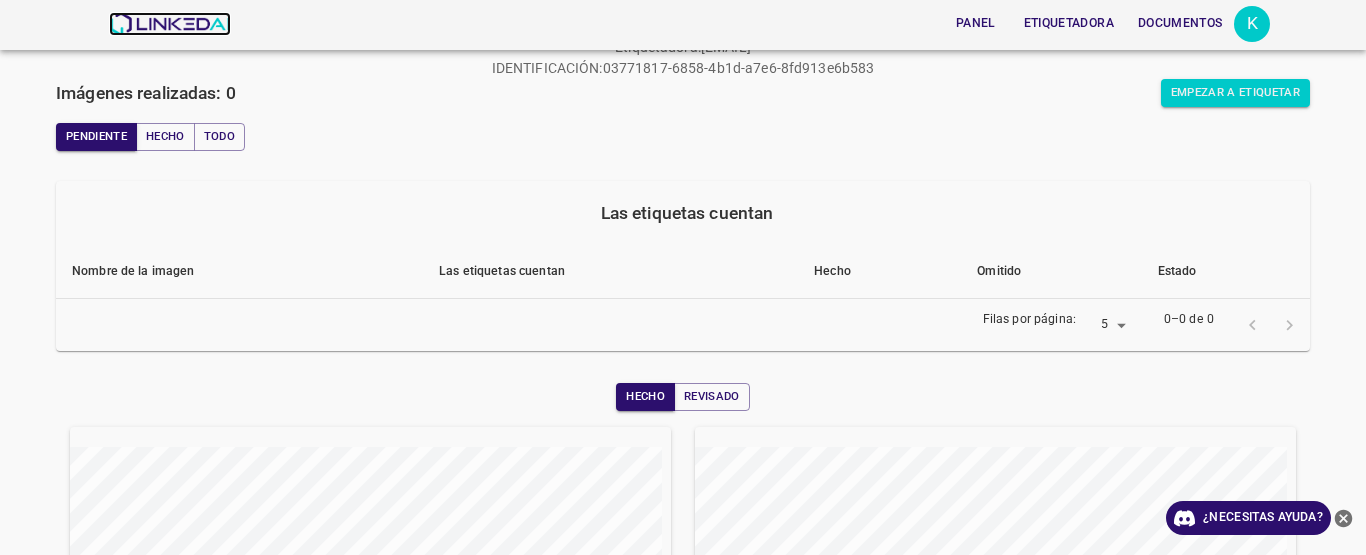 click at bounding box center (169, 24) 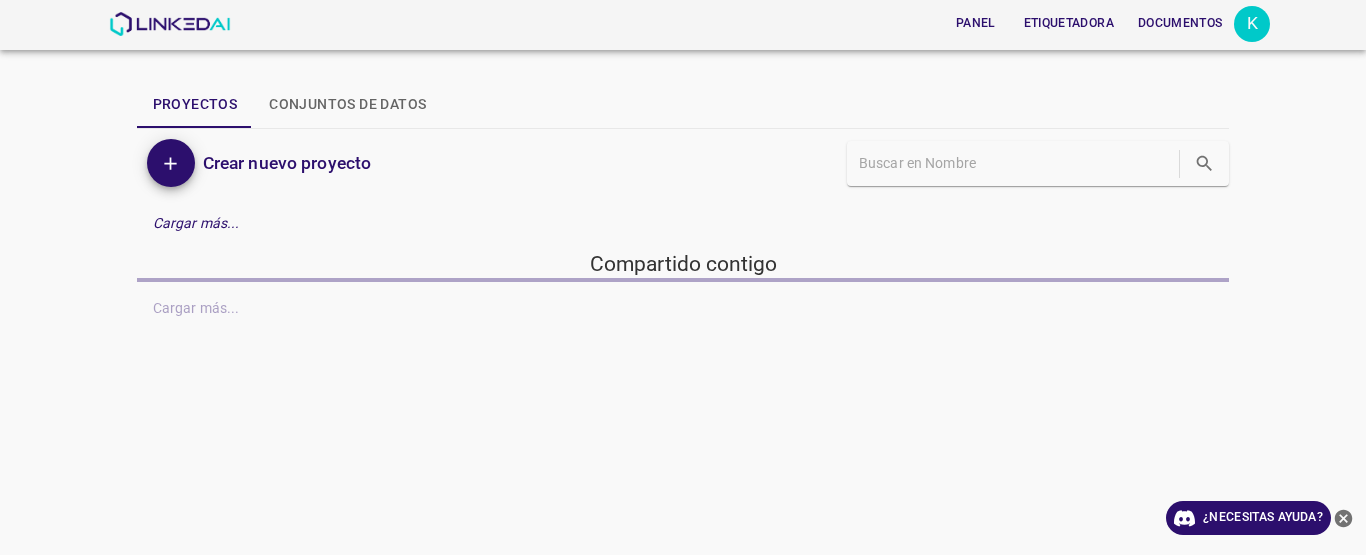 scroll, scrollTop: 0, scrollLeft: 0, axis: both 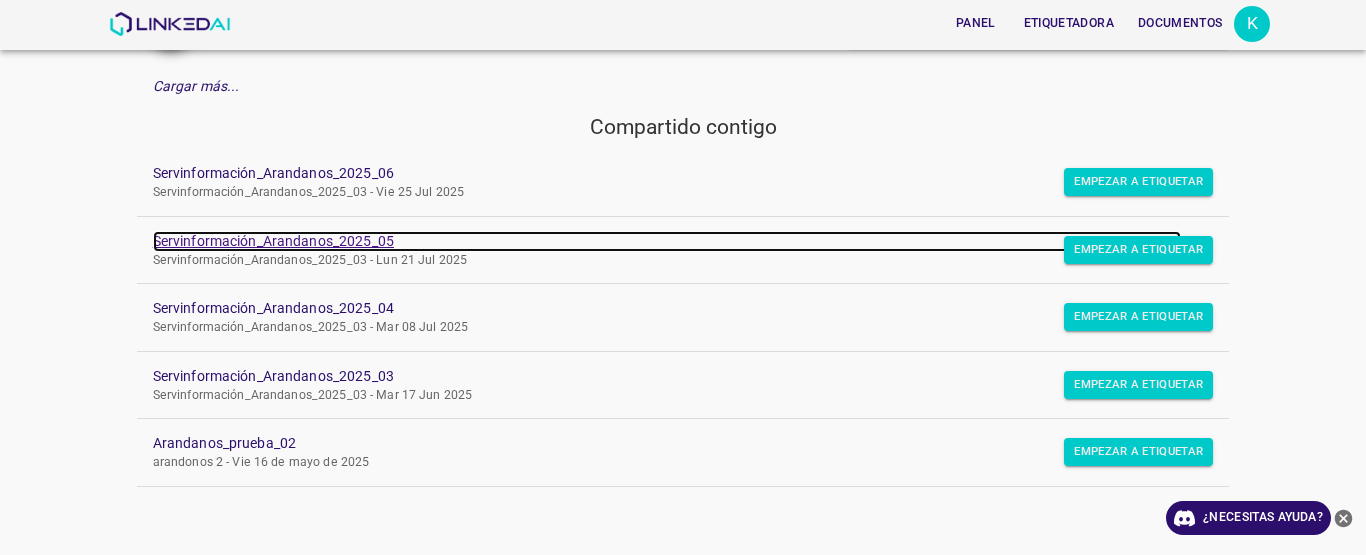 click on "Servinformación_Arandanos_2025_05" at bounding box center (667, 241) 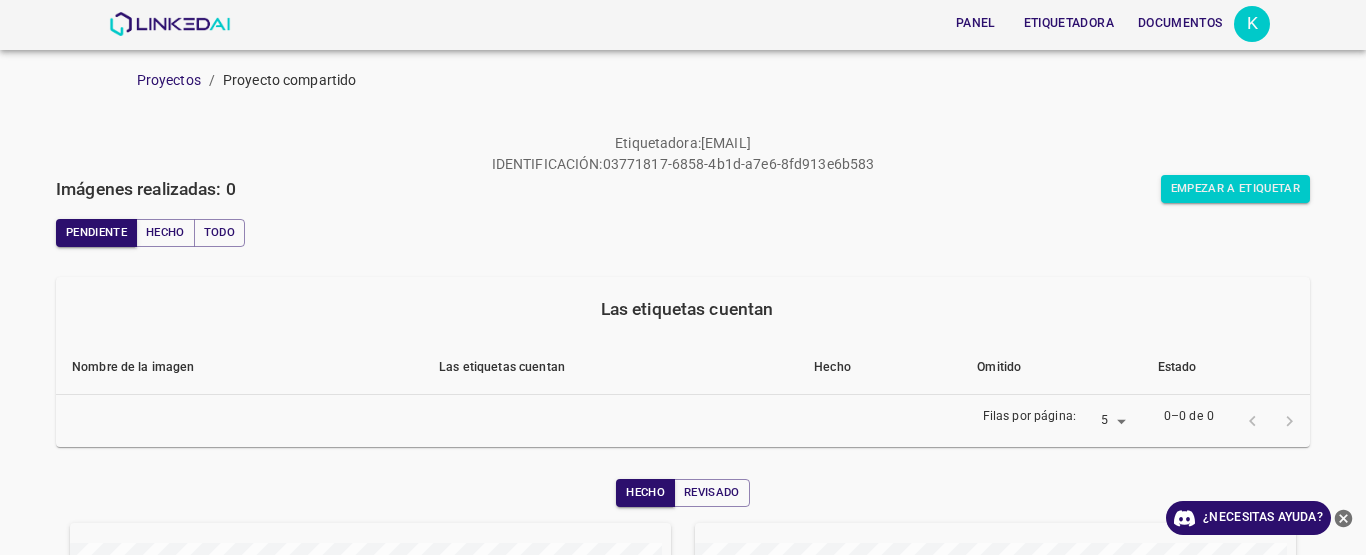 scroll, scrollTop: 0, scrollLeft: 0, axis: both 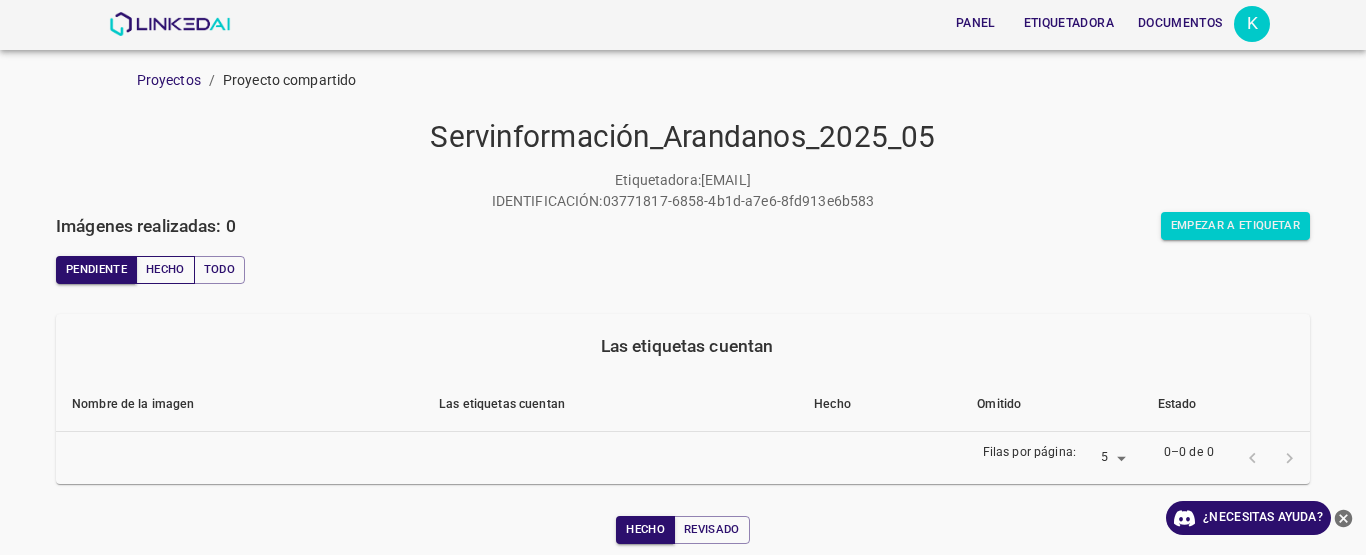 click on "Hecho" at bounding box center [165, 269] 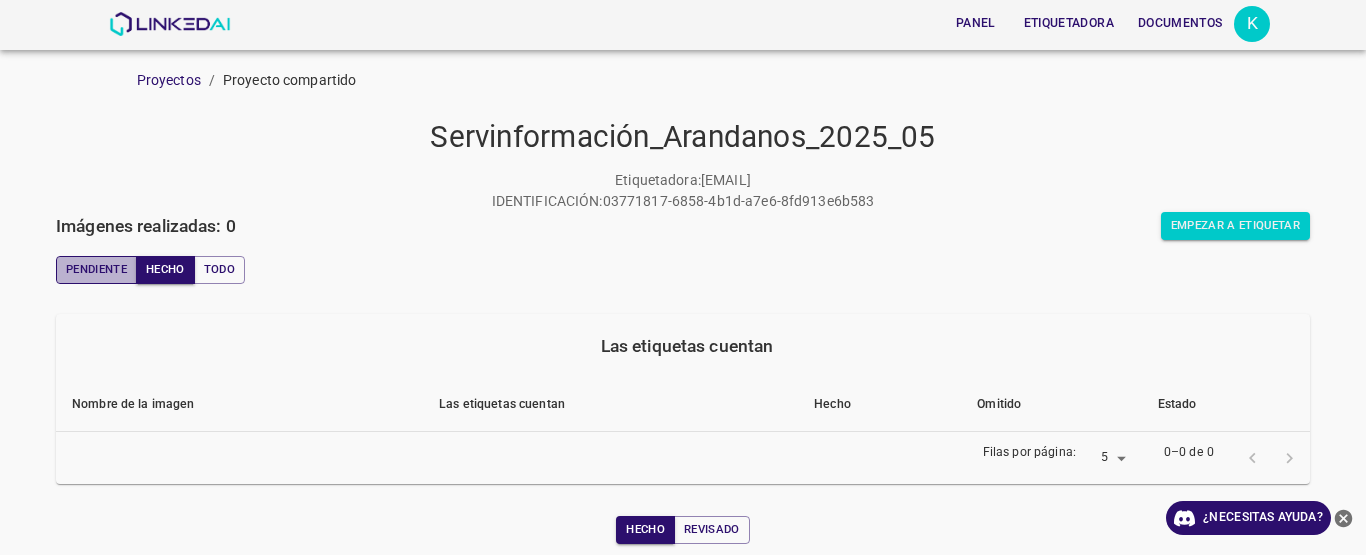 click on "Pendiente" at bounding box center [96, 269] 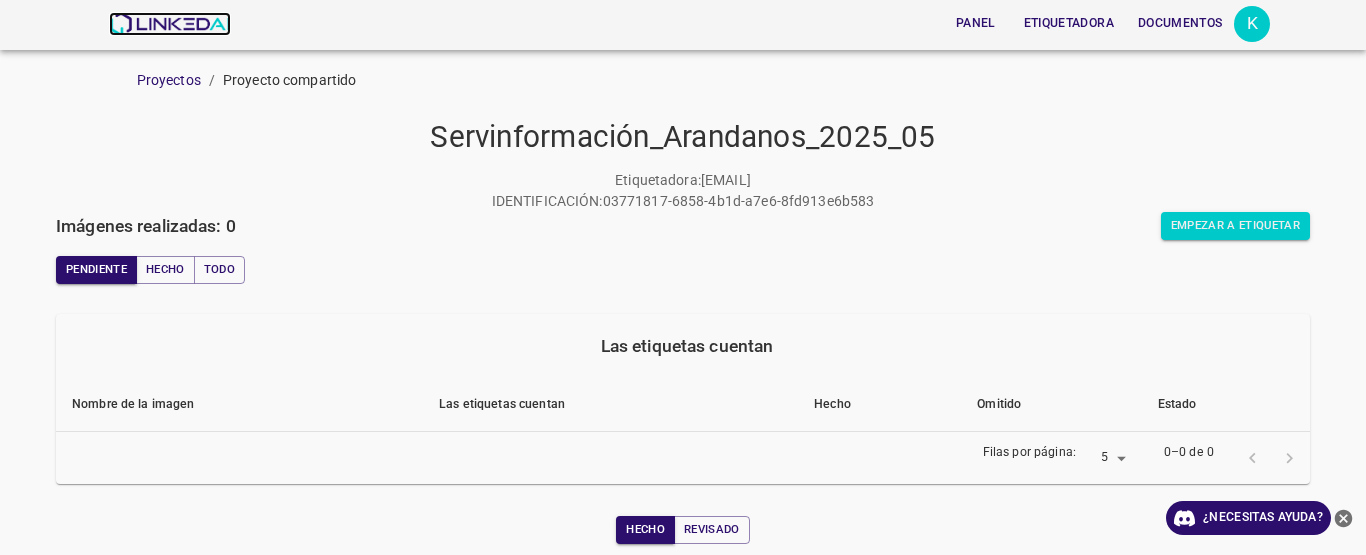 click at bounding box center (169, 24) 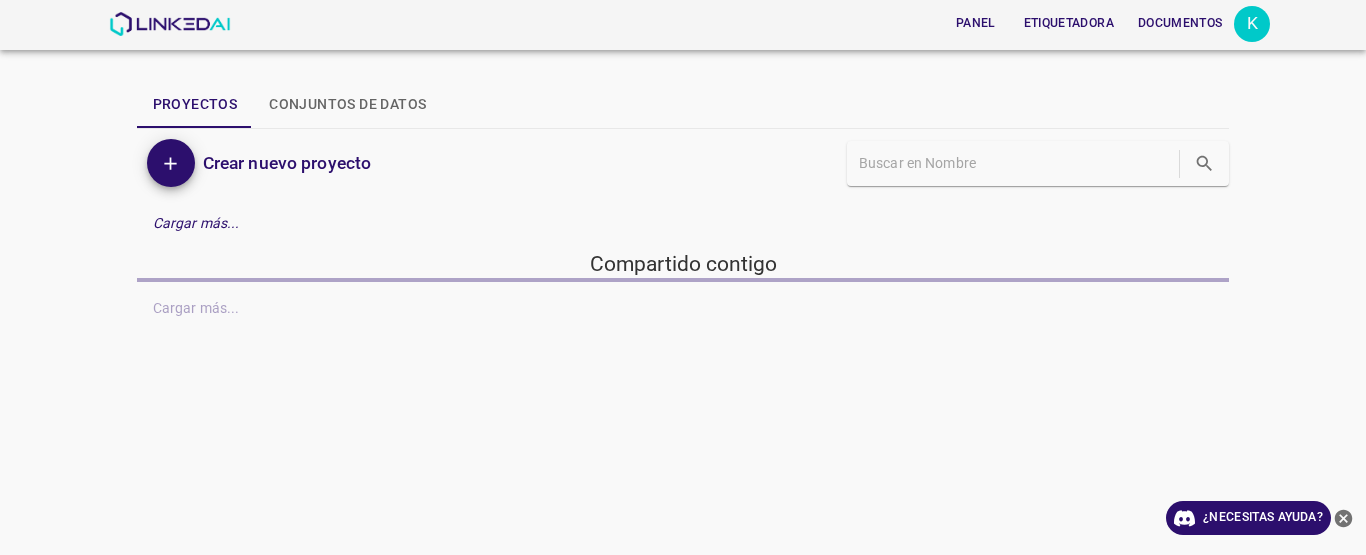 scroll, scrollTop: 0, scrollLeft: 0, axis: both 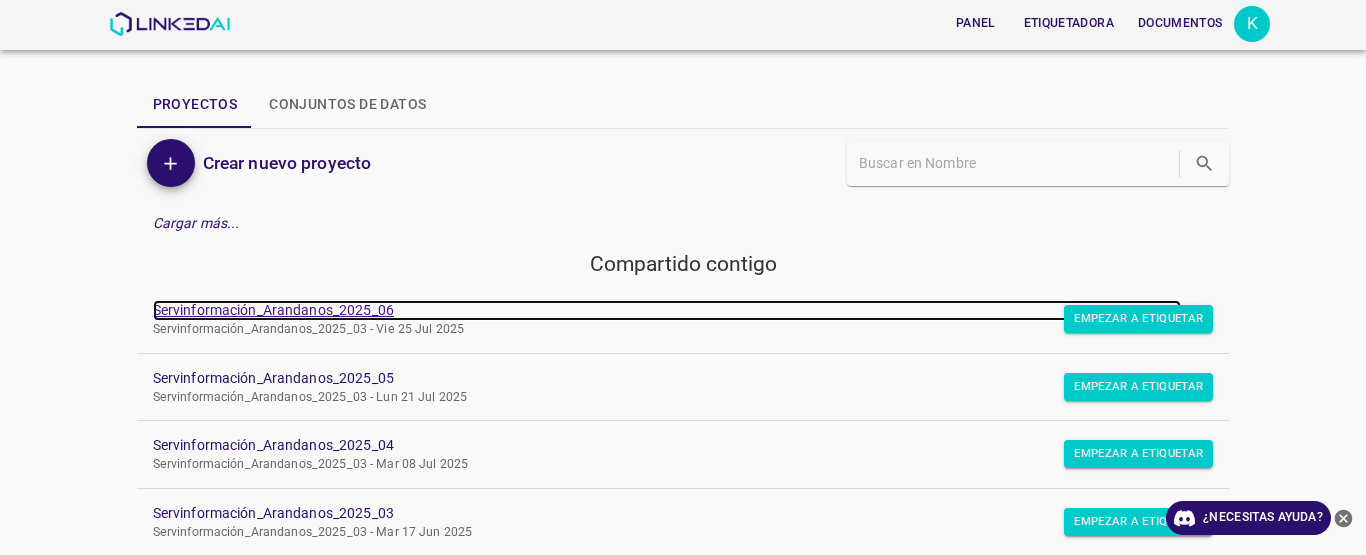 click on "Servinformación_Arandanos_2025_06" at bounding box center [273, 310] 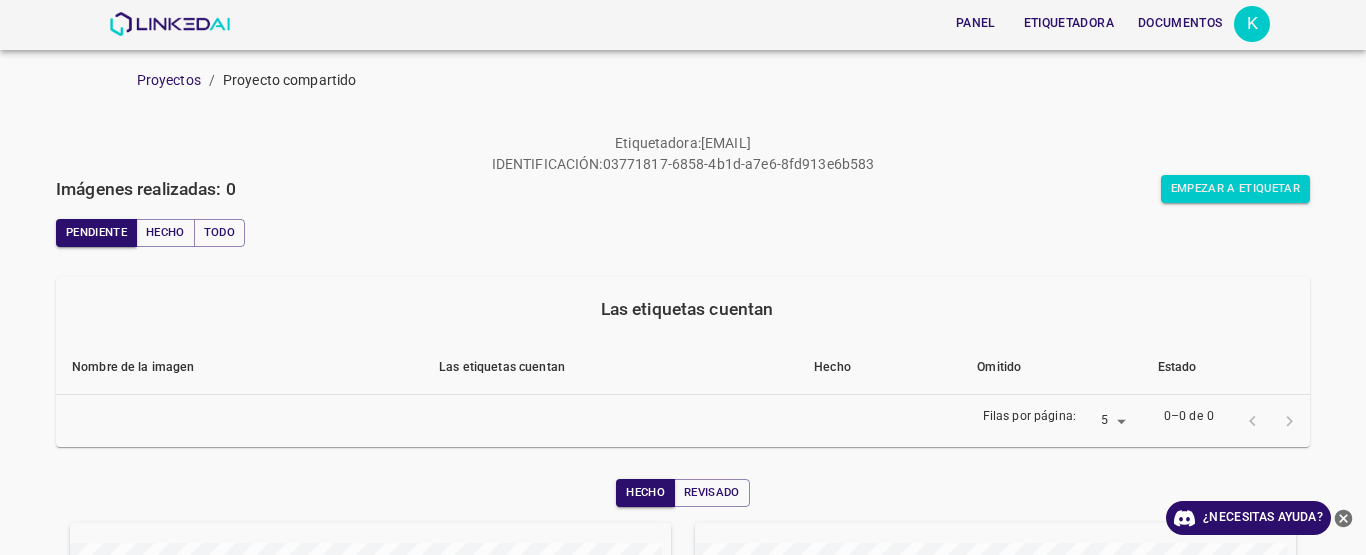 scroll, scrollTop: 0, scrollLeft: 0, axis: both 